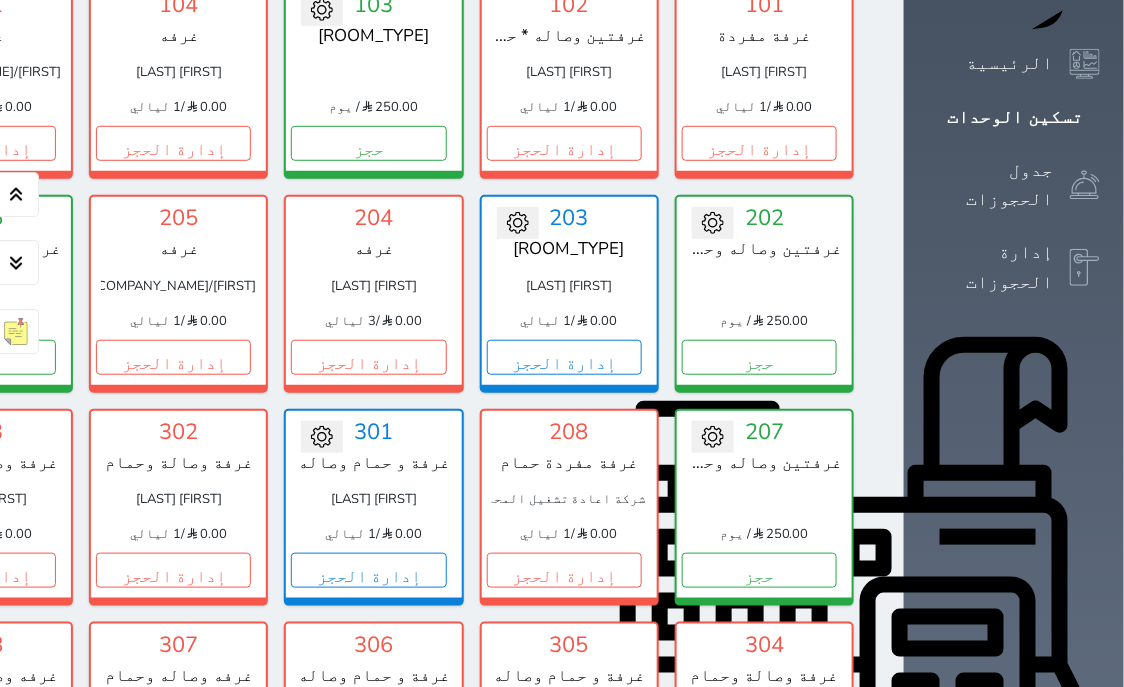 scroll, scrollTop: 460, scrollLeft: 0, axis: vertical 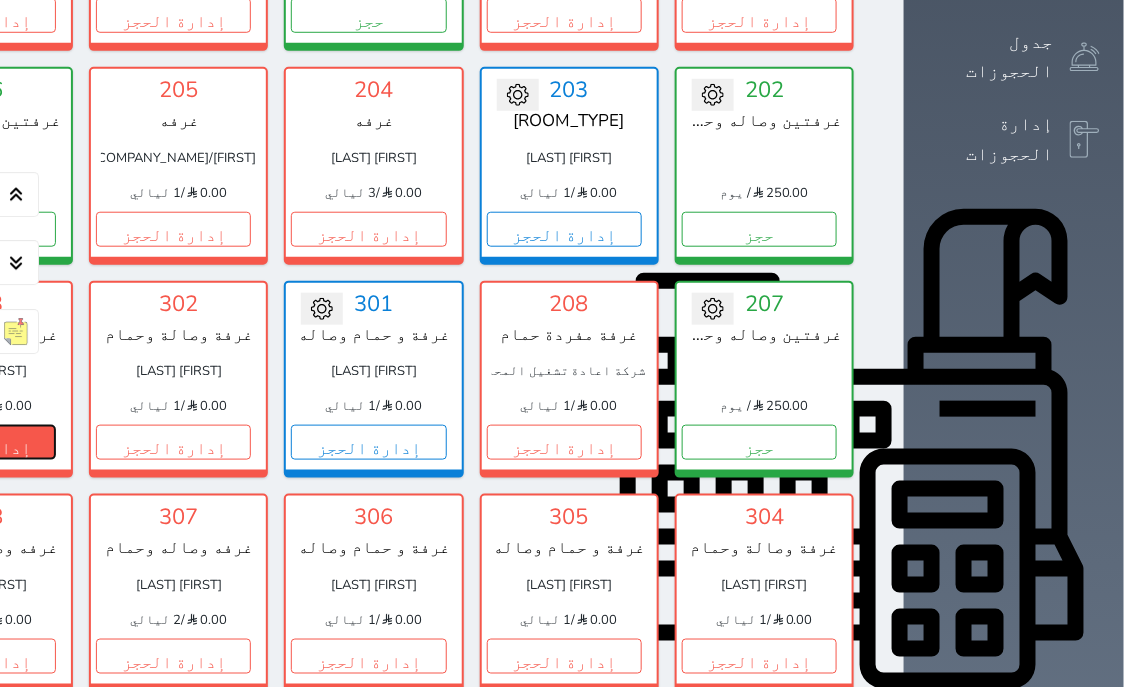 click on "إدارة الحجز" at bounding box center (-22, 442) 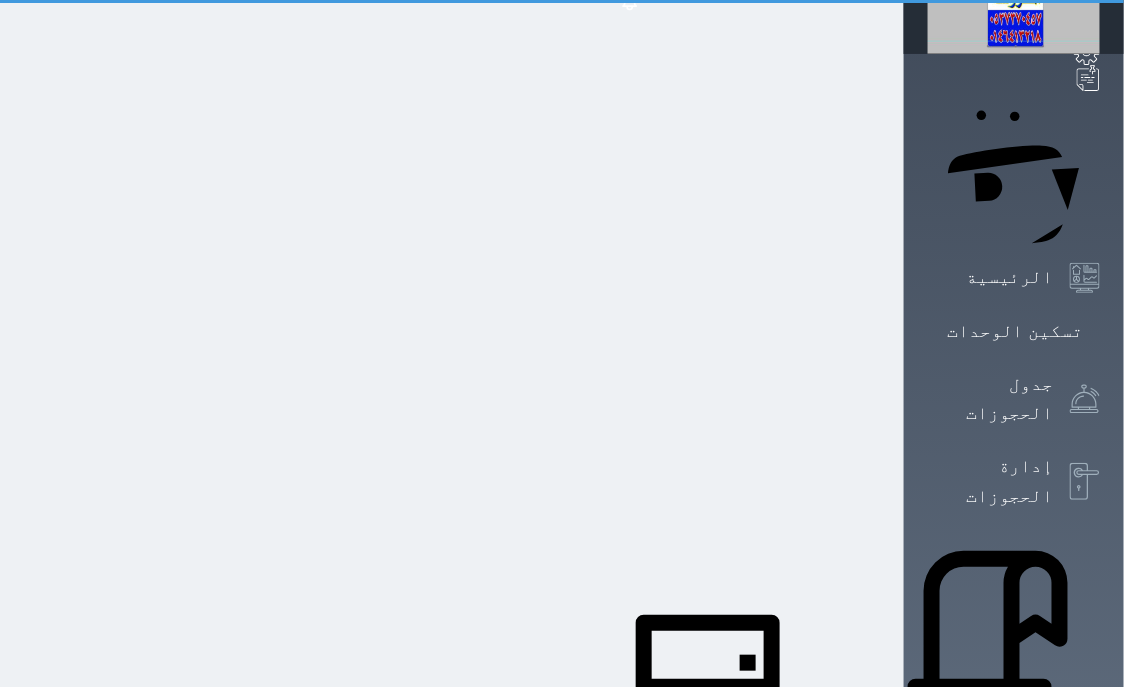 scroll, scrollTop: 0, scrollLeft: 0, axis: both 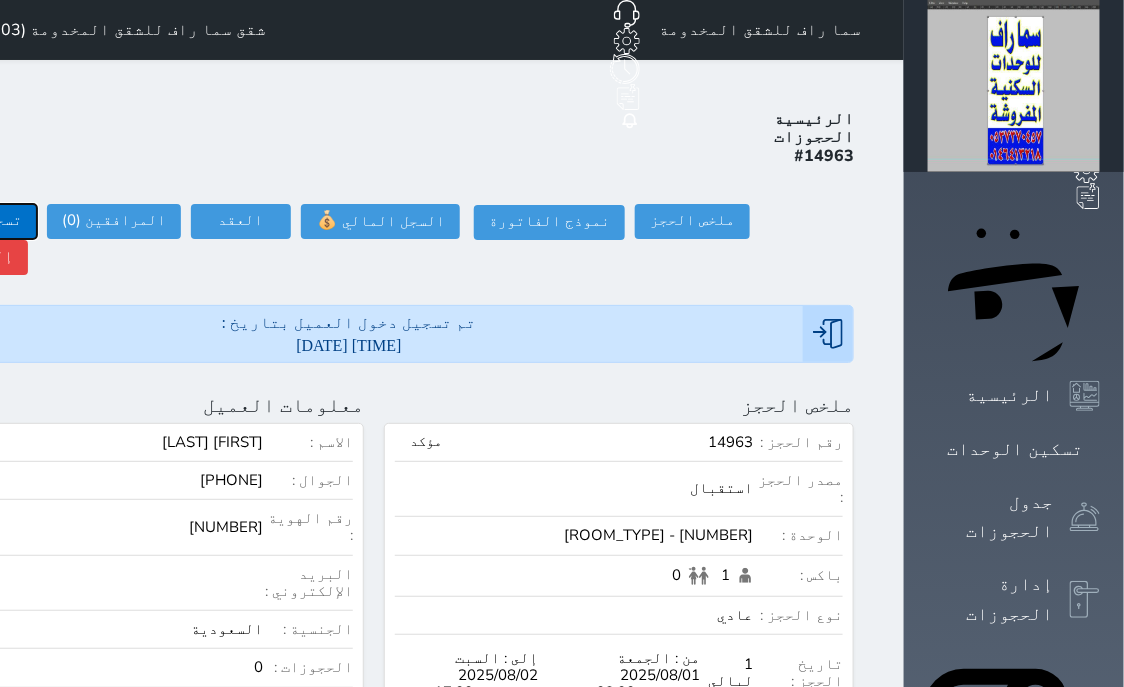 click on "تسجيل مغادرة" at bounding box center [-30, 221] 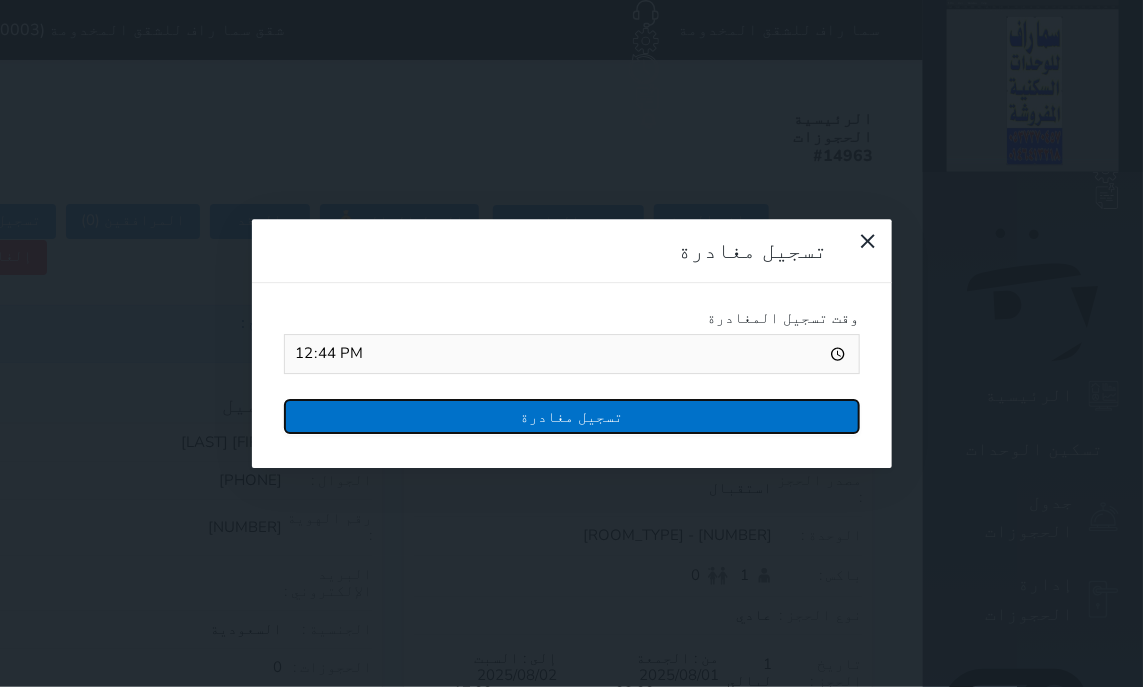 click on "تسجيل مغادرة" at bounding box center (572, 416) 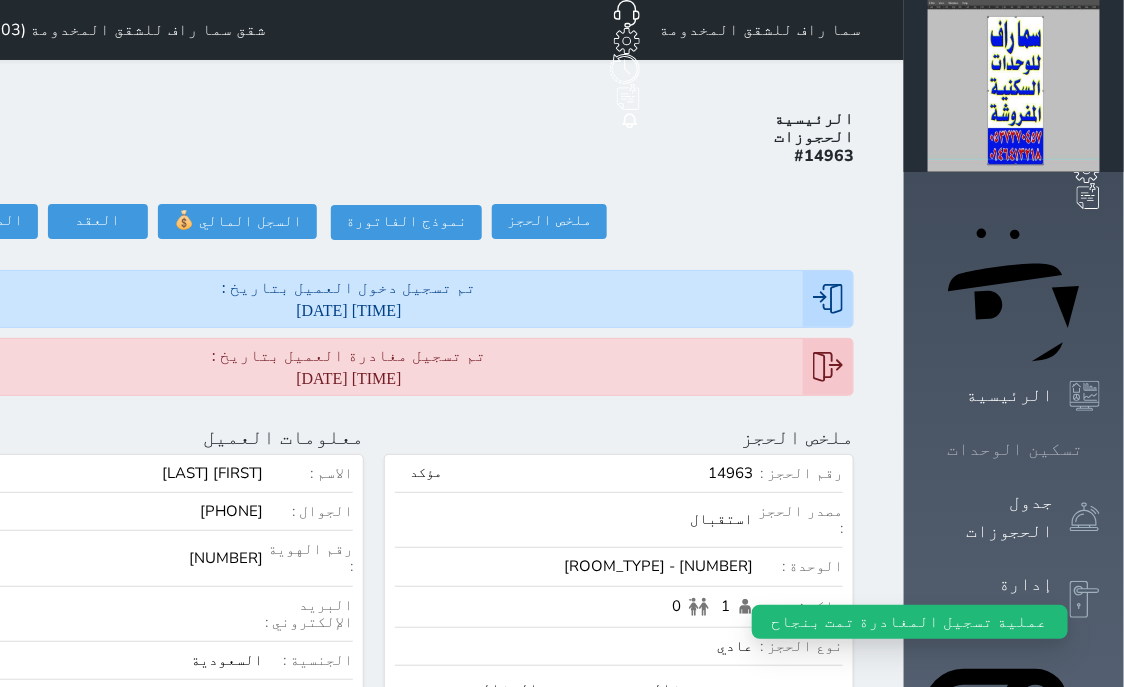 click 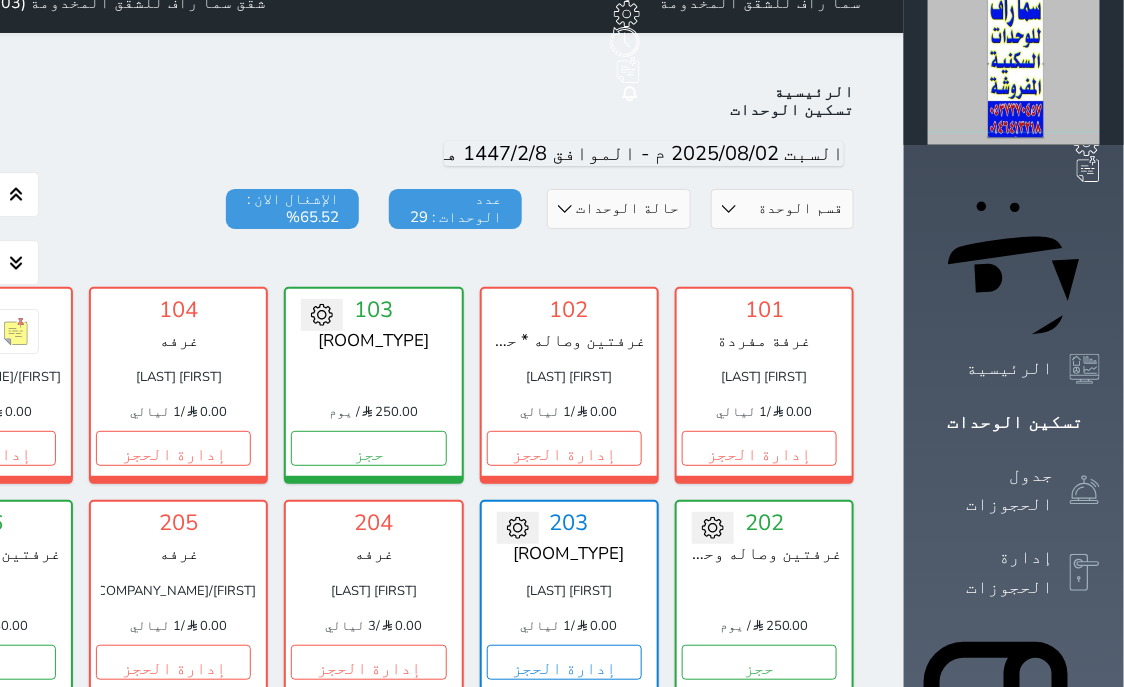 scroll, scrollTop: 0, scrollLeft: 0, axis: both 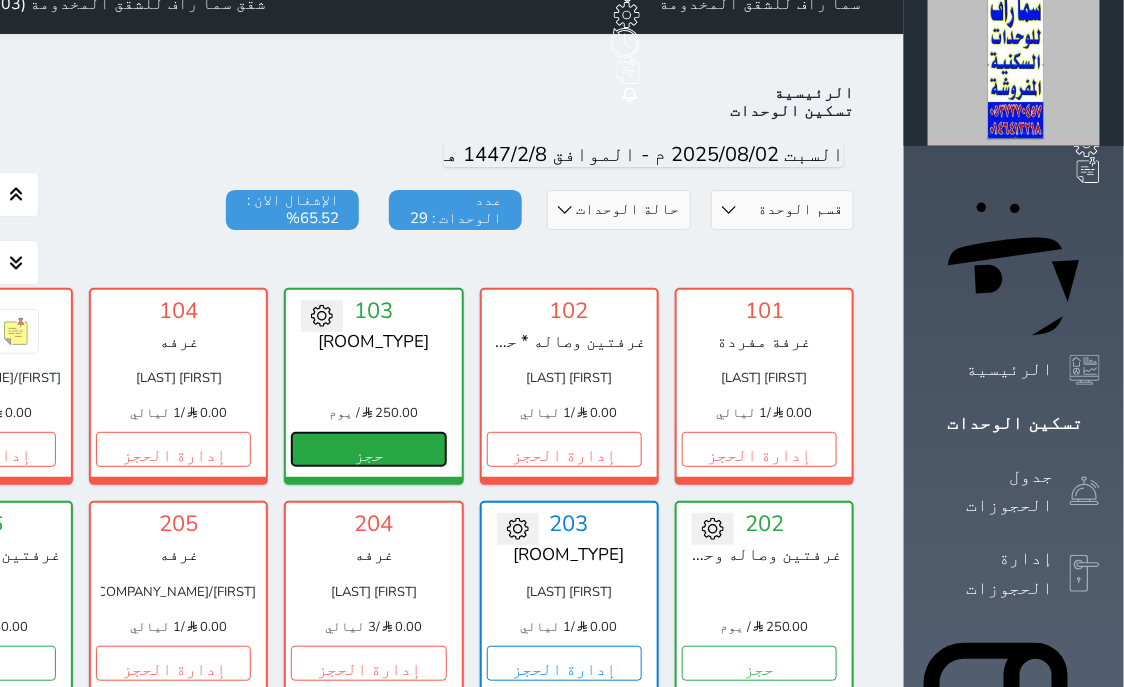 click on "حجز" at bounding box center [368, 449] 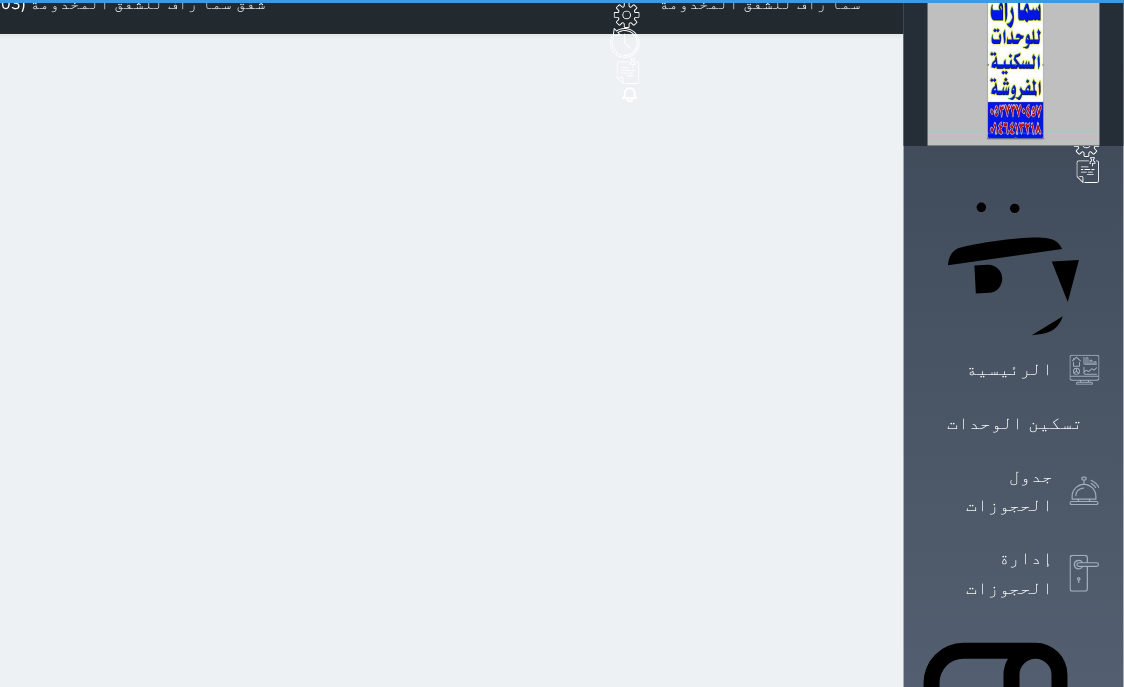 scroll, scrollTop: 5, scrollLeft: 0, axis: vertical 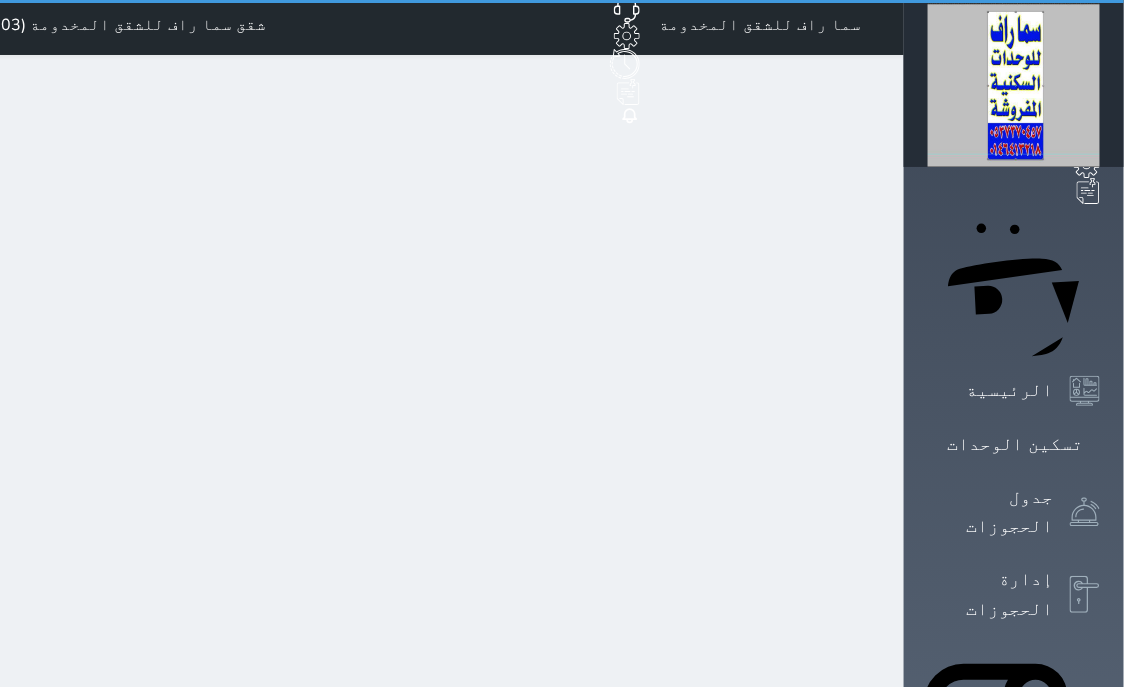 select on "1" 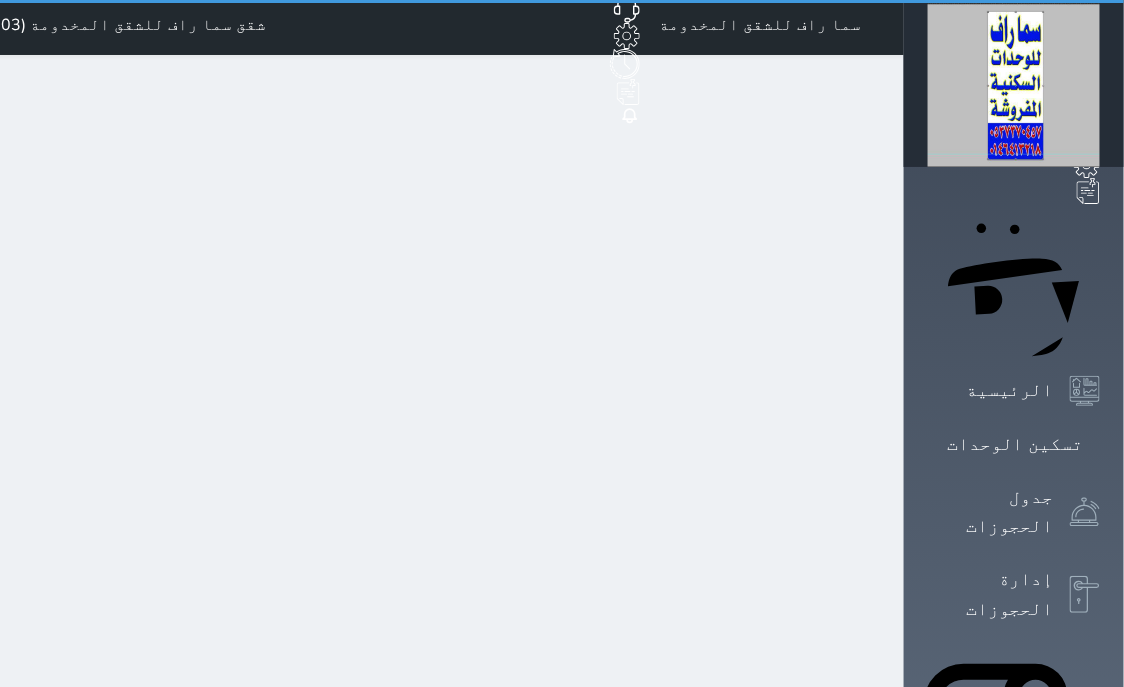 scroll, scrollTop: 0, scrollLeft: 0, axis: both 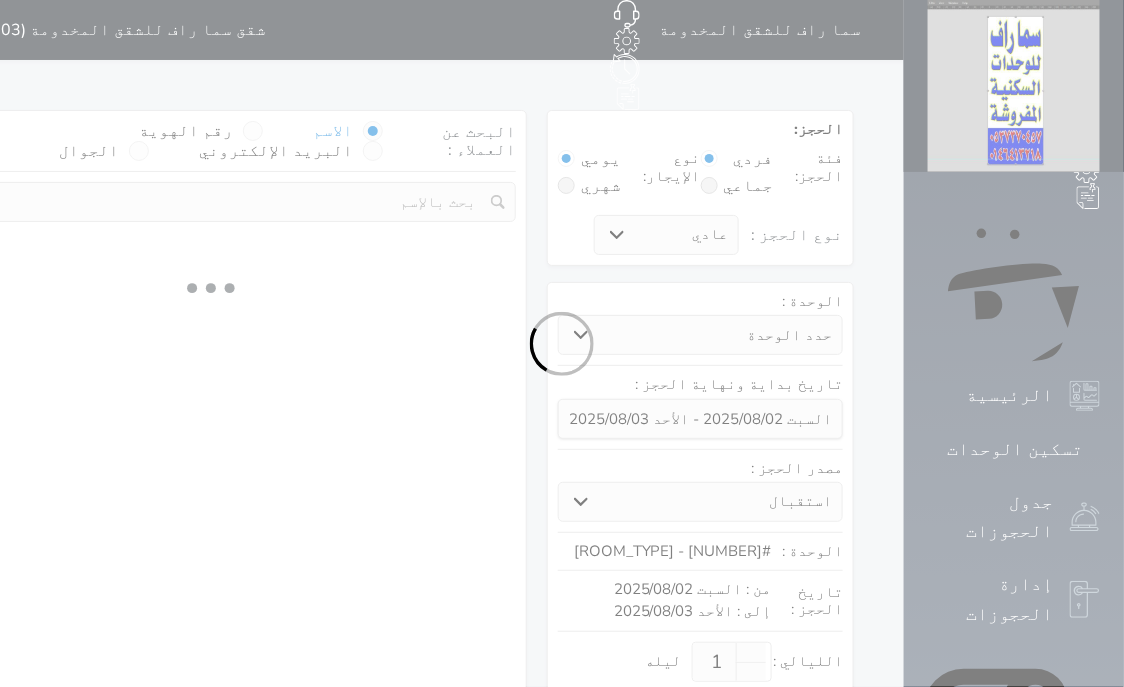 select 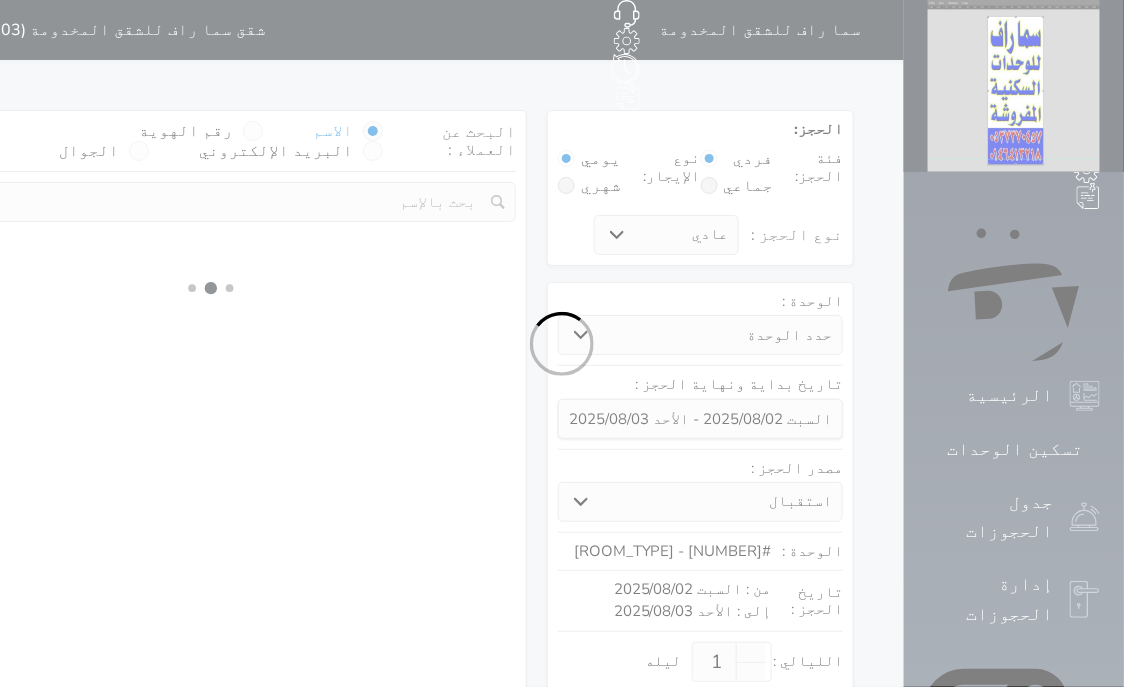 select on "113" 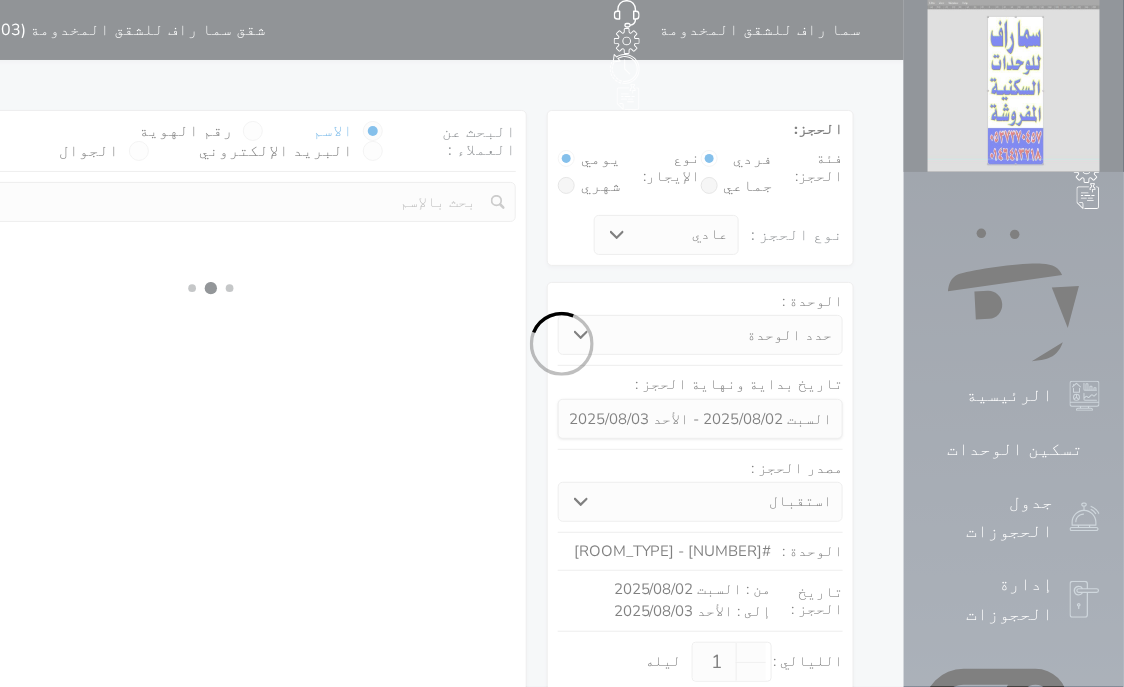 select on "1" 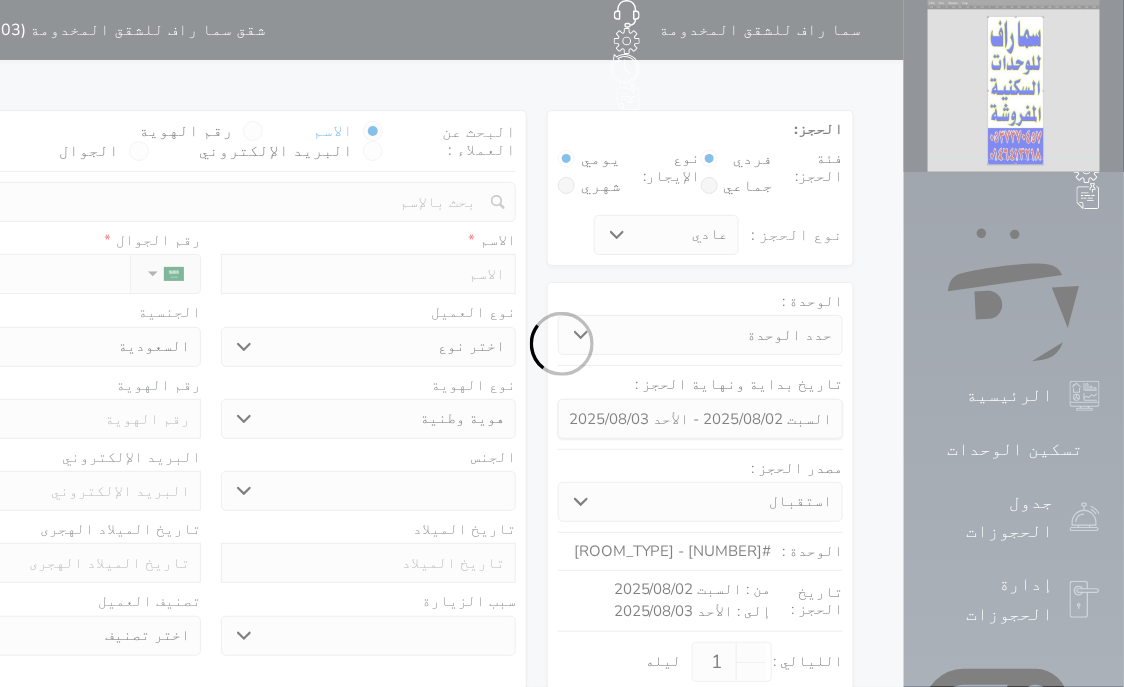 select 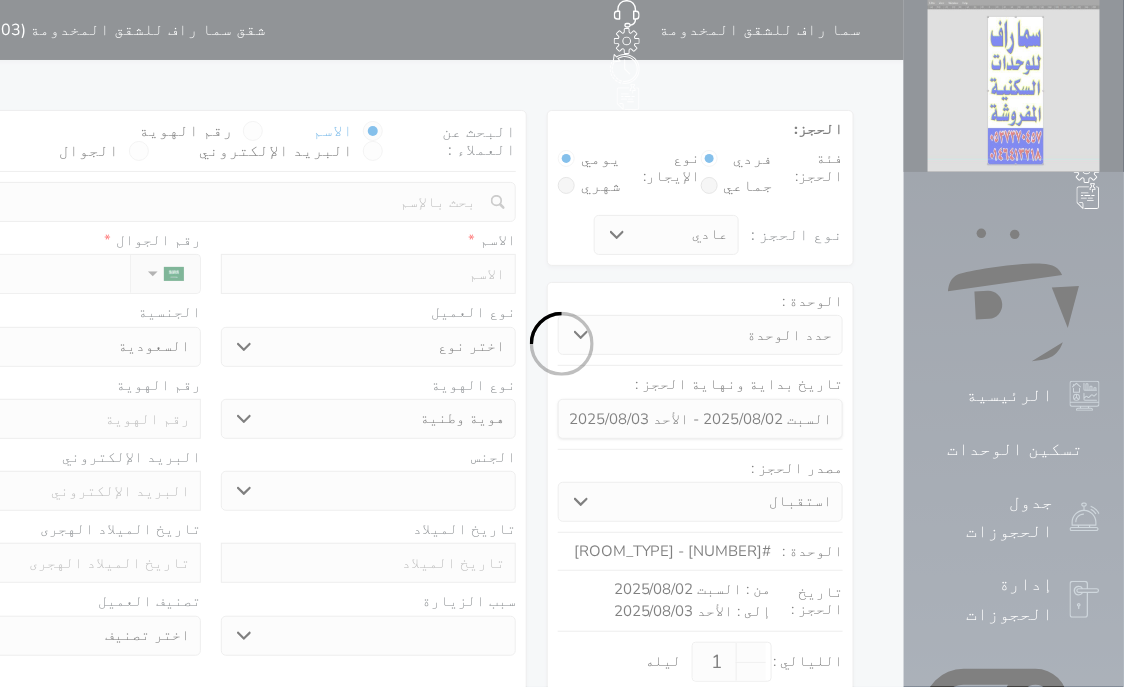 select on "1" 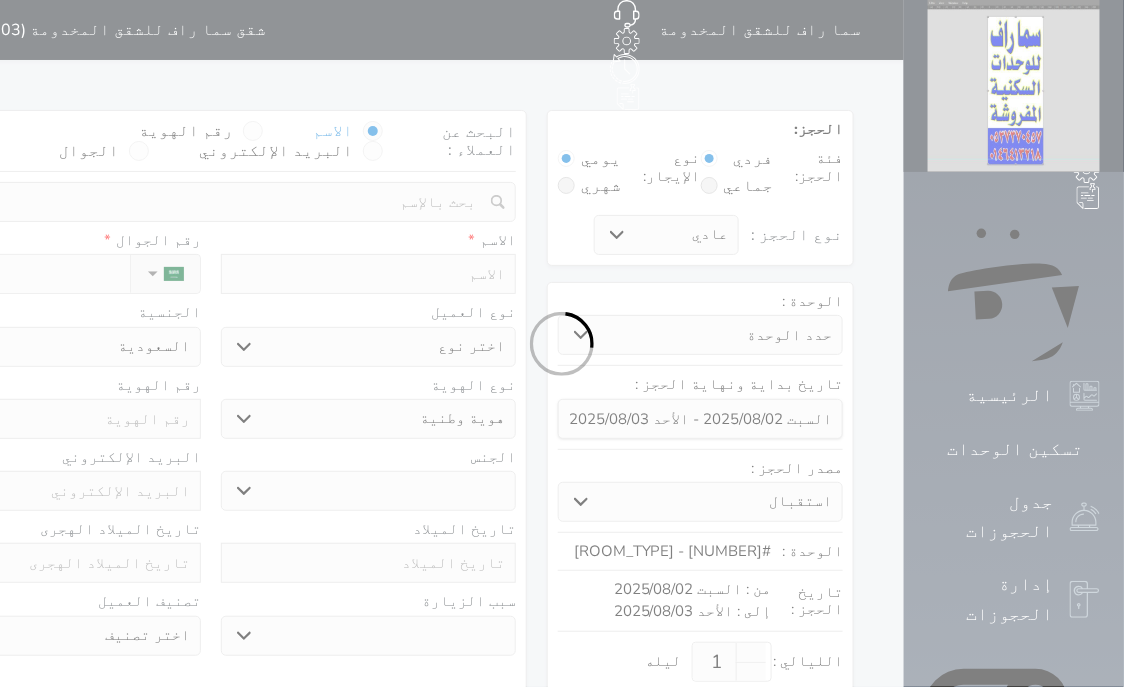 select on "7" 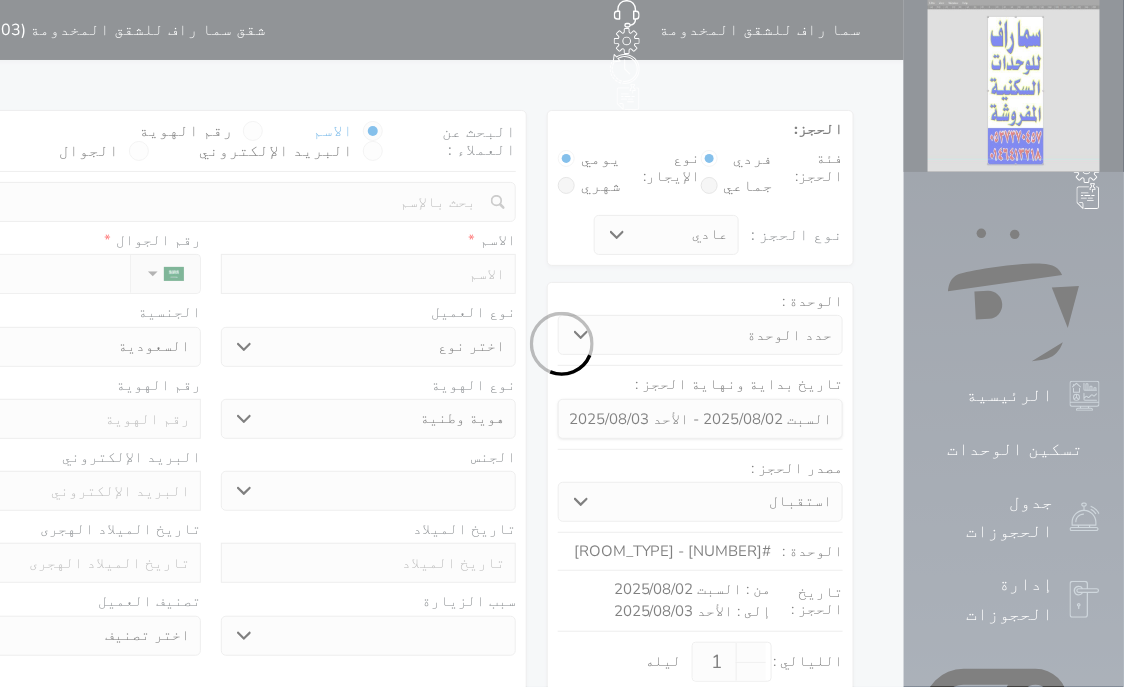 select 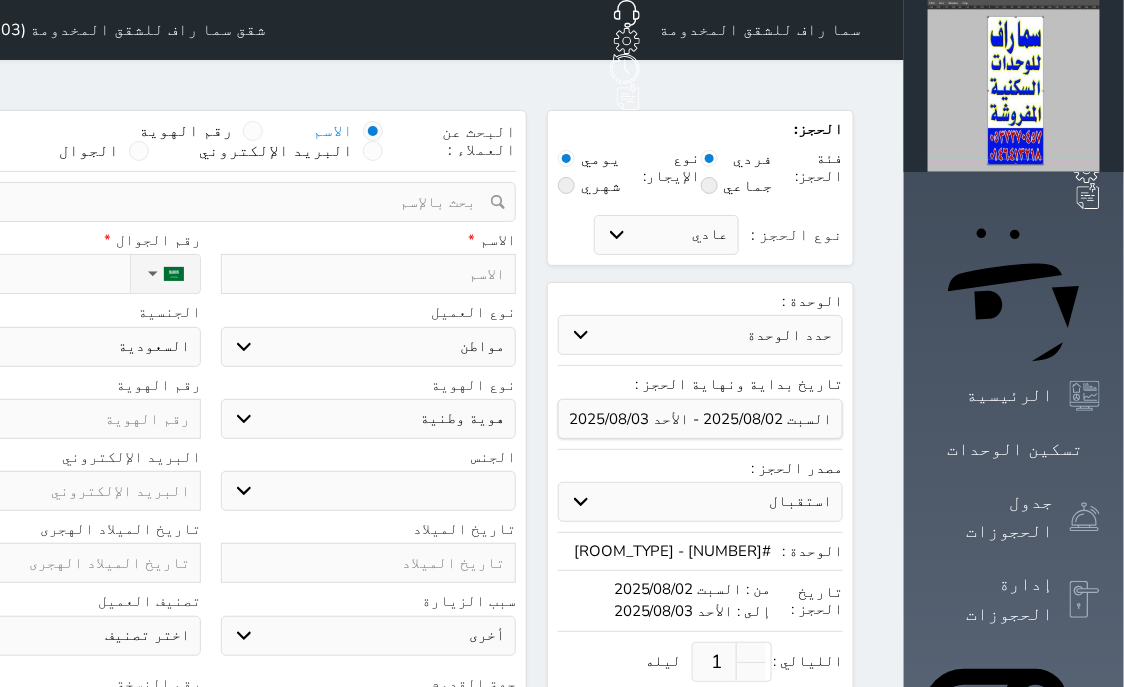 select 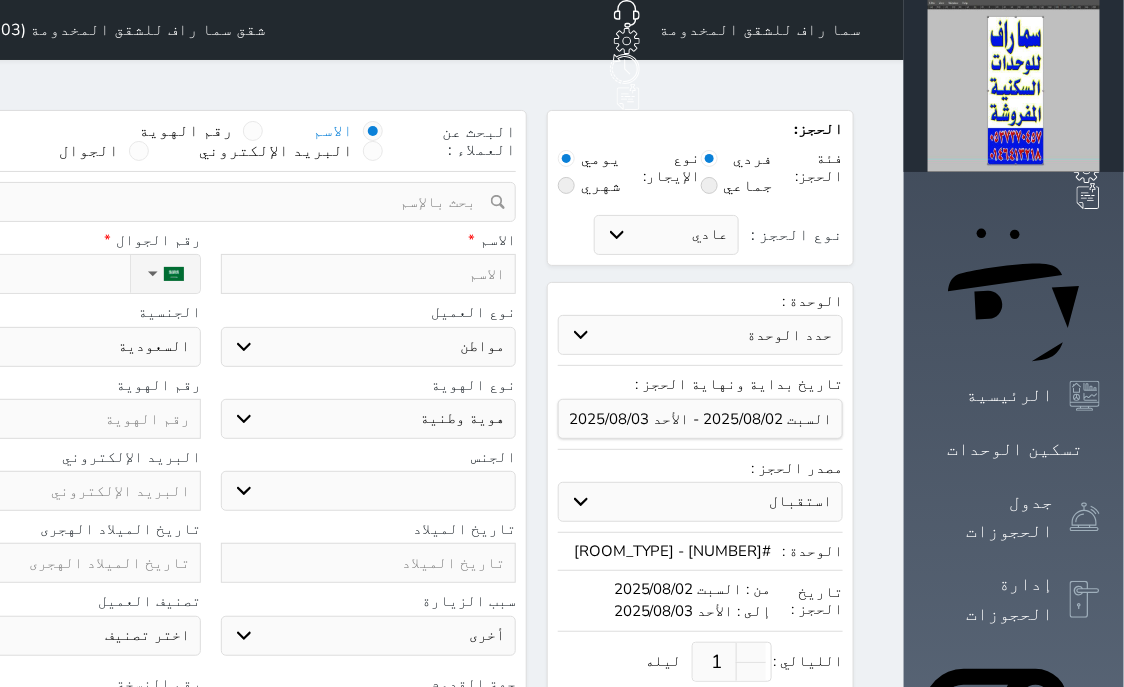 select 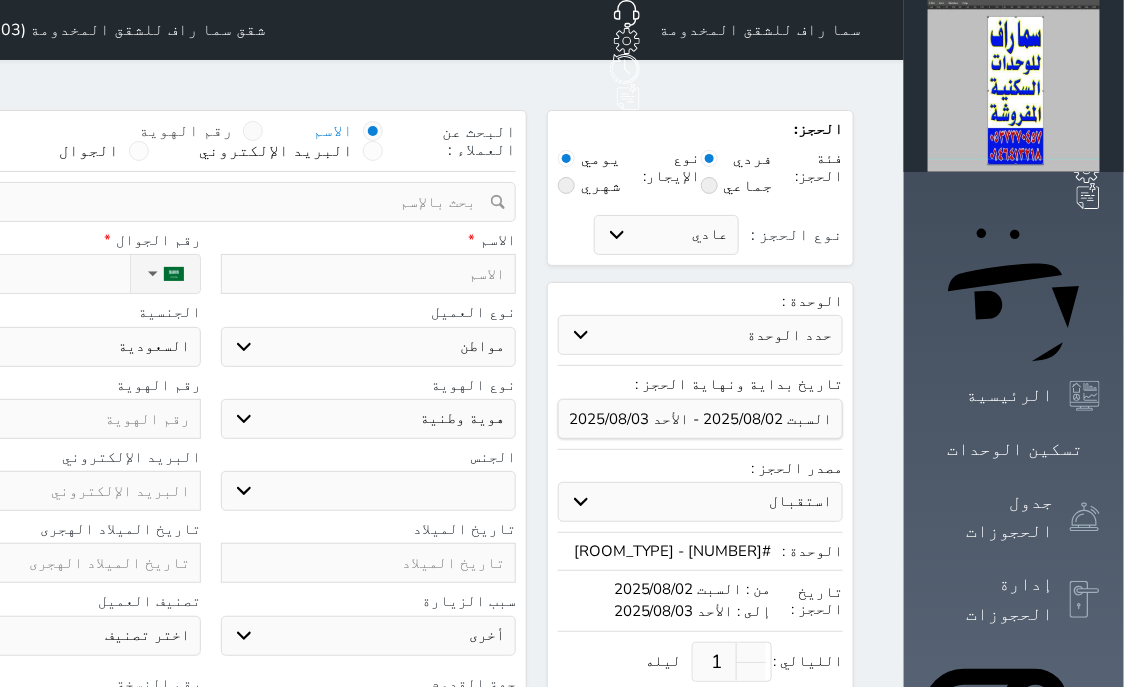 click at bounding box center [253, 131] 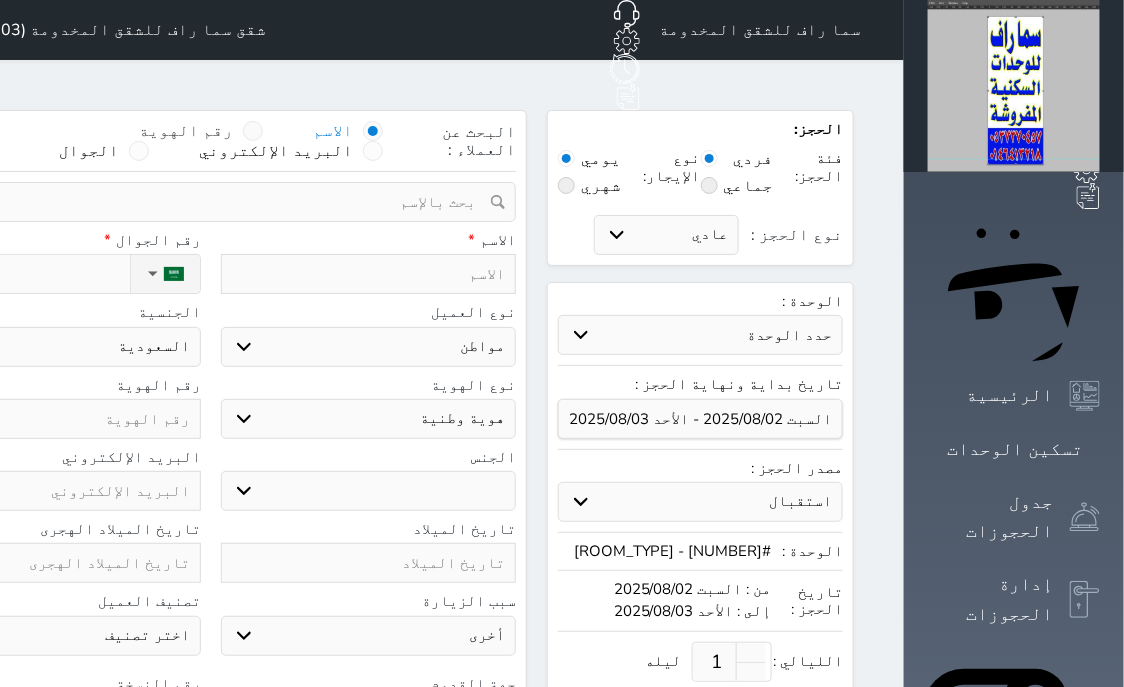 click on "رقم الهوية" at bounding box center [233, 141] 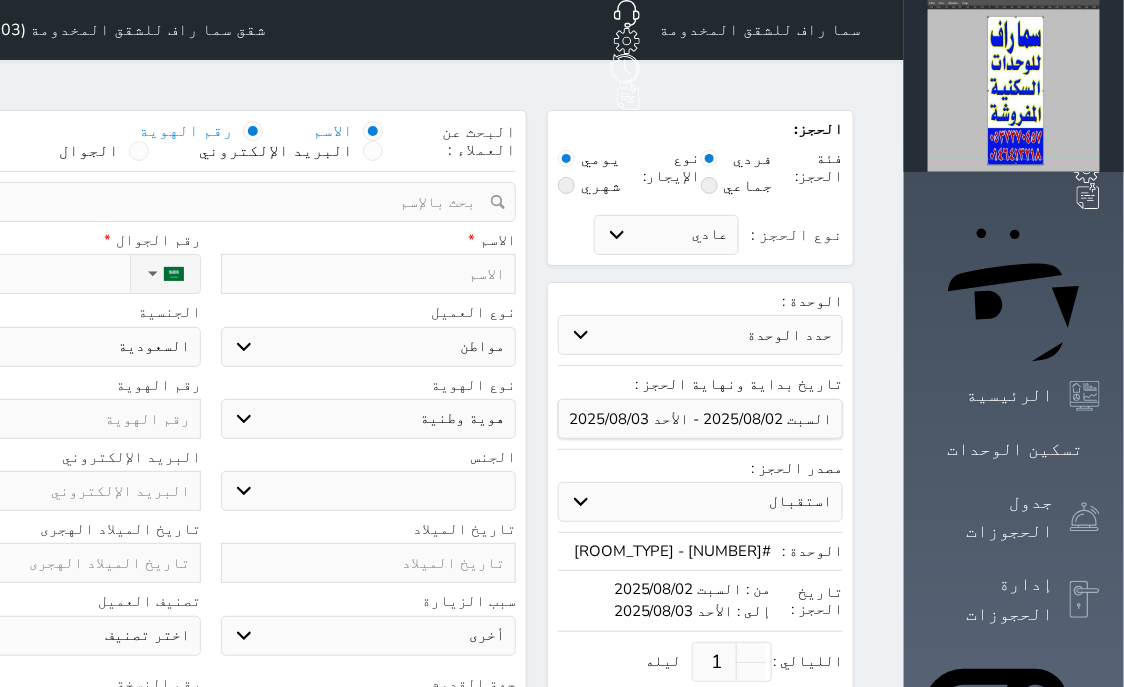 select 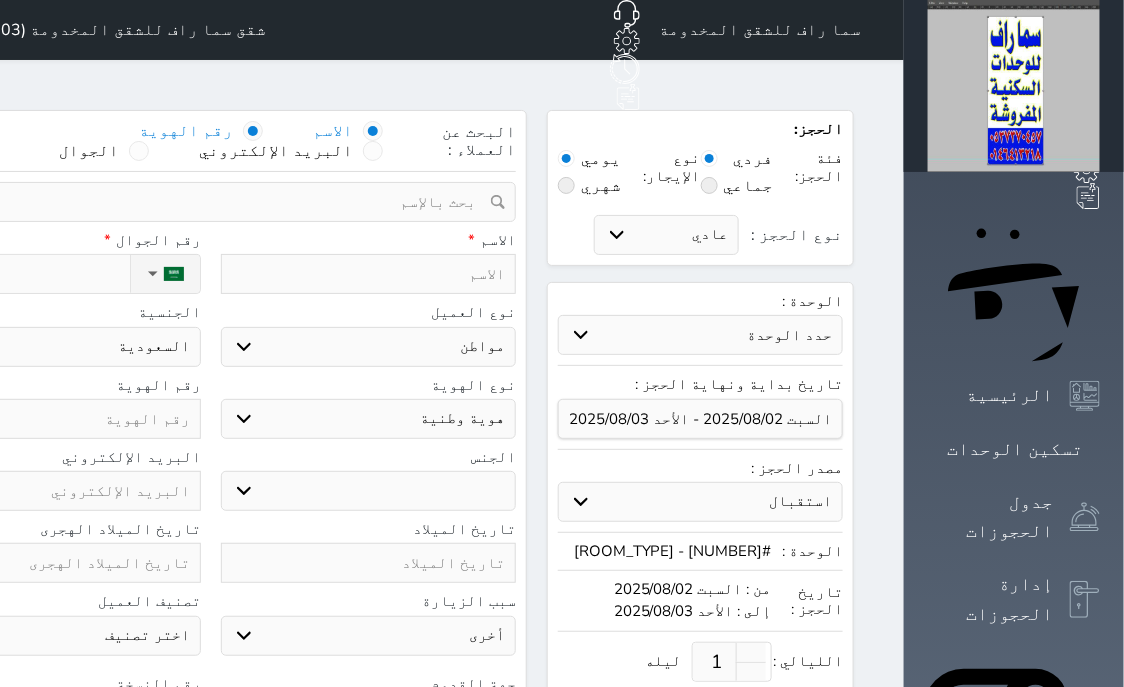 select 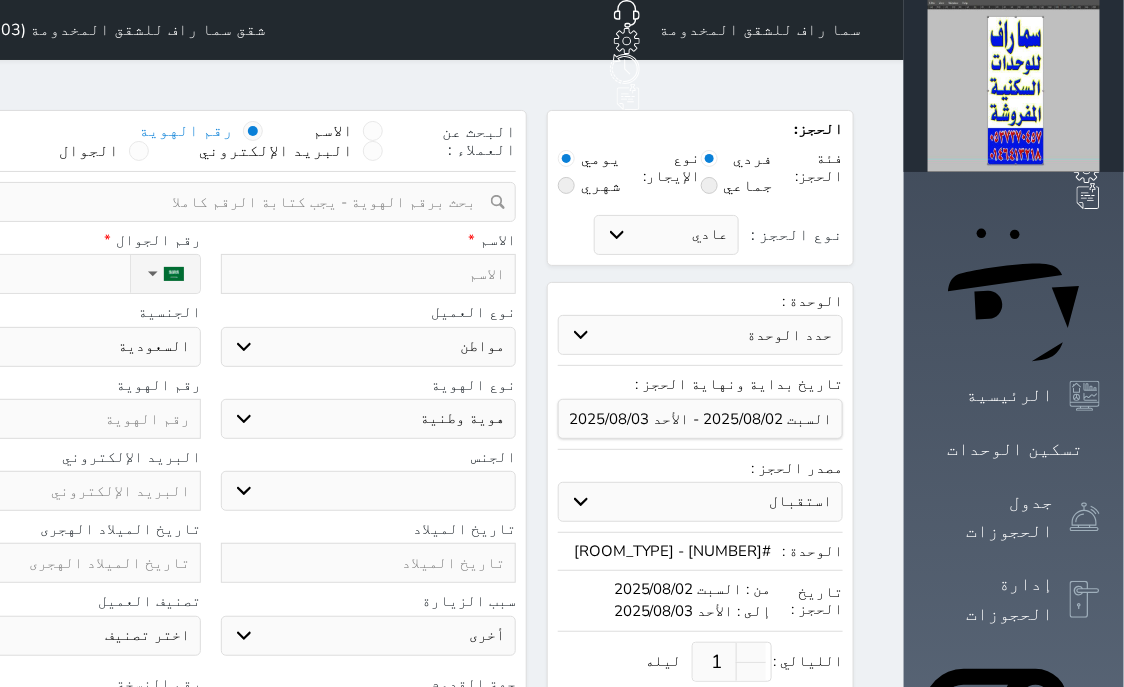 click at bounding box center (203, 202) 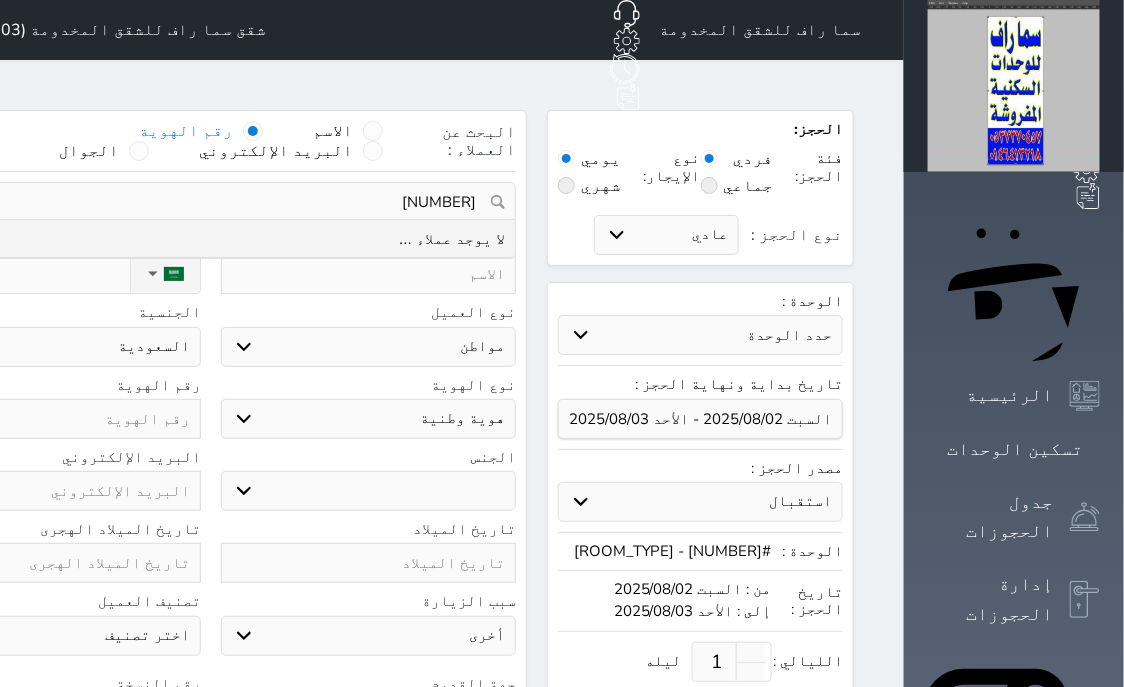 type on "1017862481" 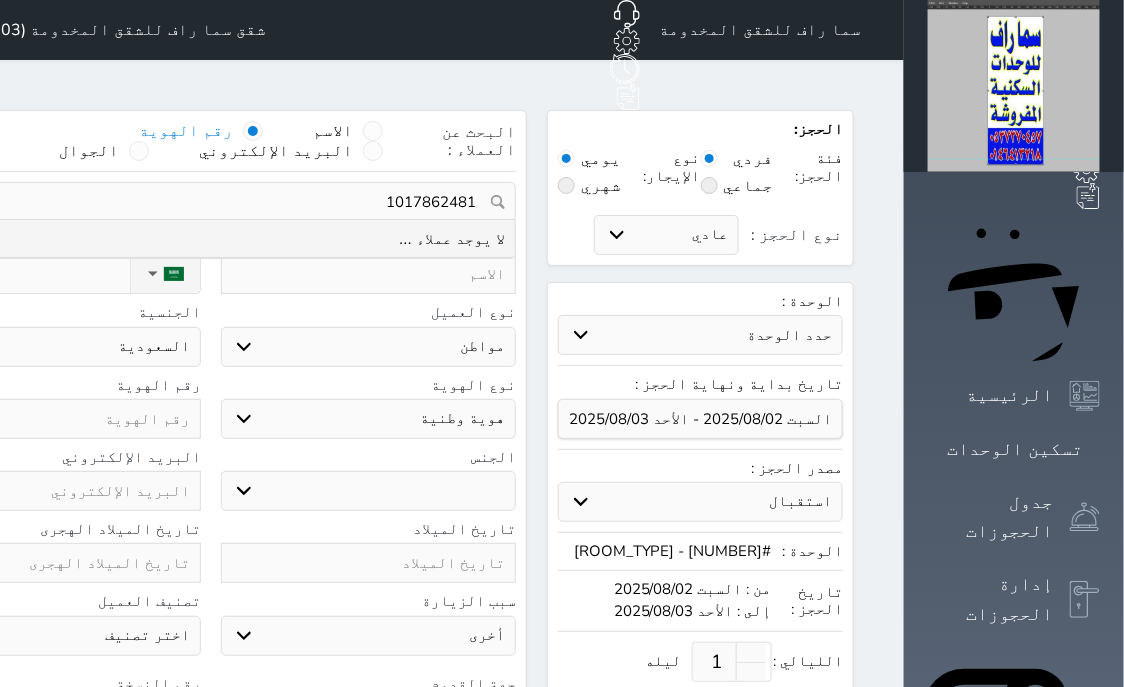 click on "1017862481" at bounding box center (210, 202) 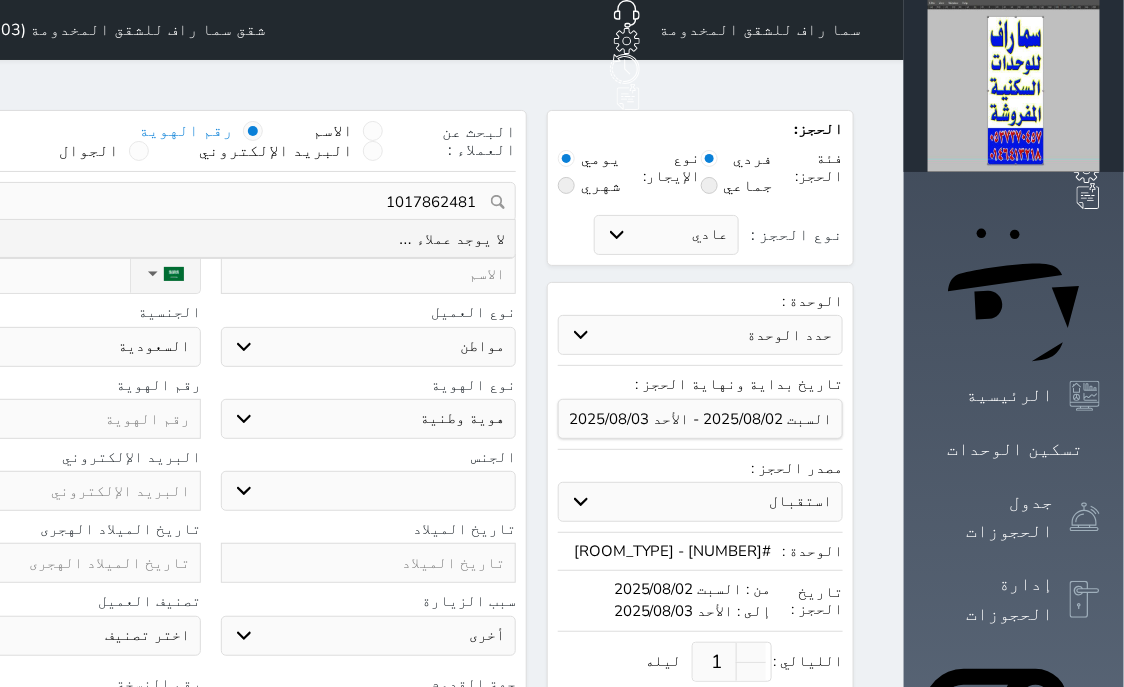 click on "1017862481" at bounding box center (210, 202) 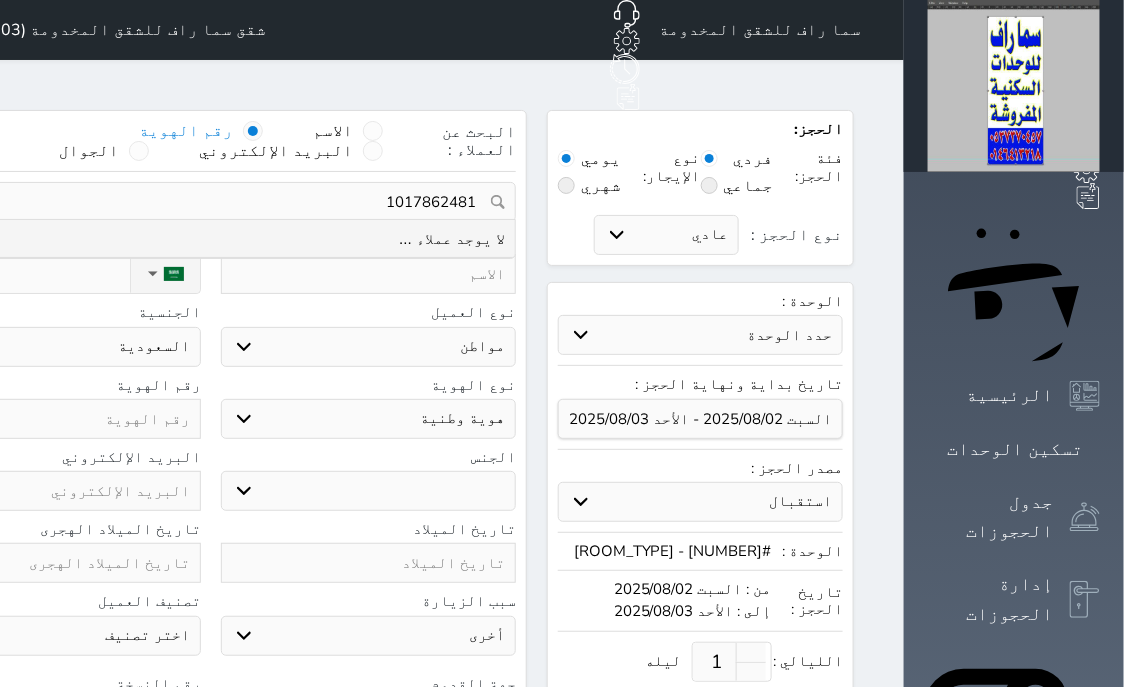 type 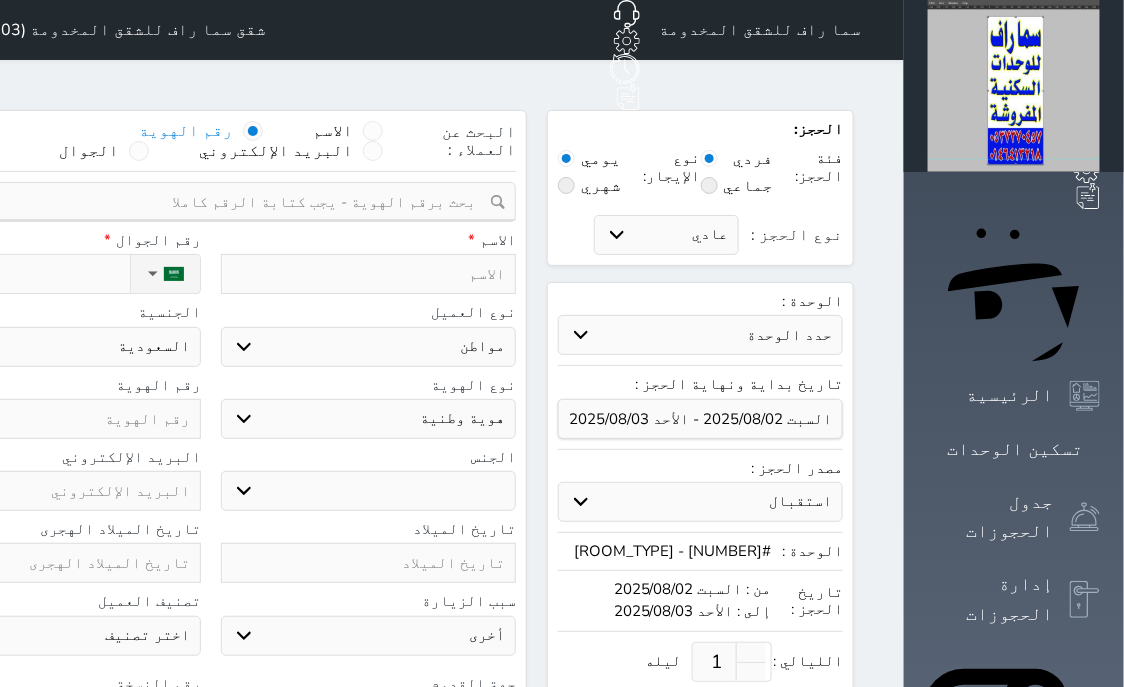 click at bounding box center (53, 419) 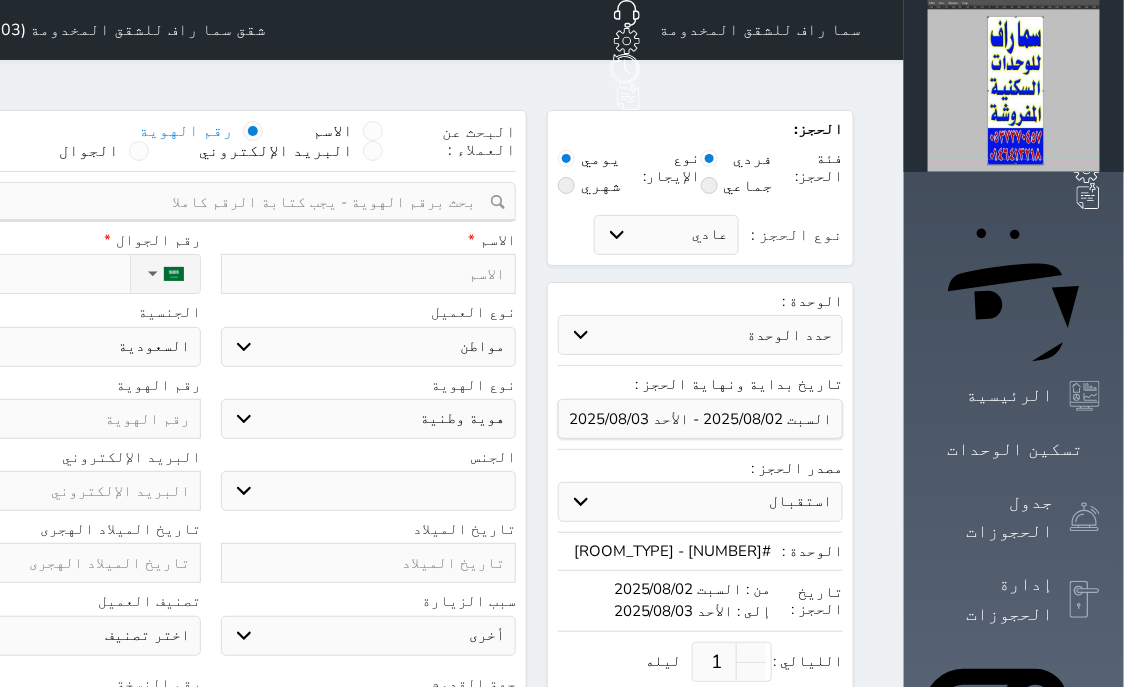 select 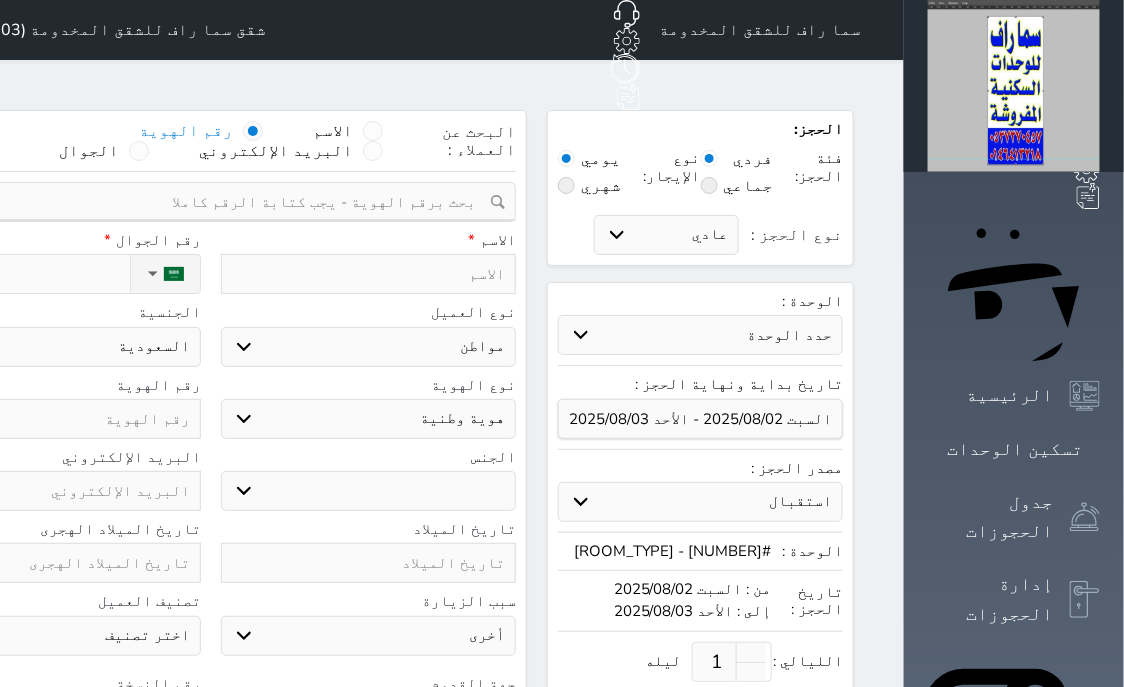 select 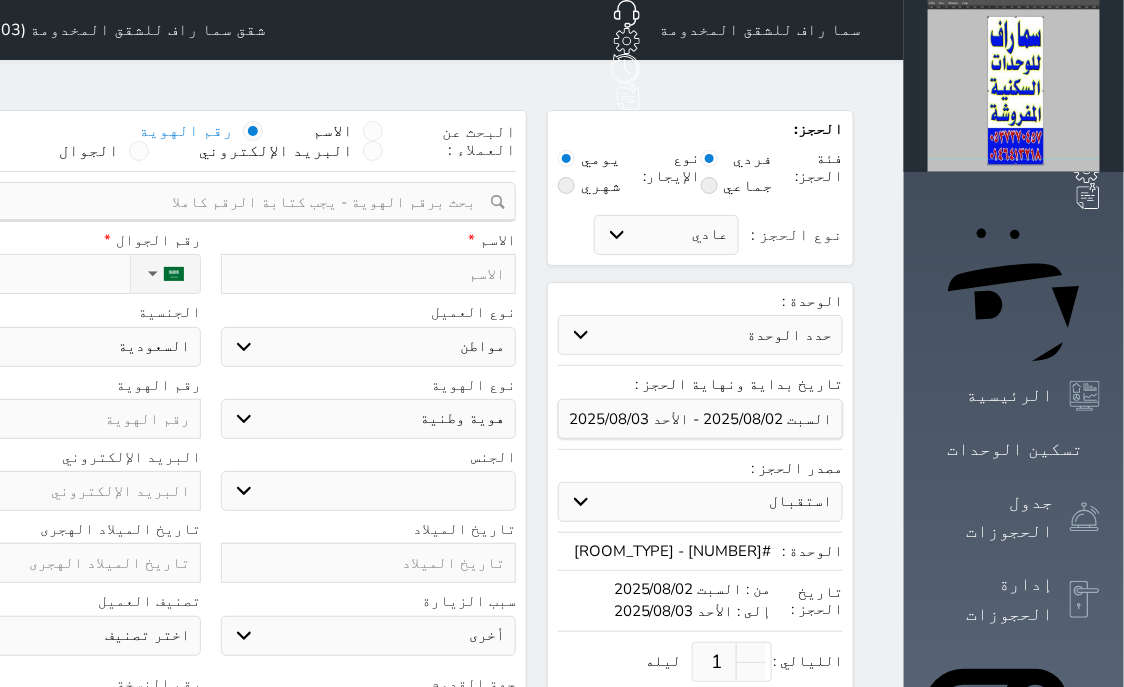 select 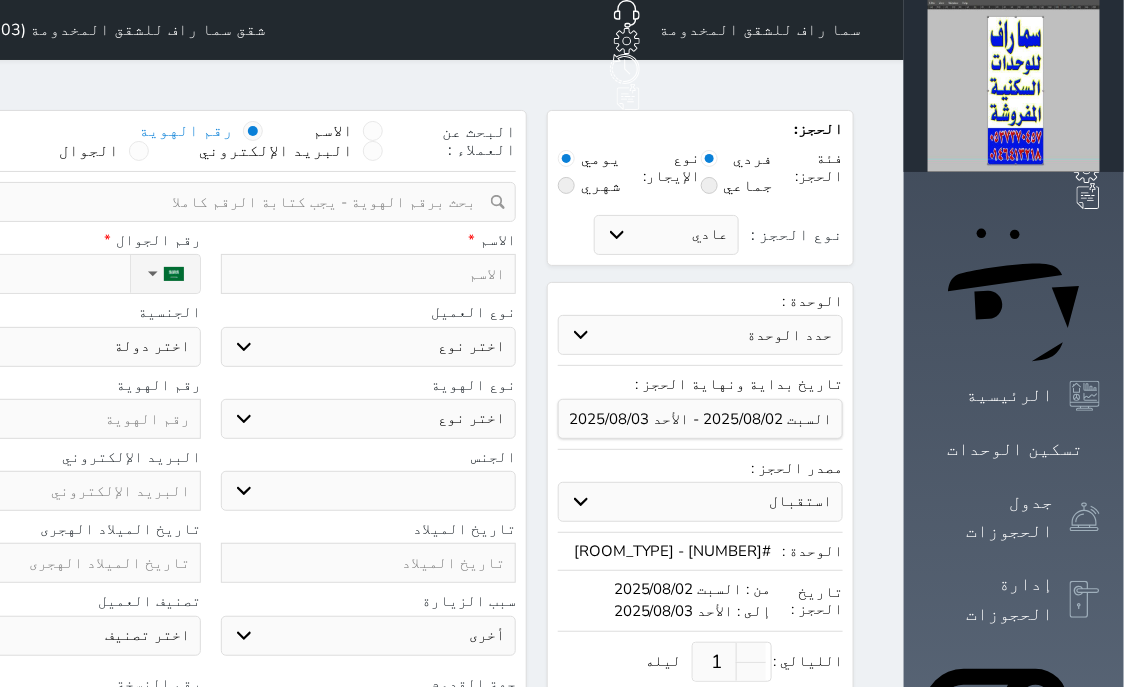 paste on "1017862481" 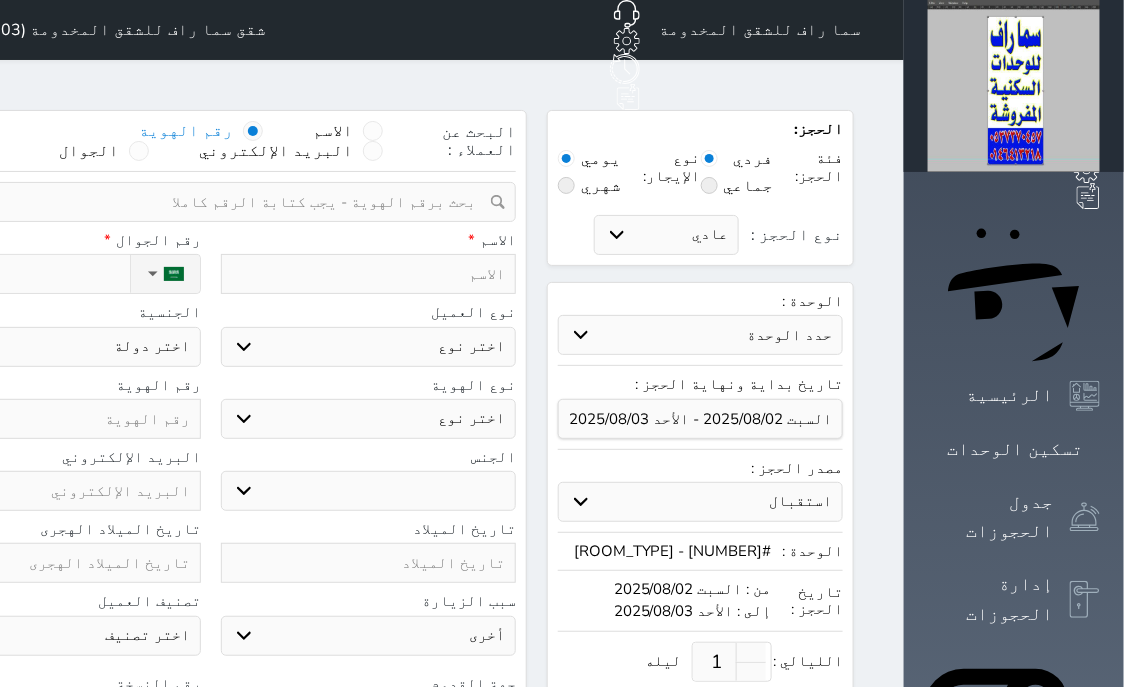 select 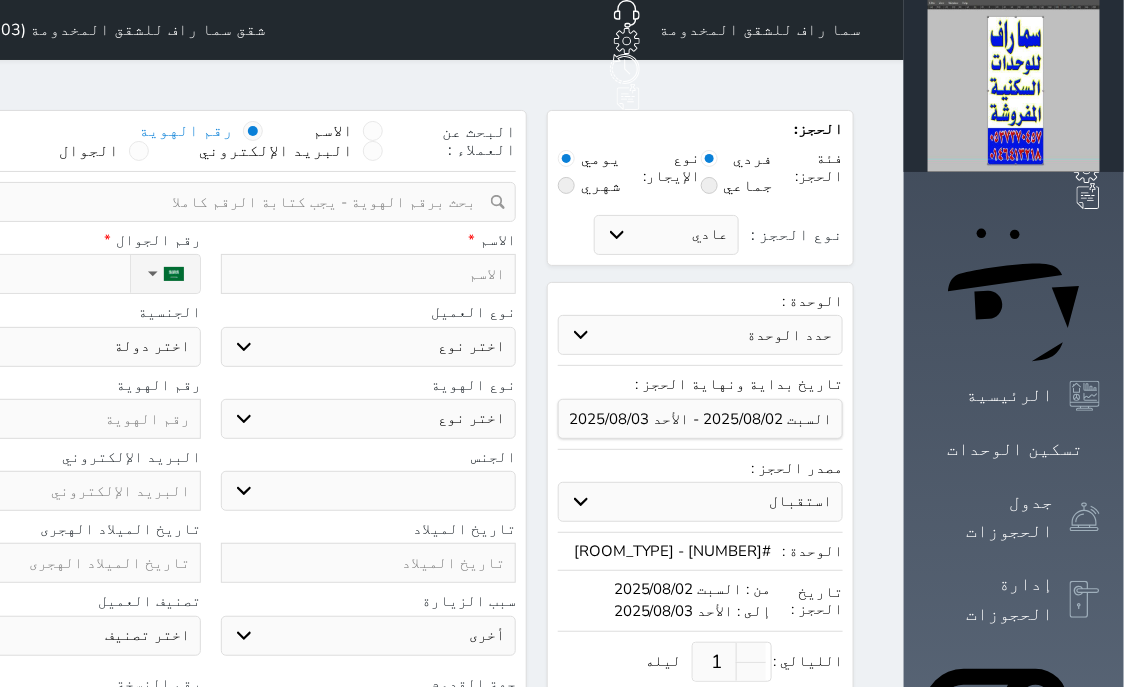 select 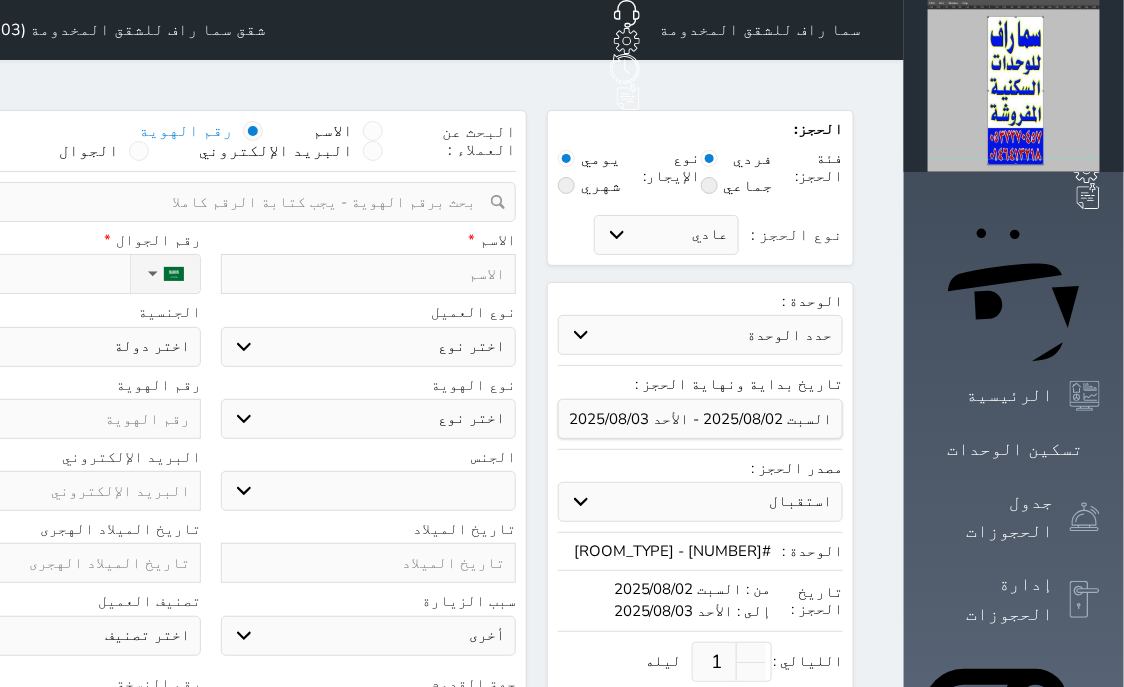 type on "1017862481" 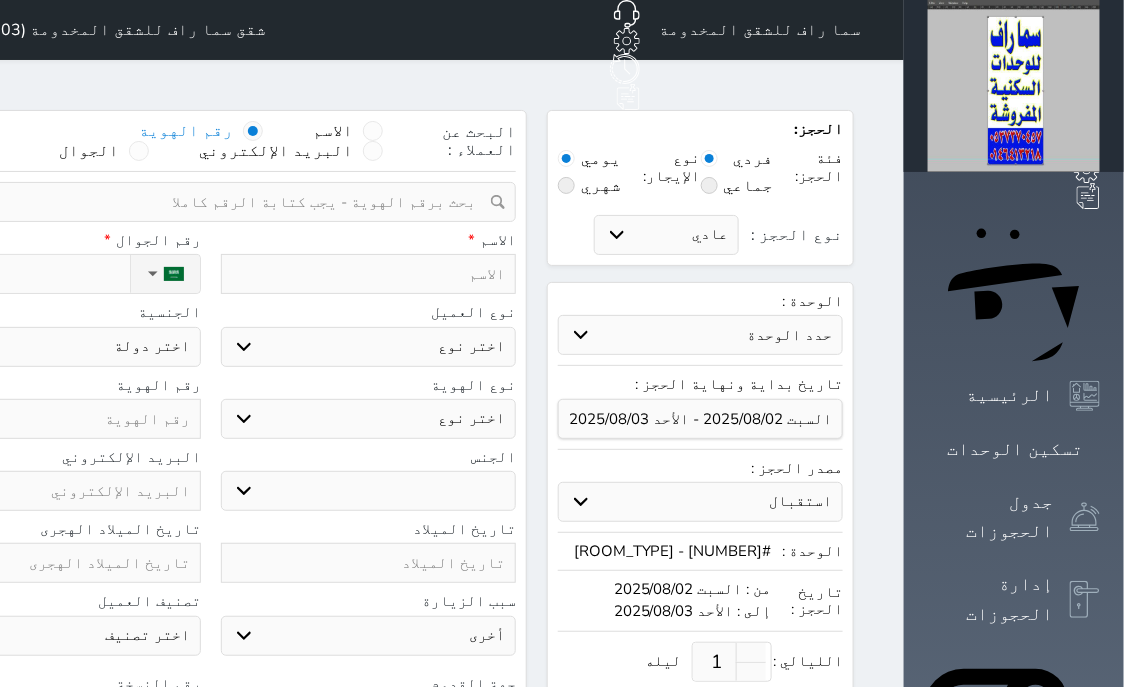 select 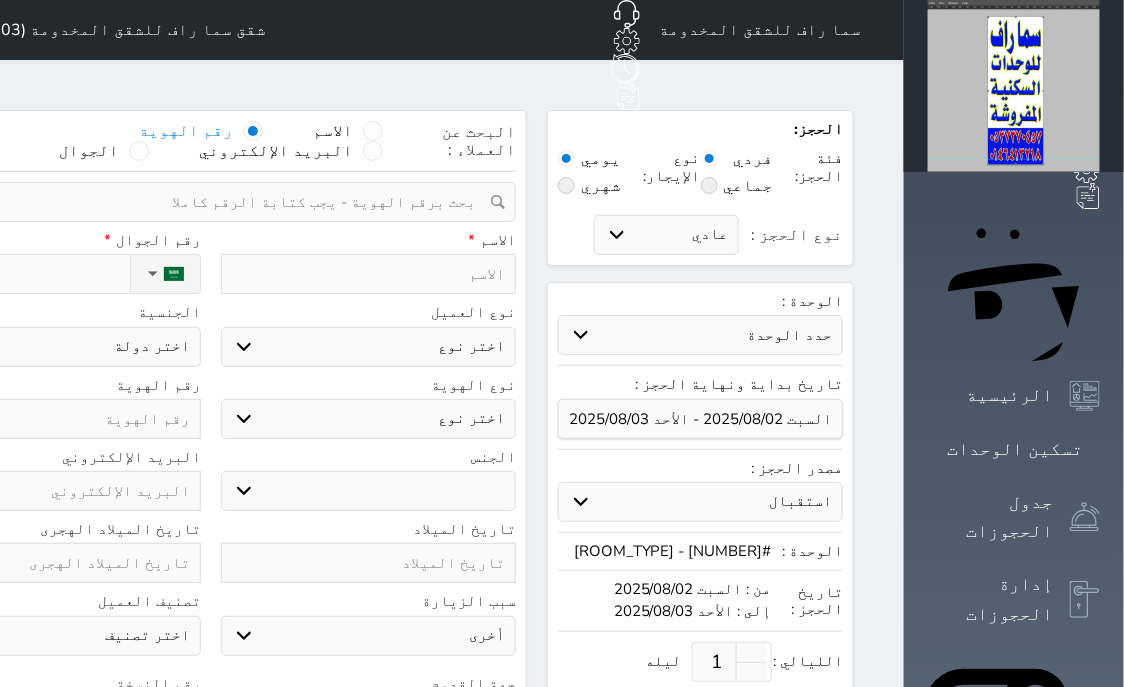 select 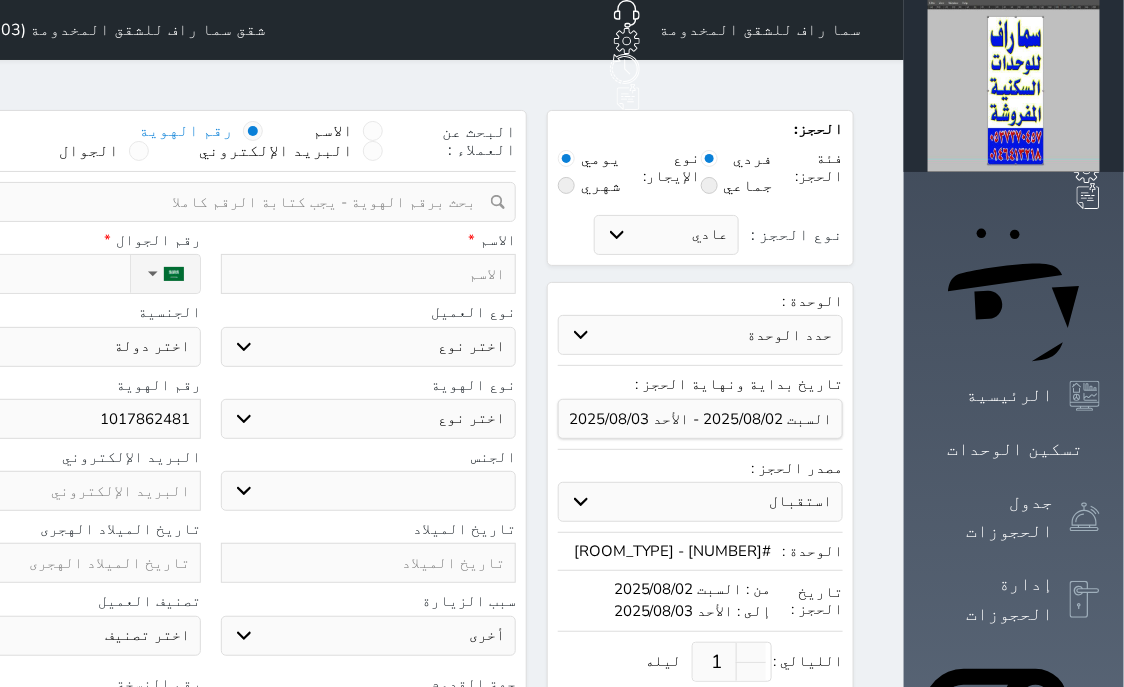 type on "1017862481" 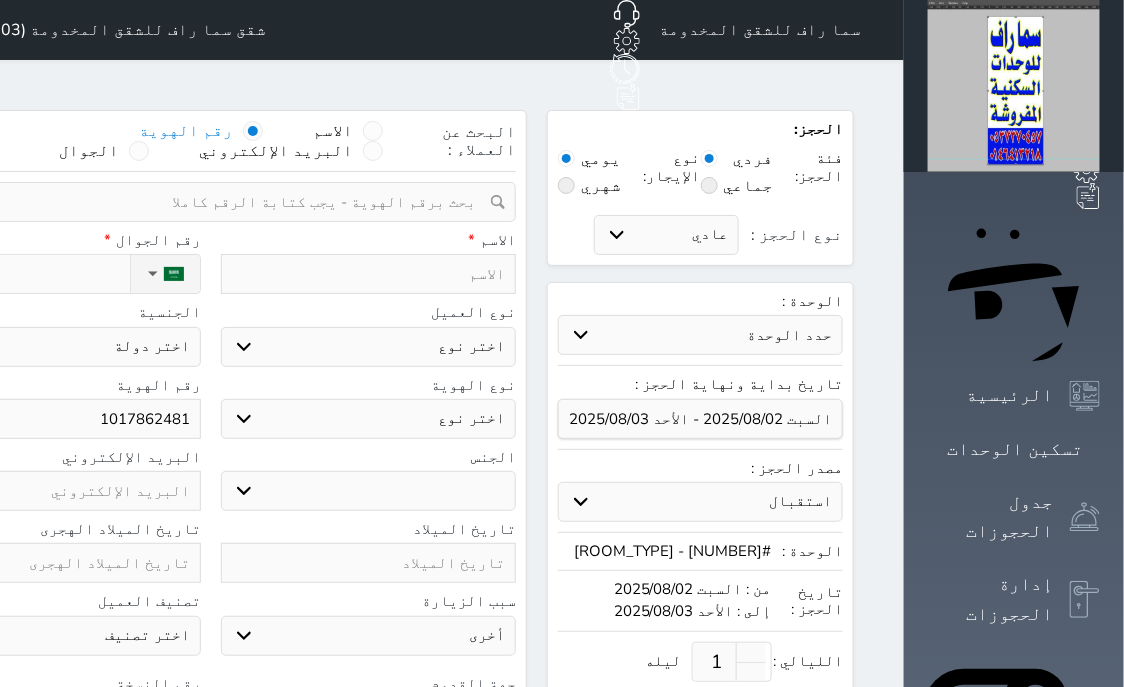 click at bounding box center (369, 274) 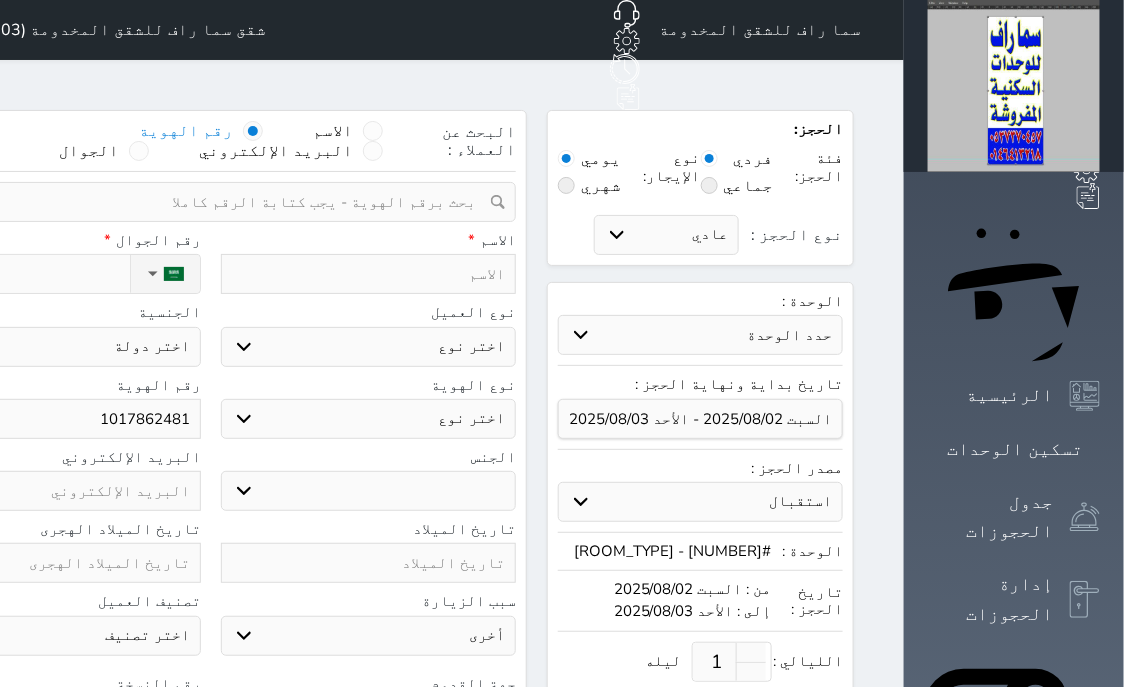 type on "م" 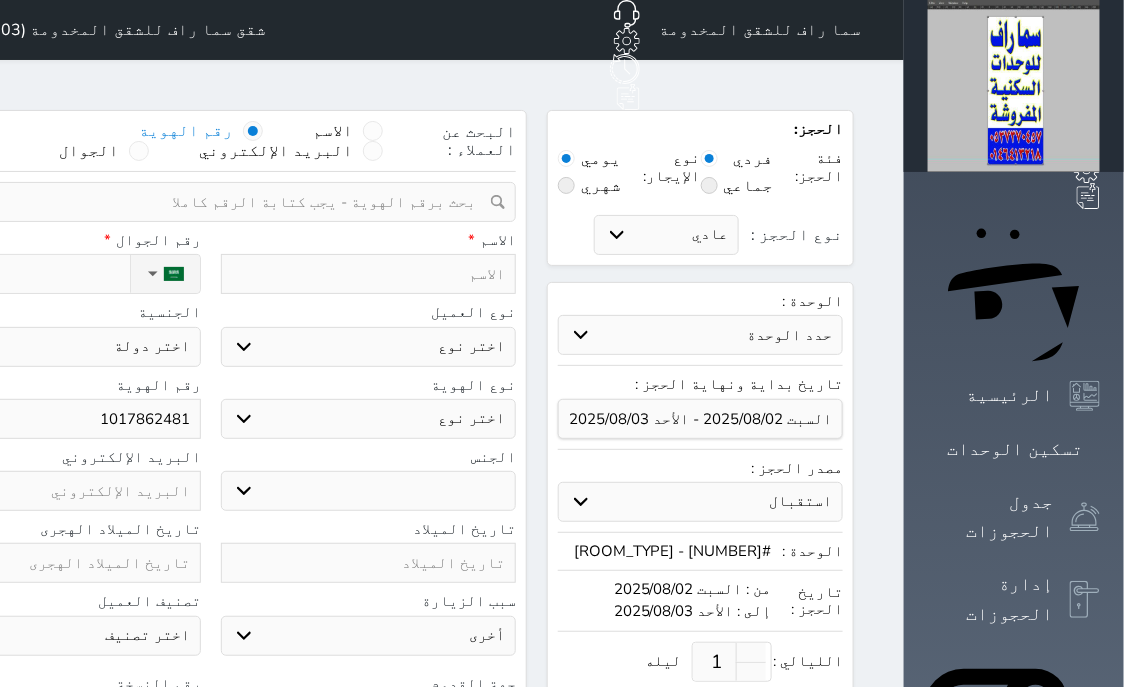 select 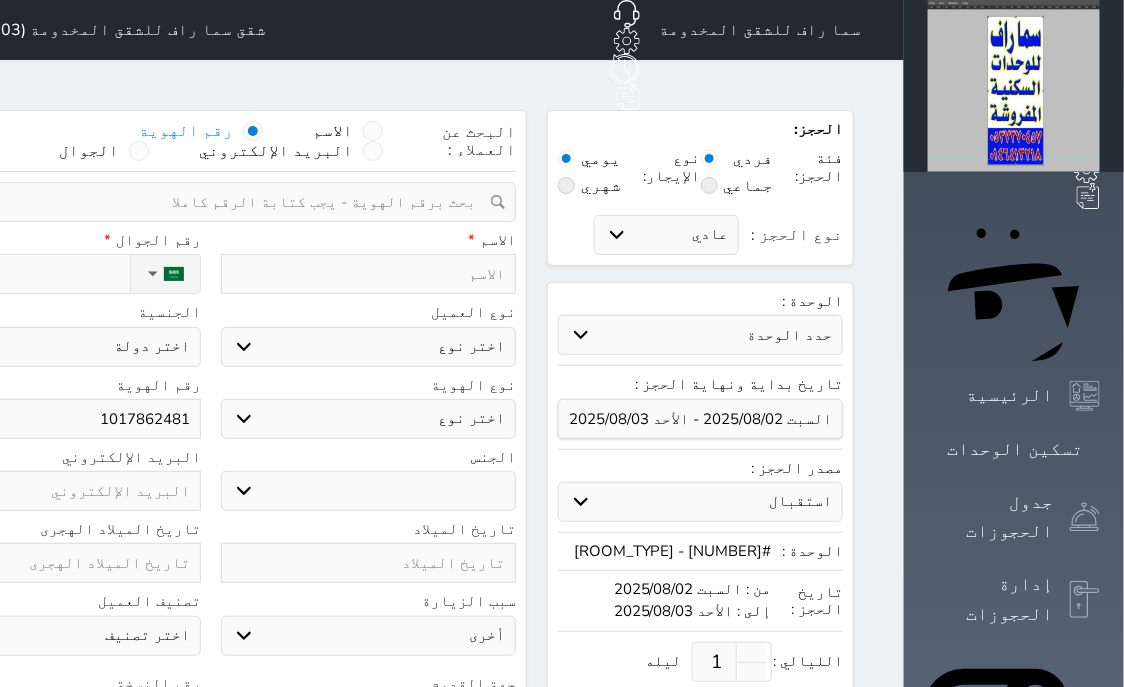 select 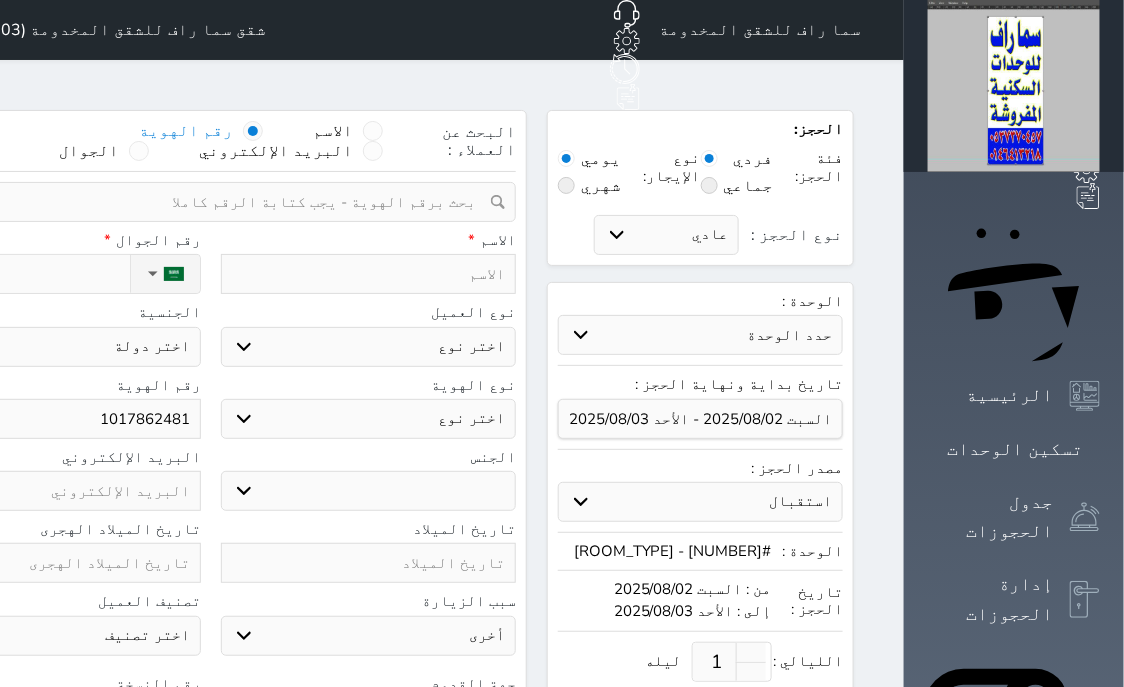 select 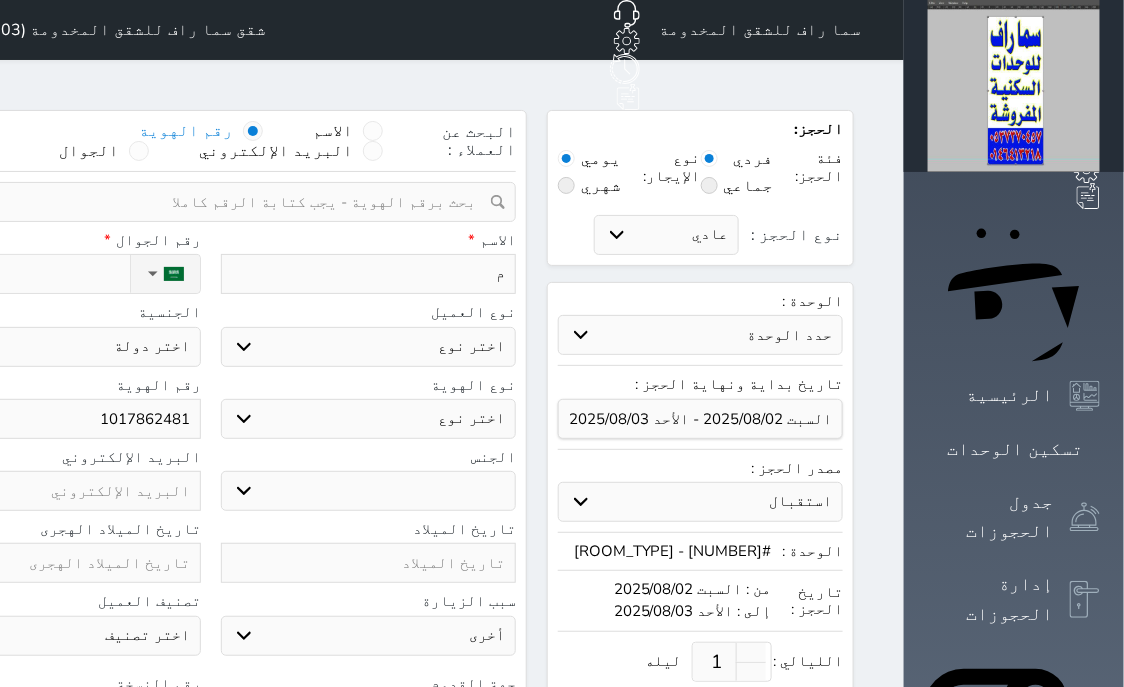 type on "ما" 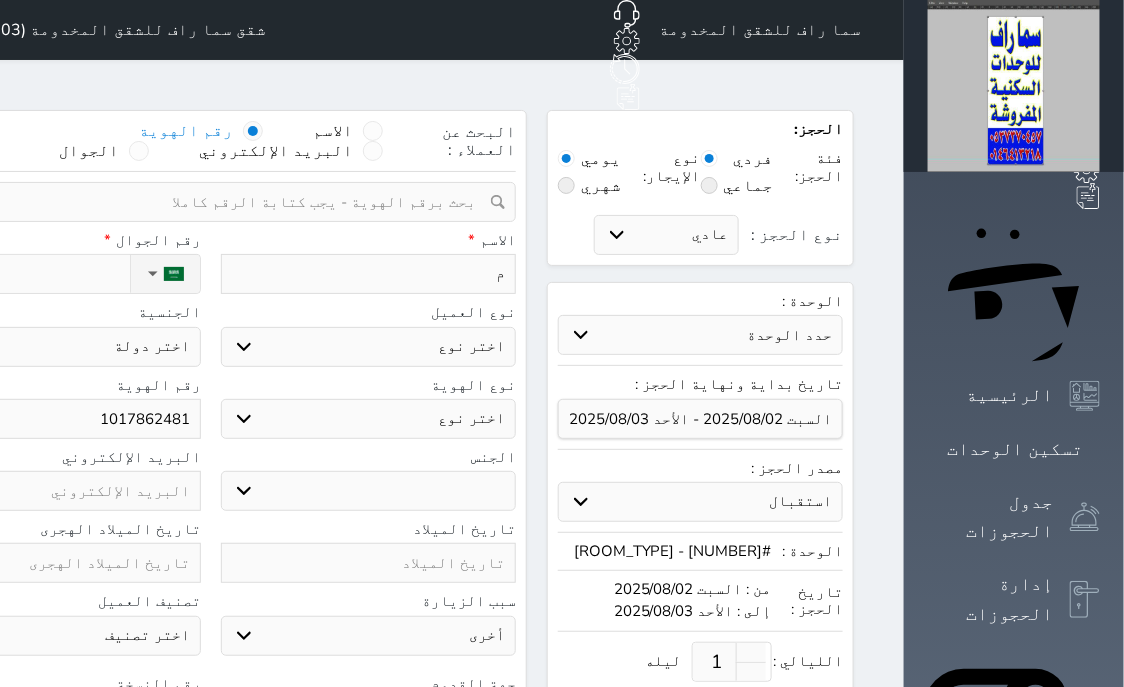 select 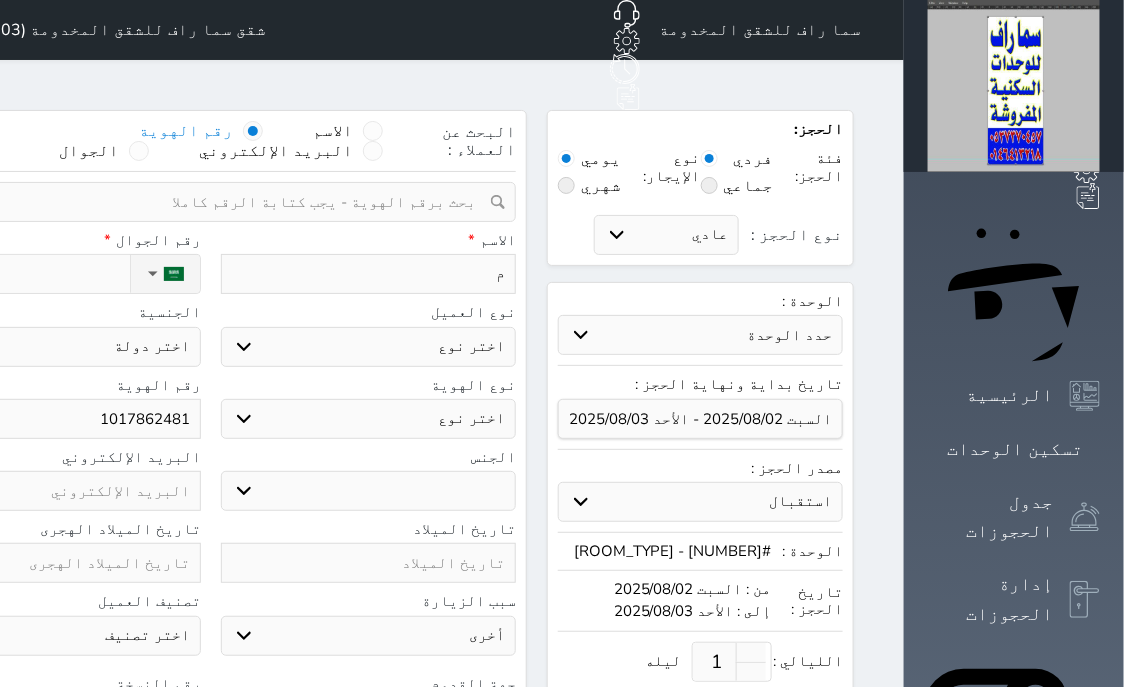 select 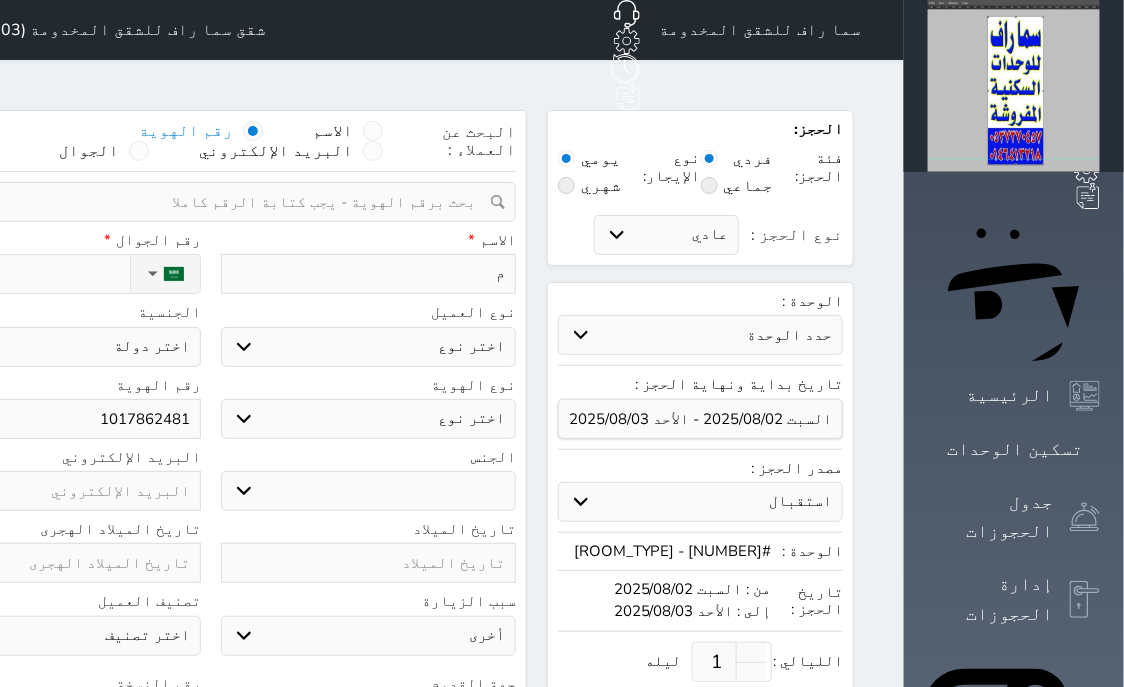 select 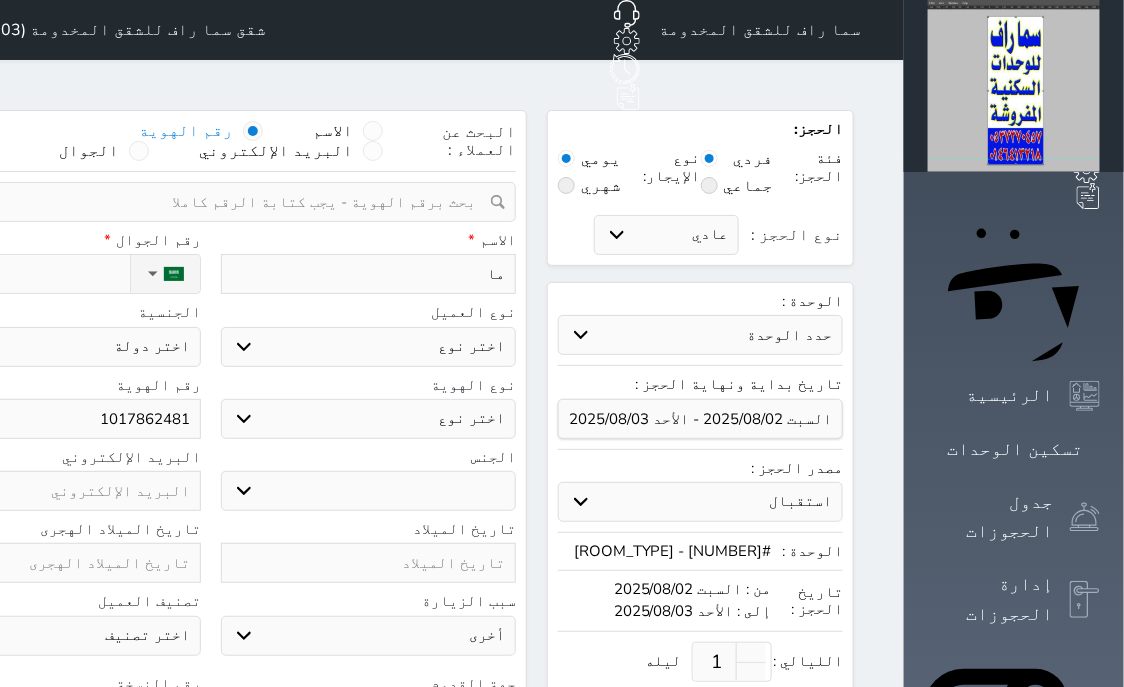 type on "ماج" 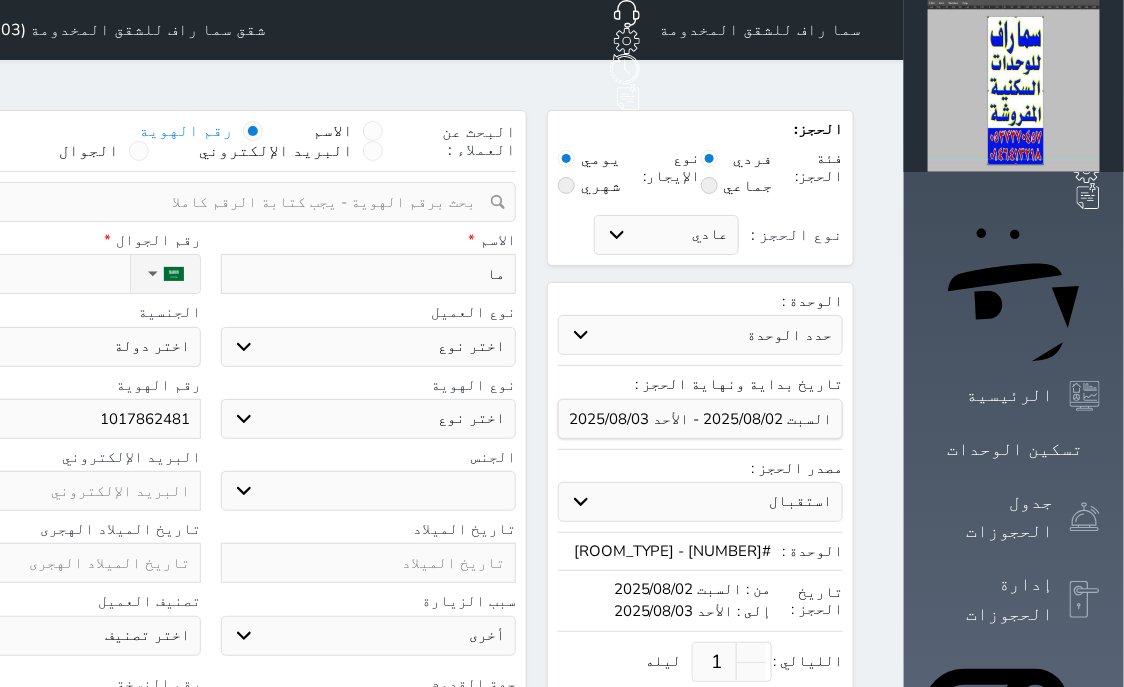 select 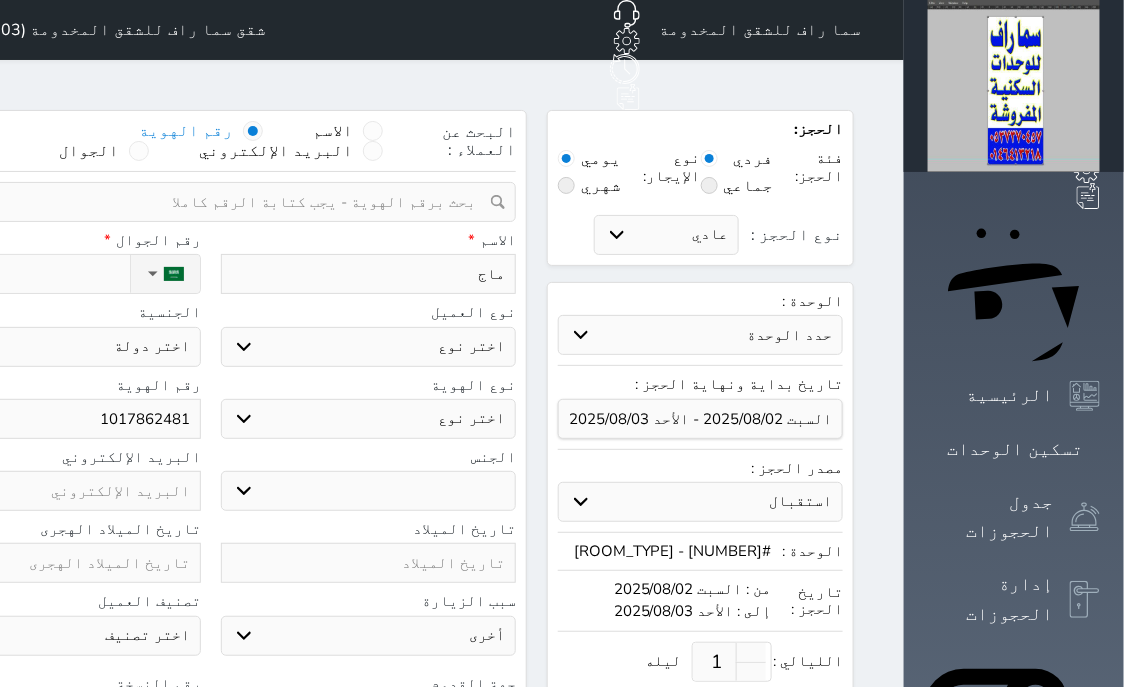 type on "[FIRST]" 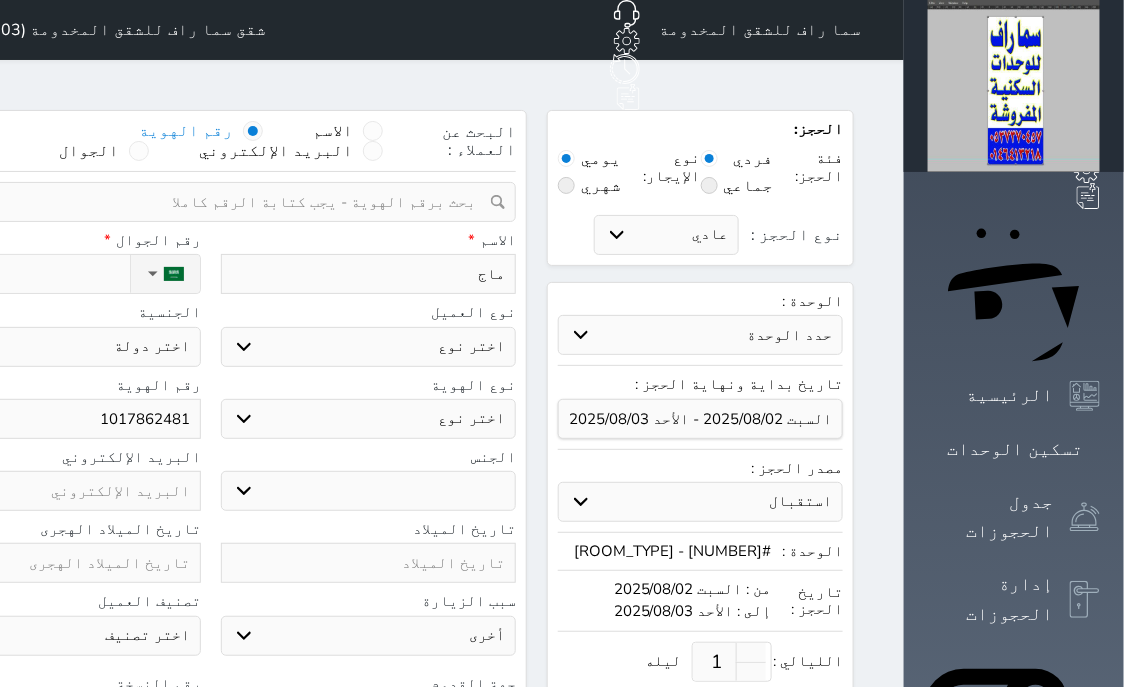 select 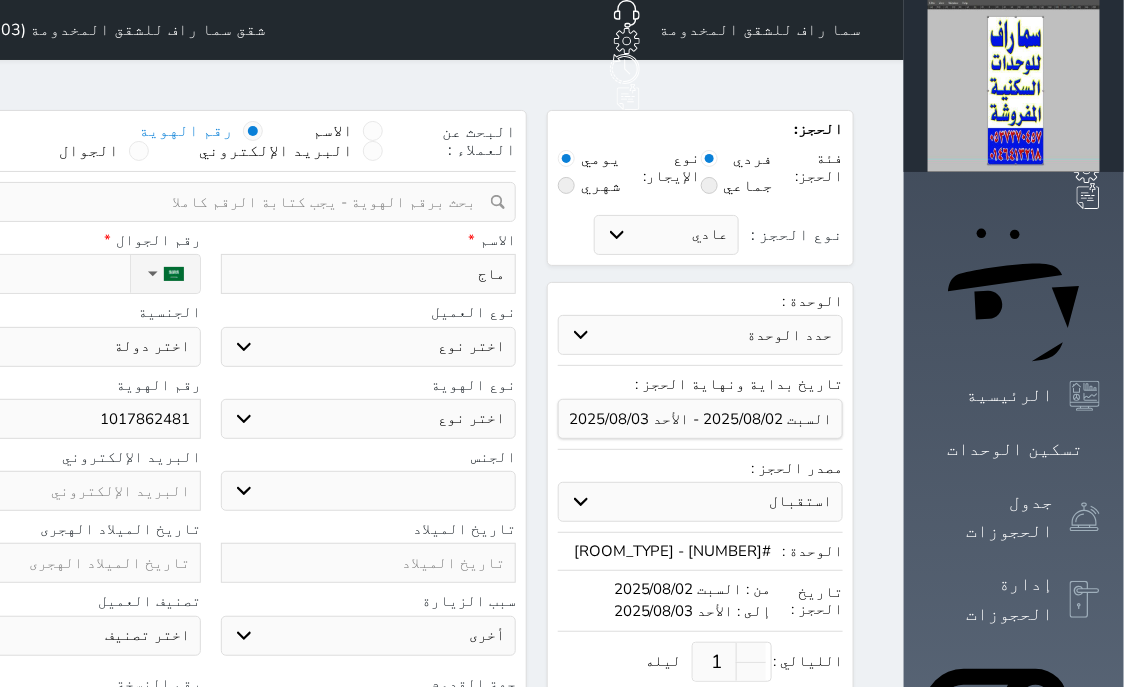 select 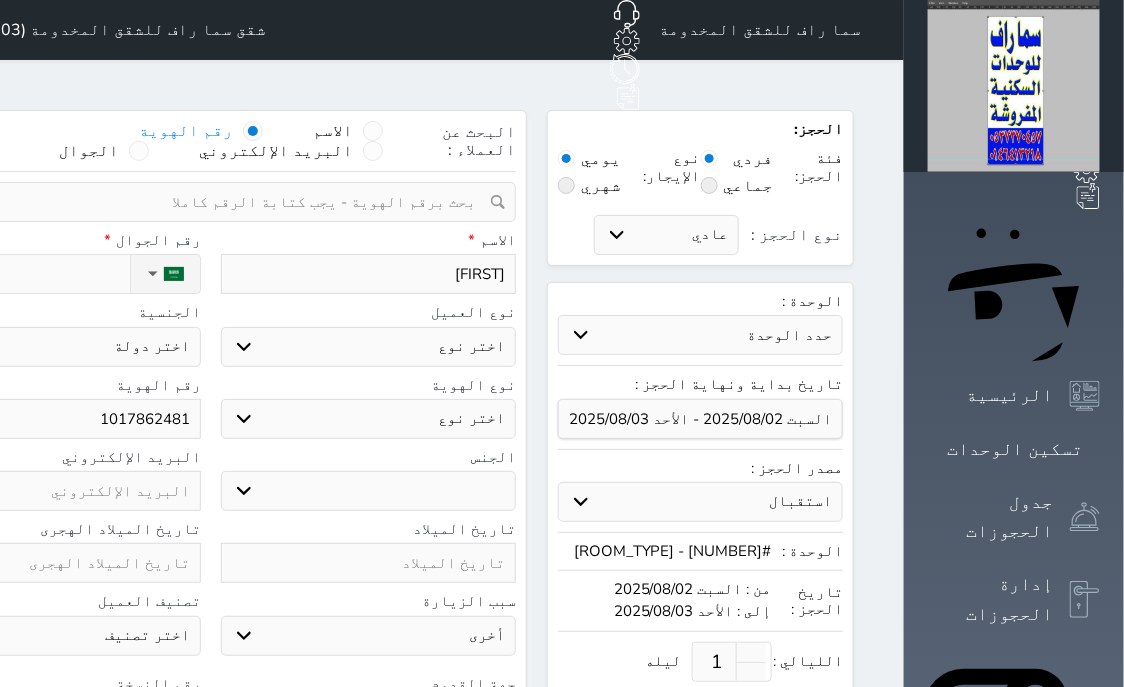 type on "[FIRST]" 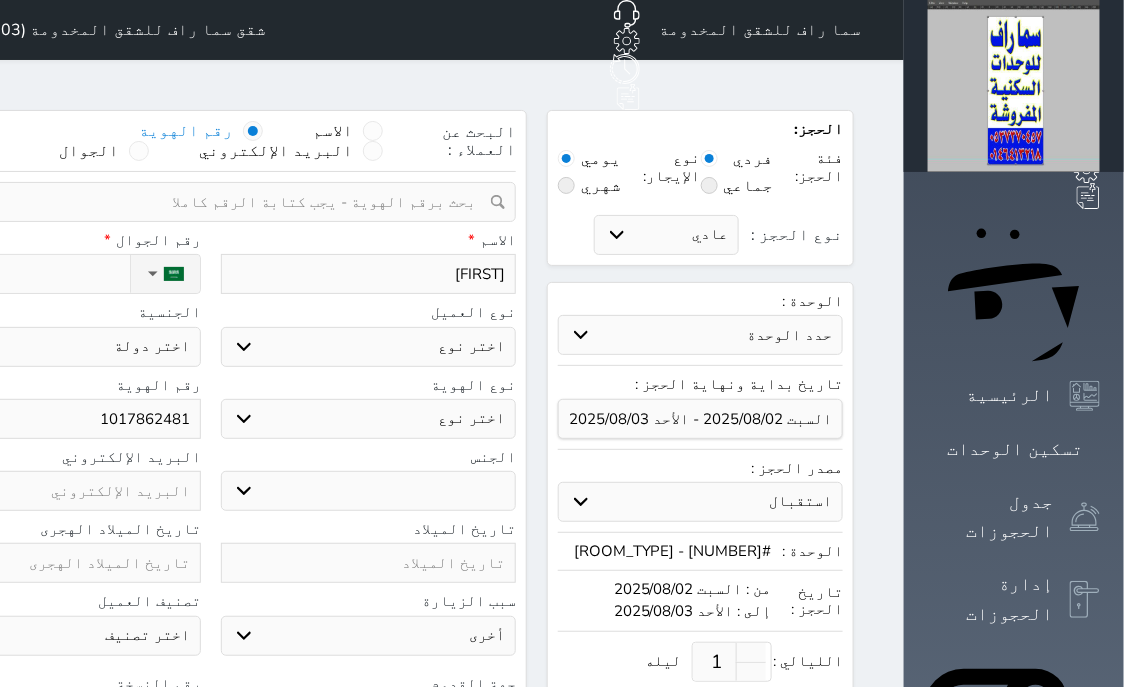 select 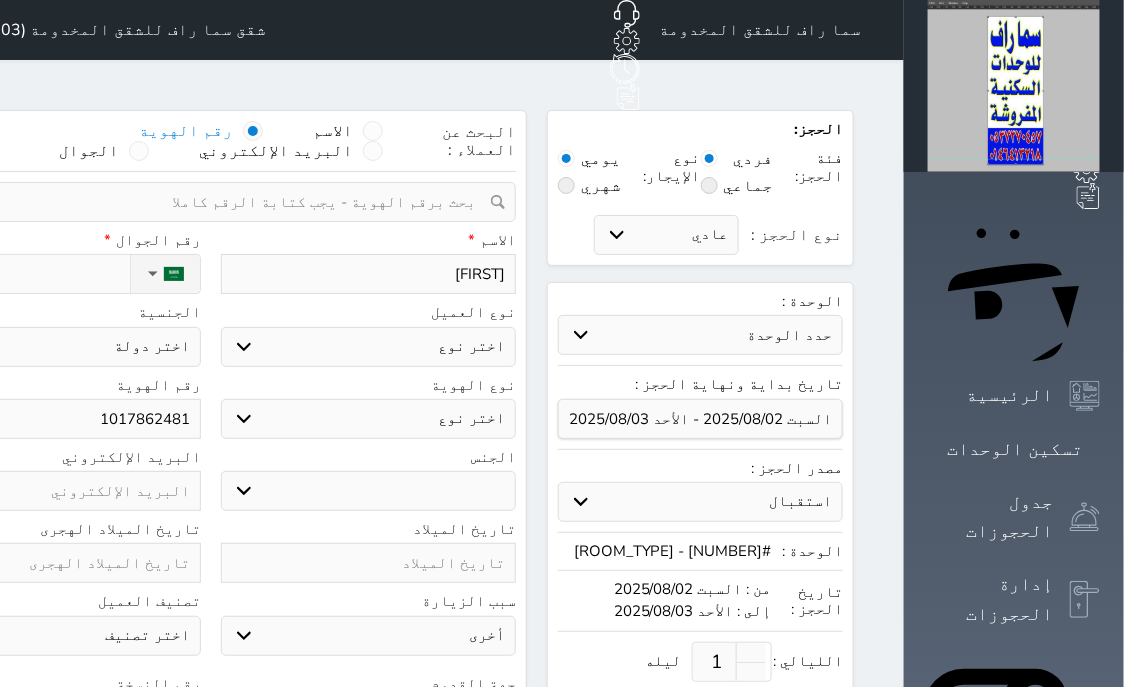 select 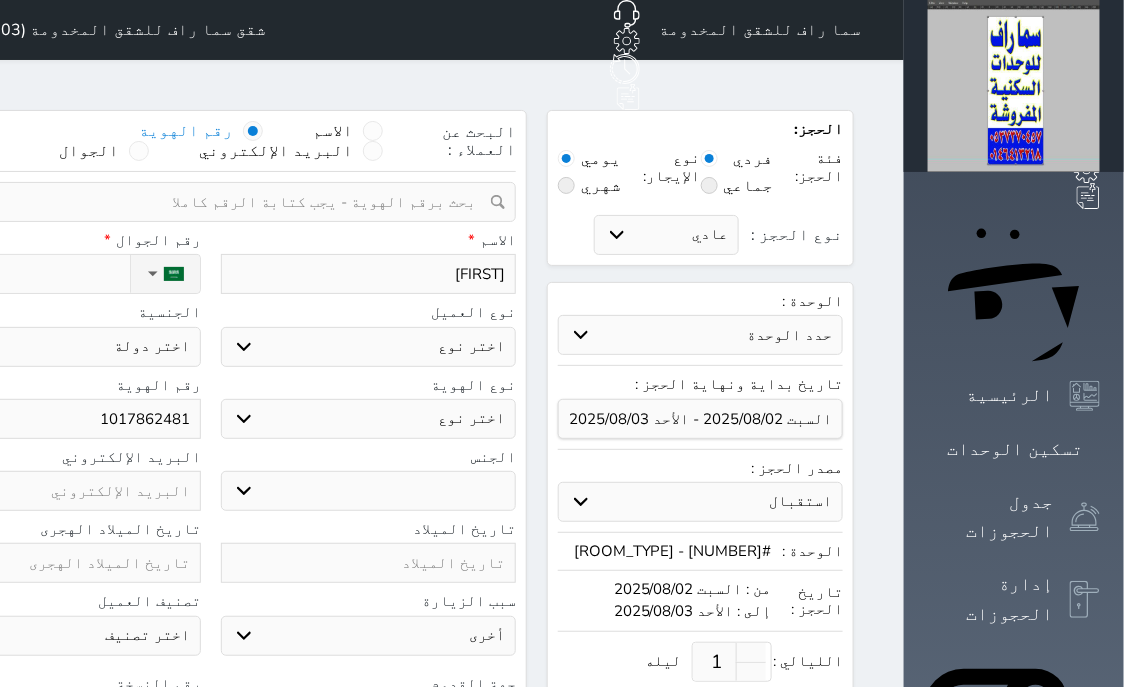 select 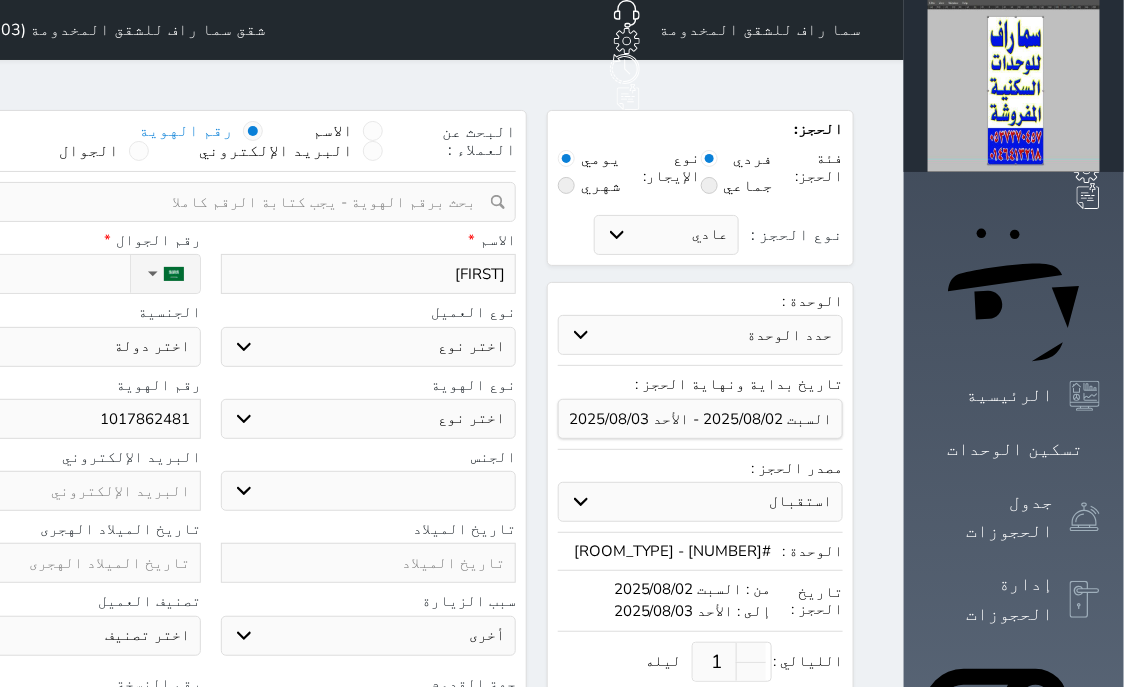 type on "ماجد ع" 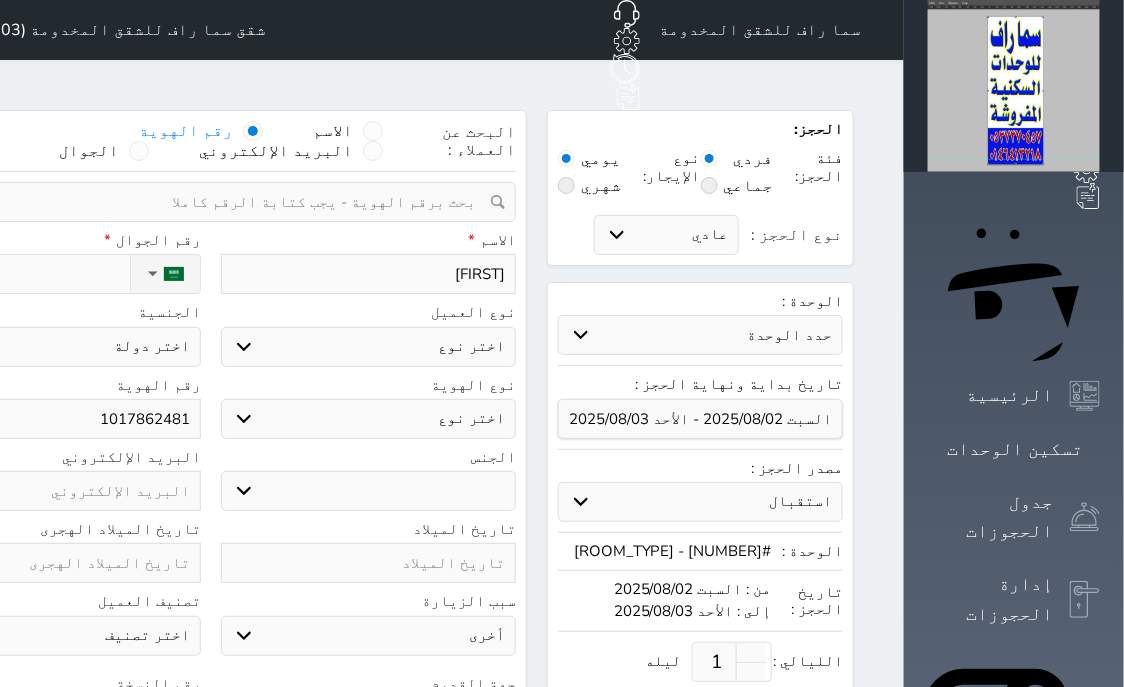 select 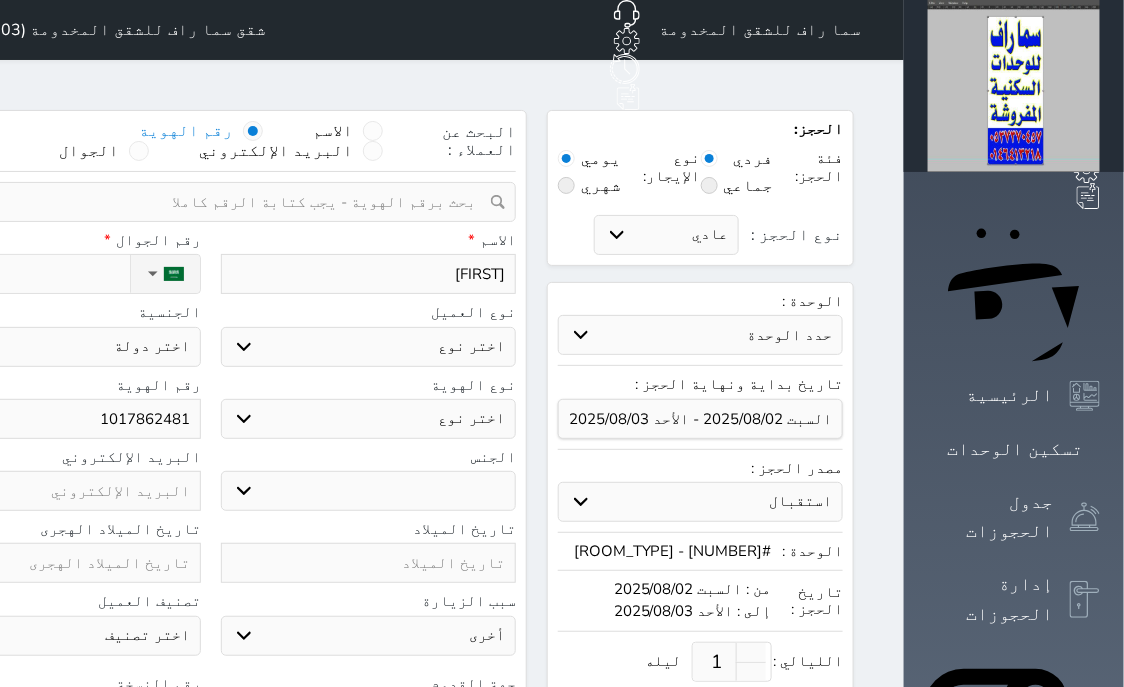 select 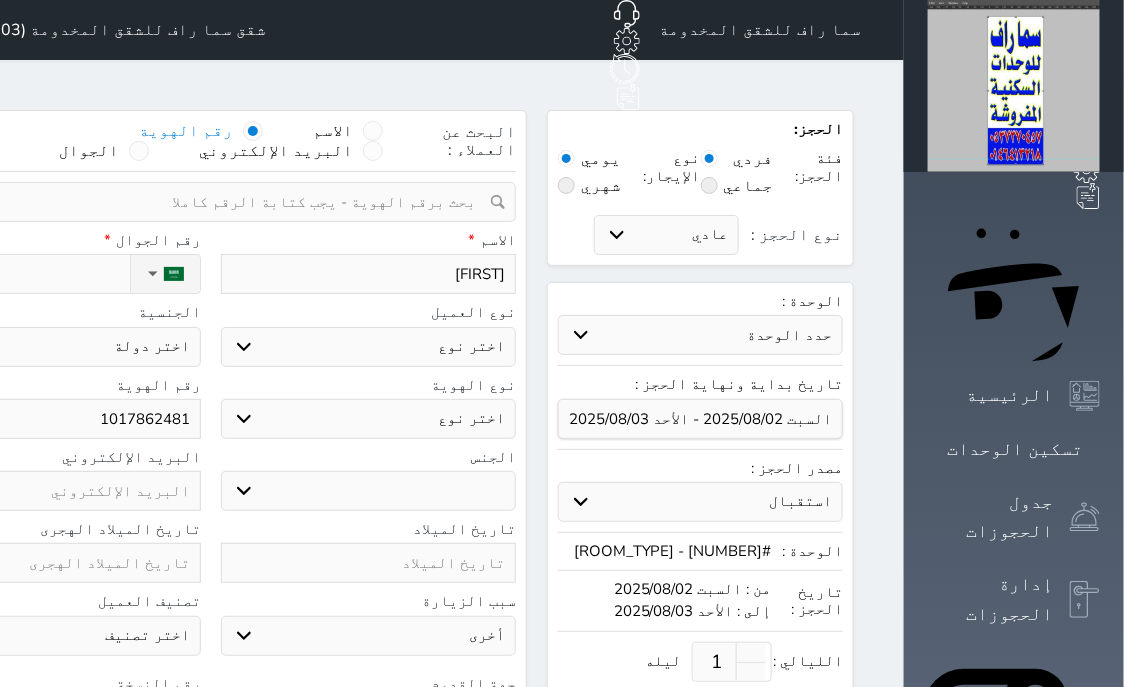 select 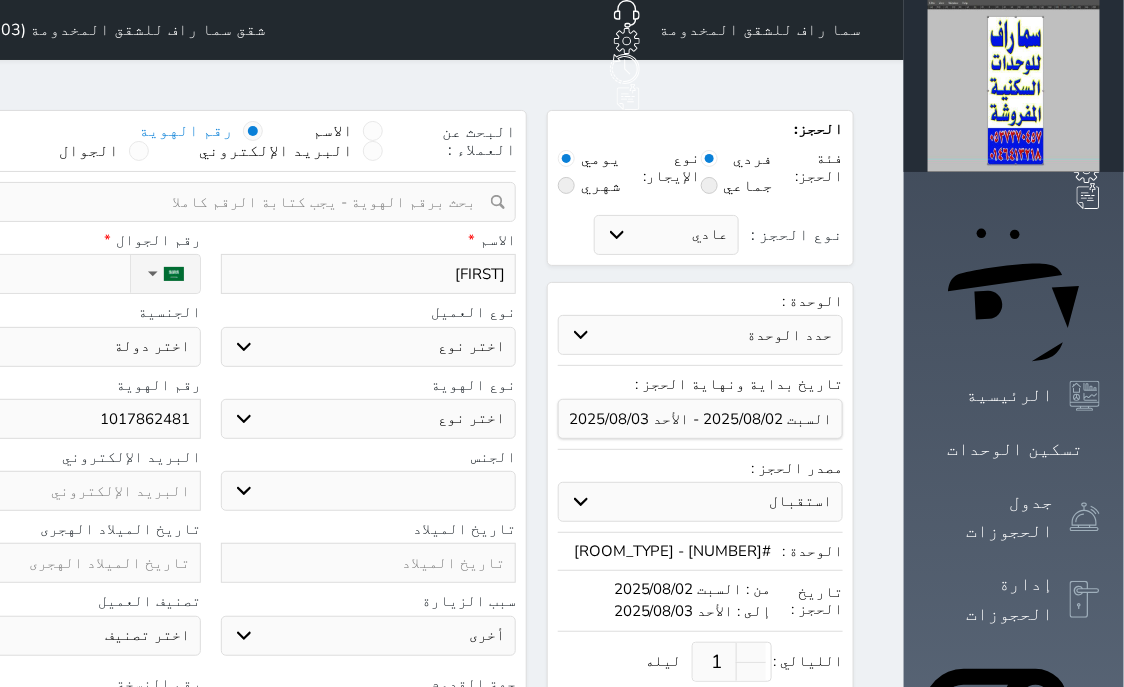 select 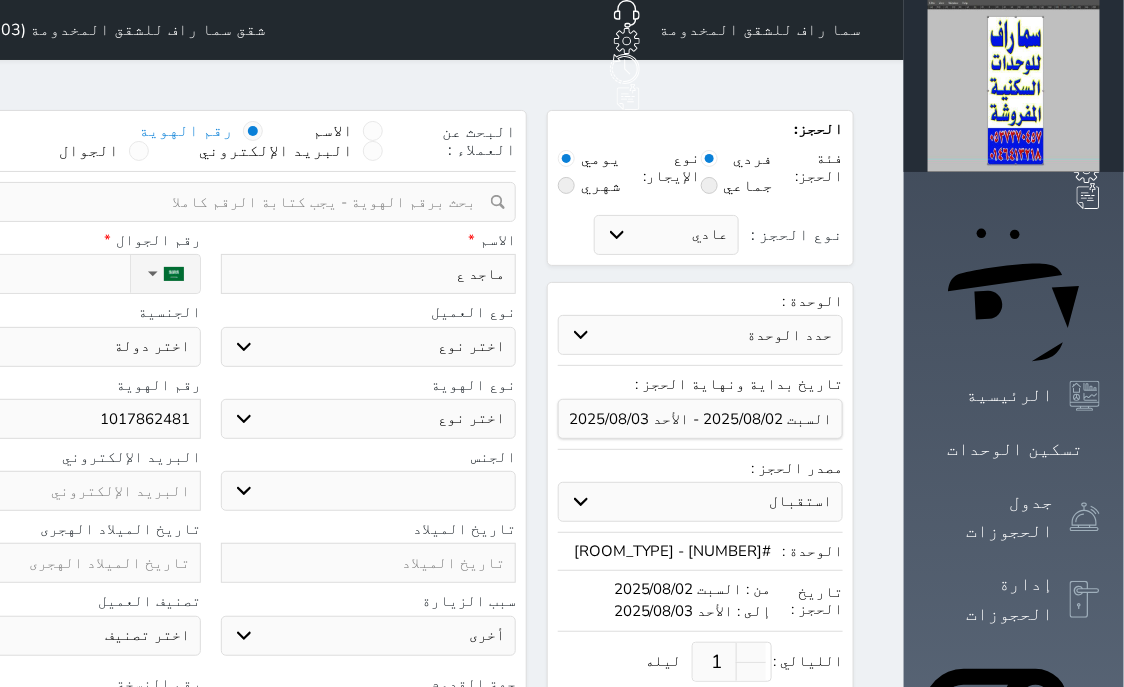 type on "[FIRST] [LAST]" 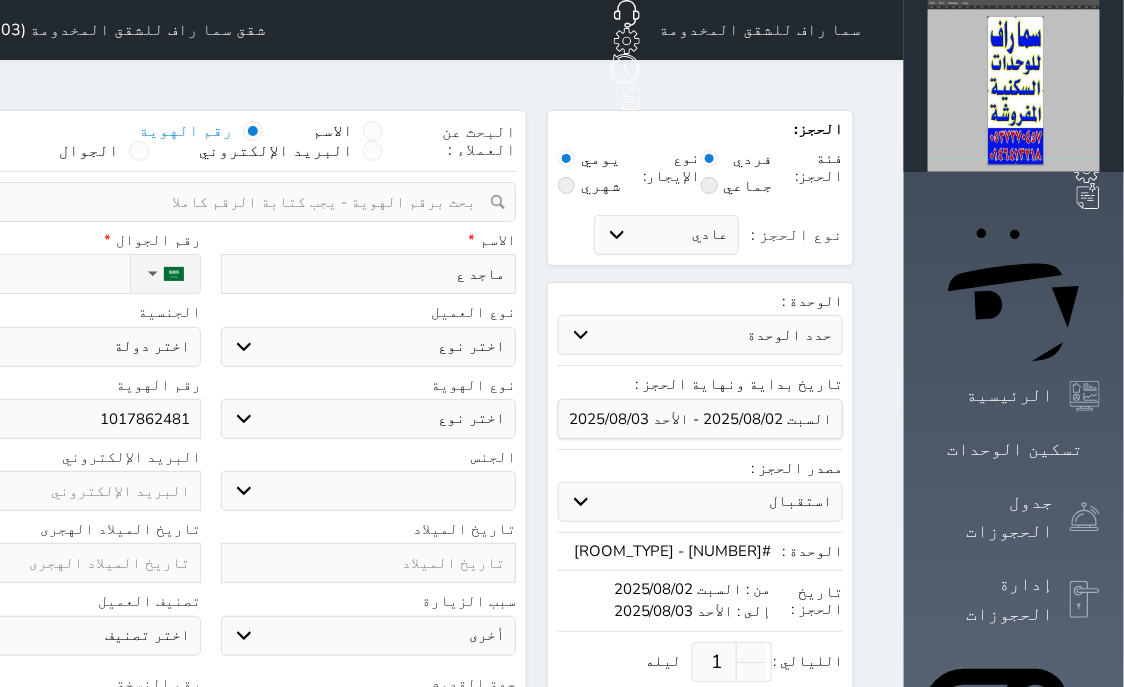 select 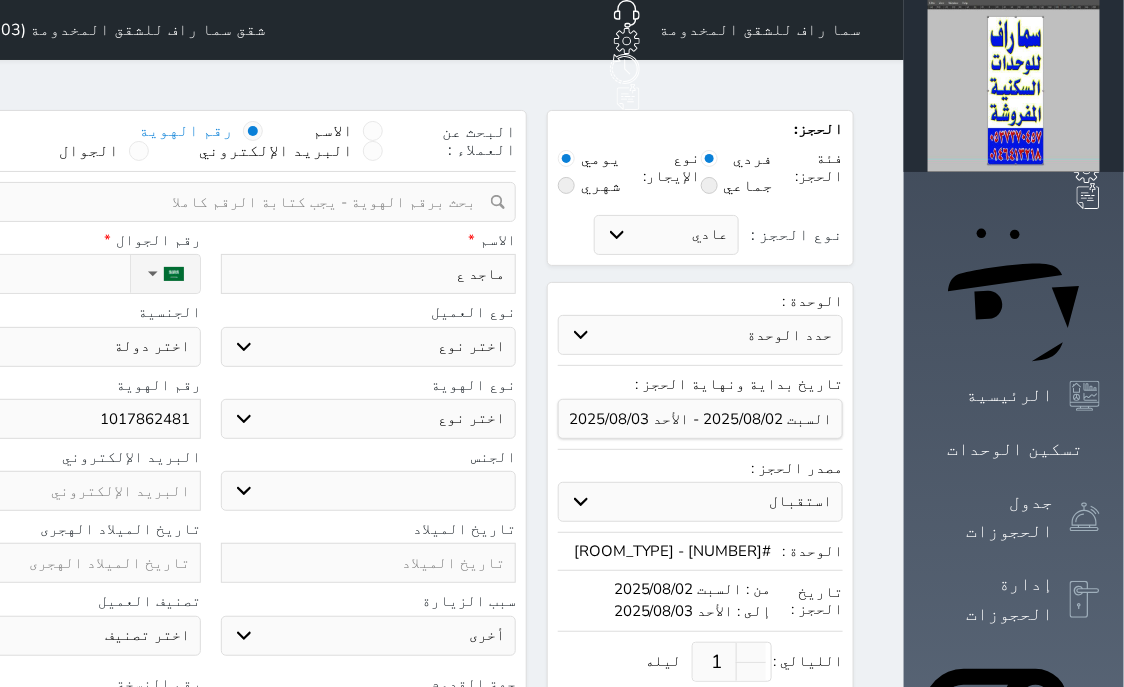 select 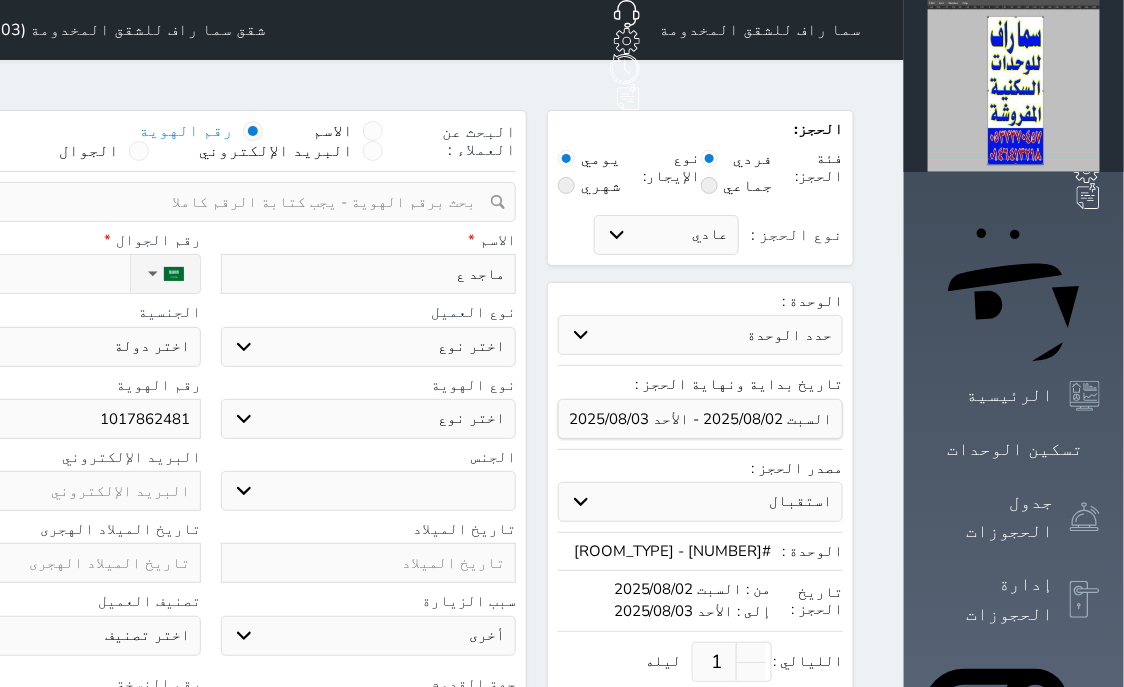 select 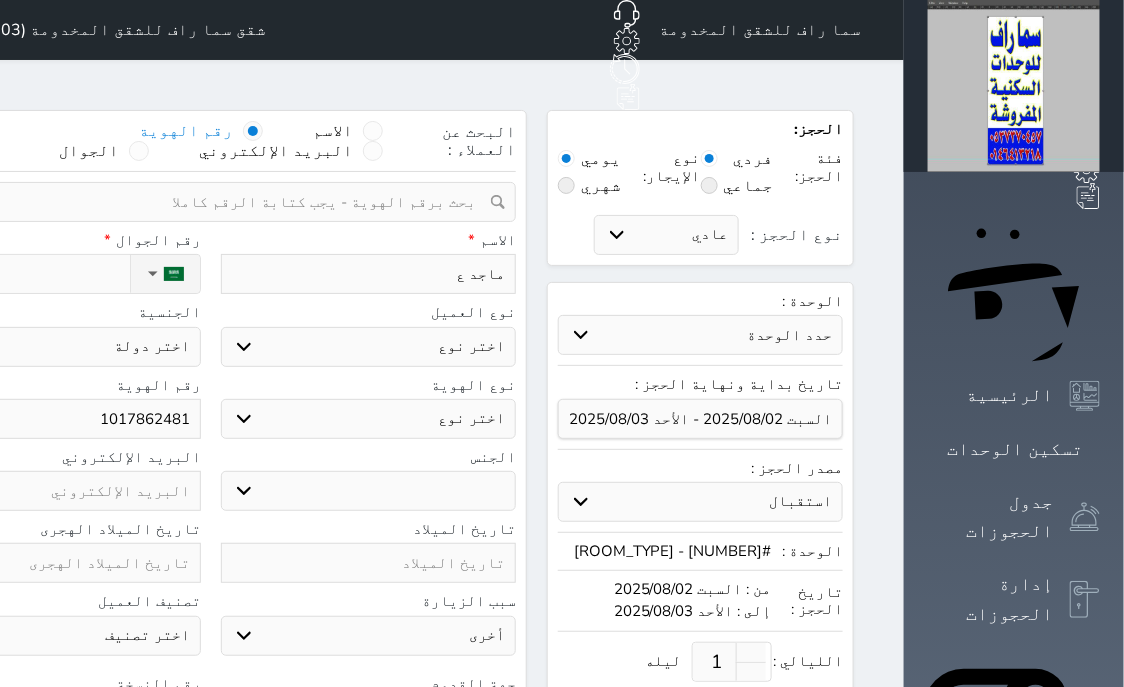select 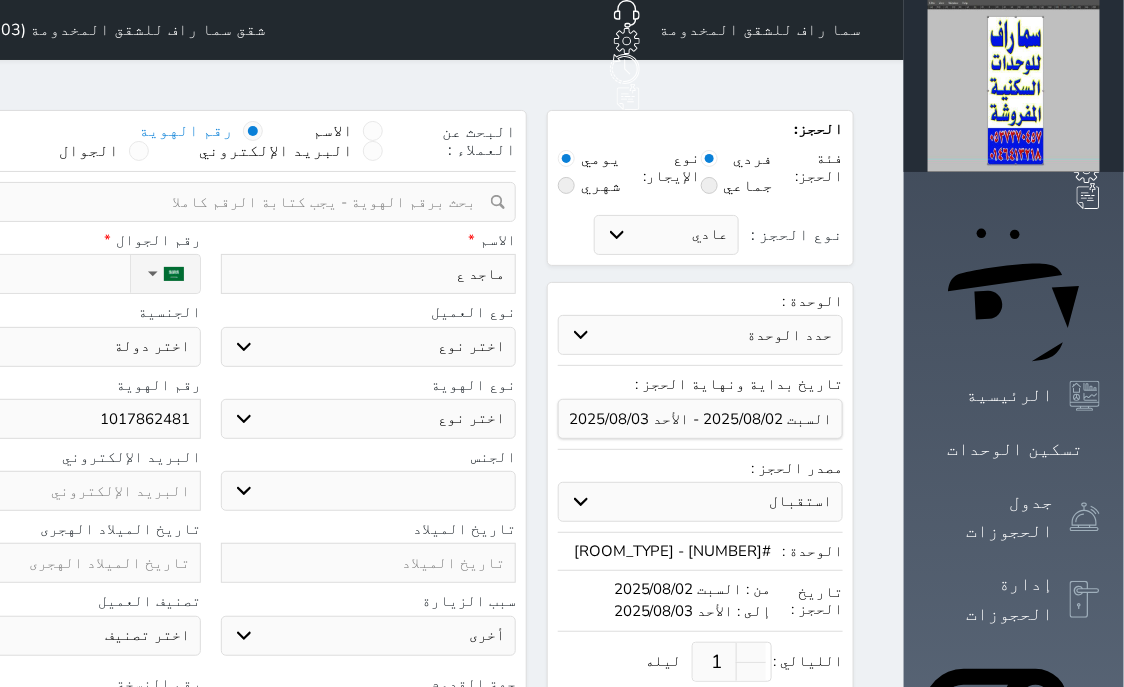 select 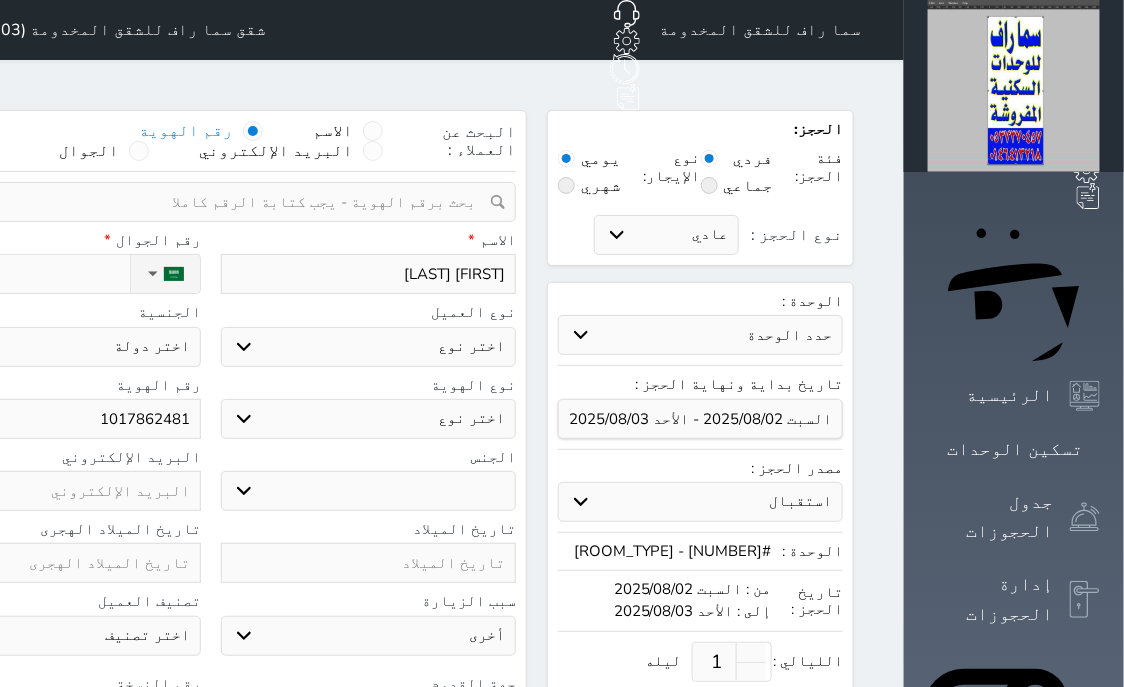 type on "[FIRST] [LAST]" 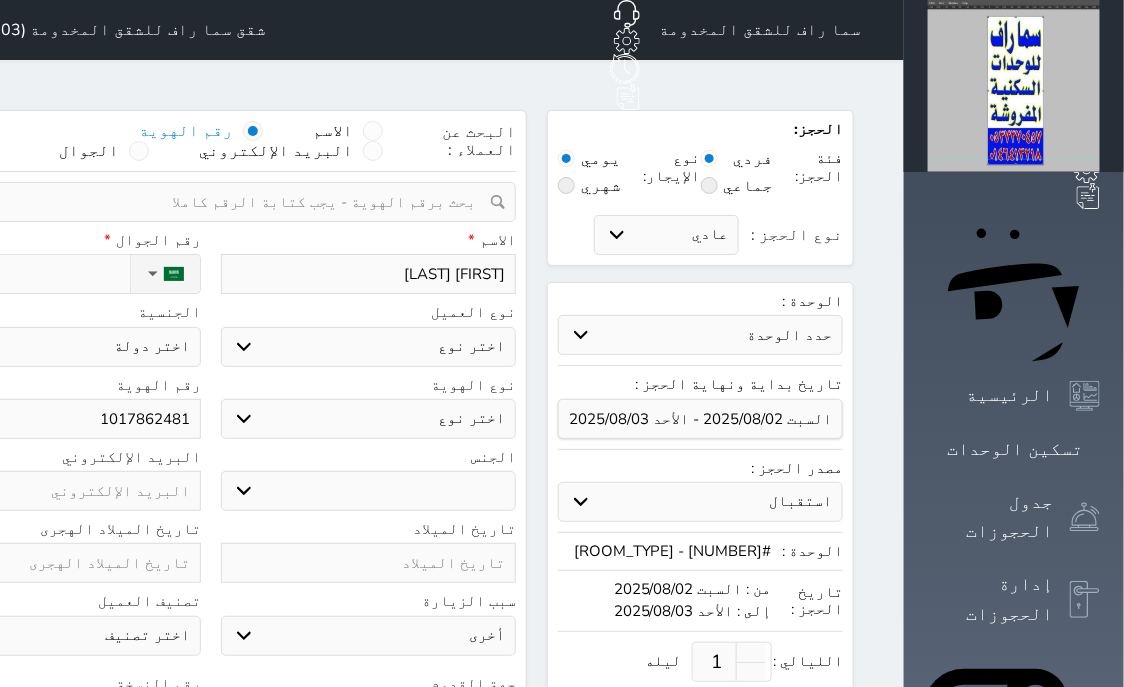 select 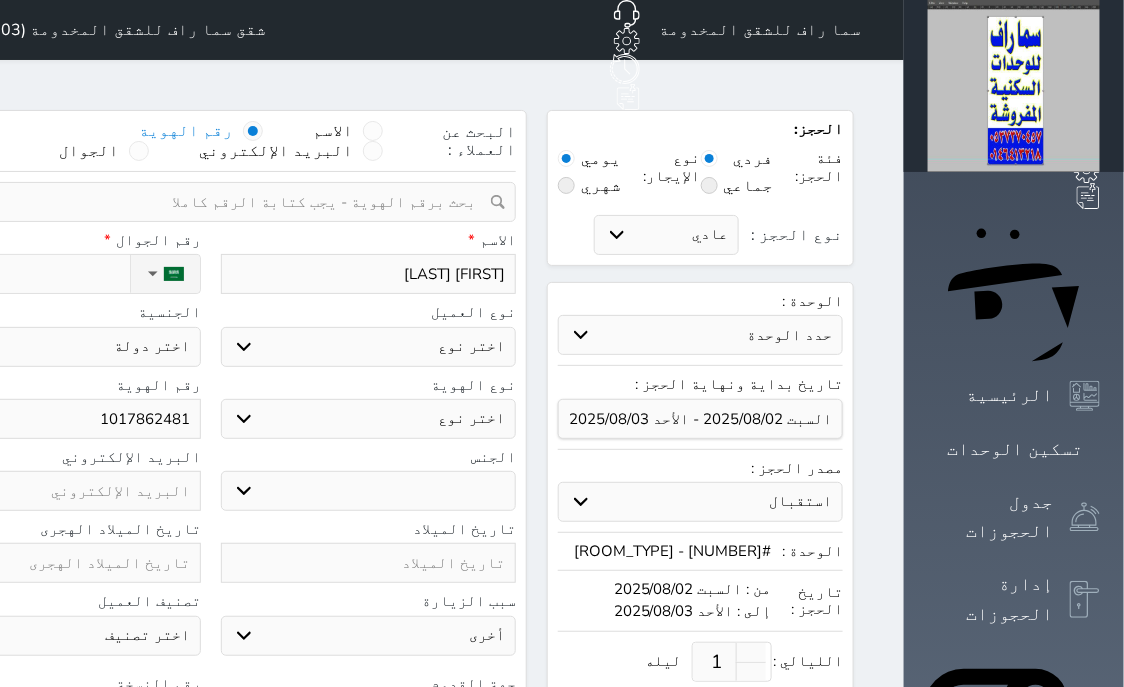 select 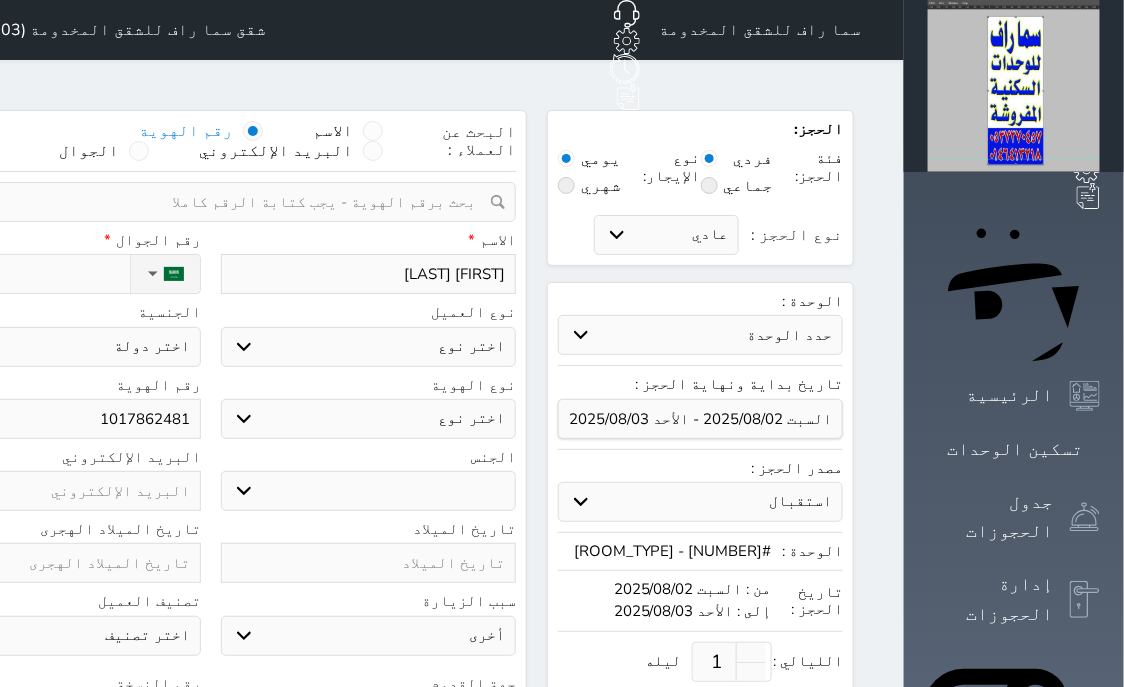 select 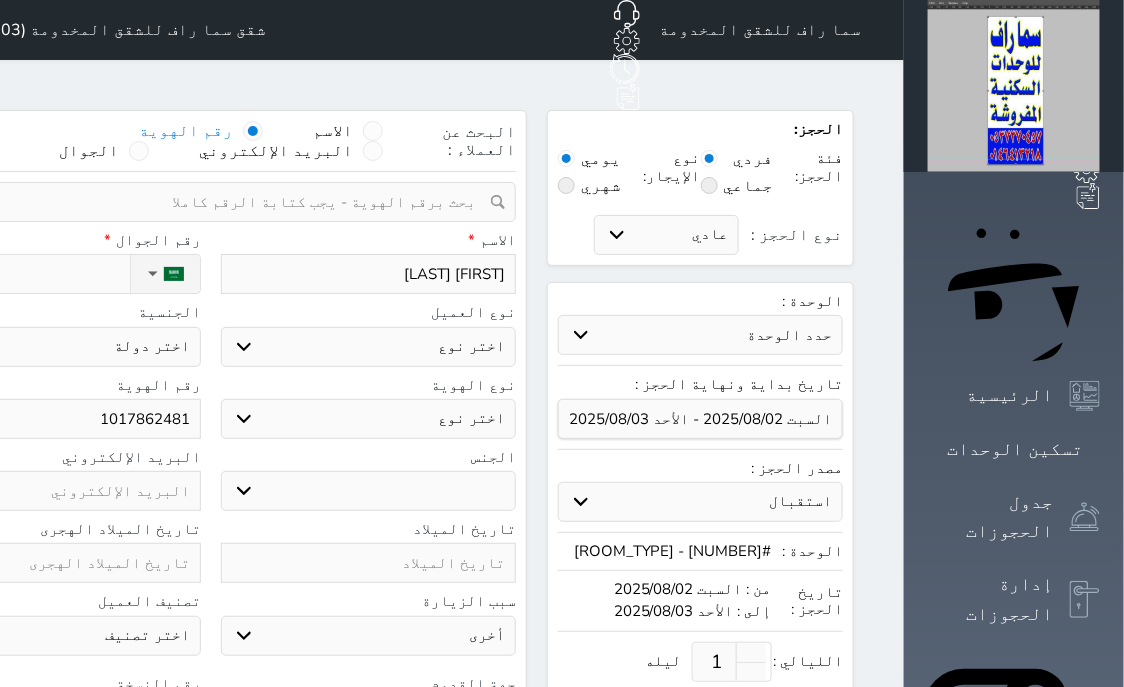 type on "ماجد عبدا" 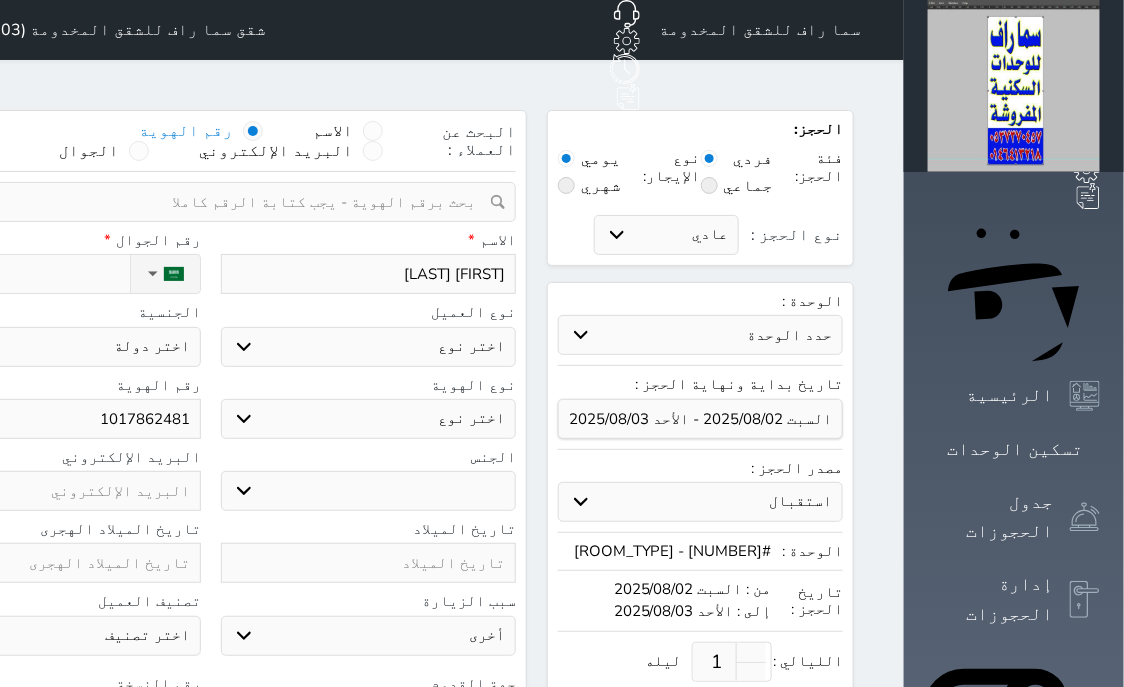 select 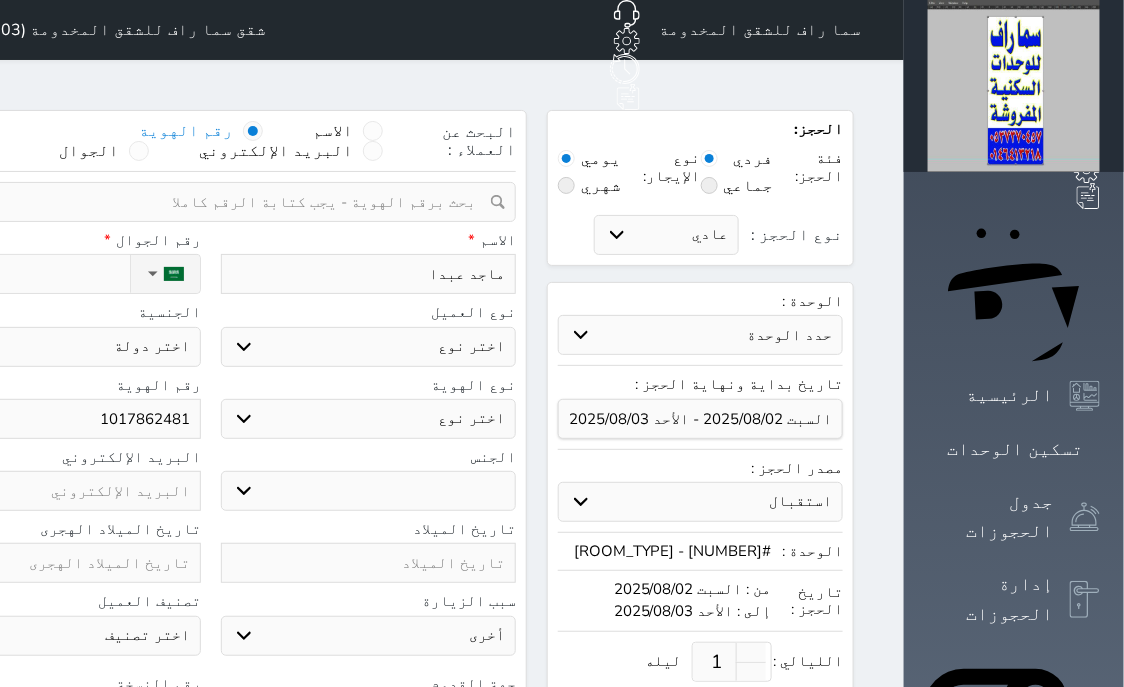 type on "[FIRST] [LAST]" 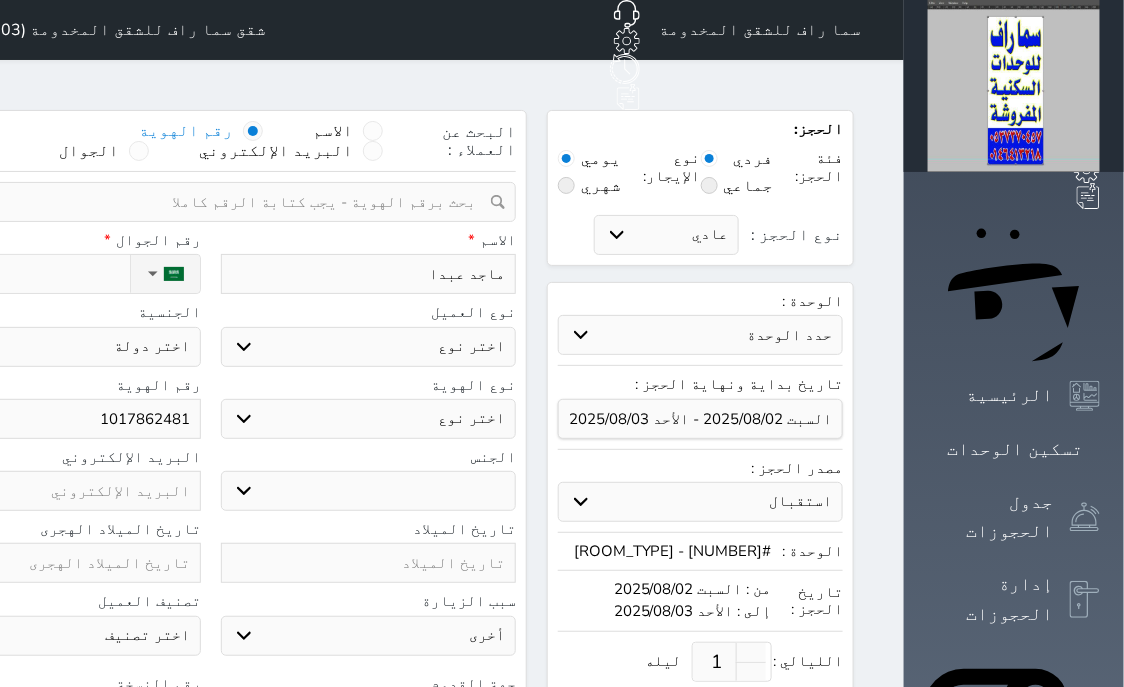select 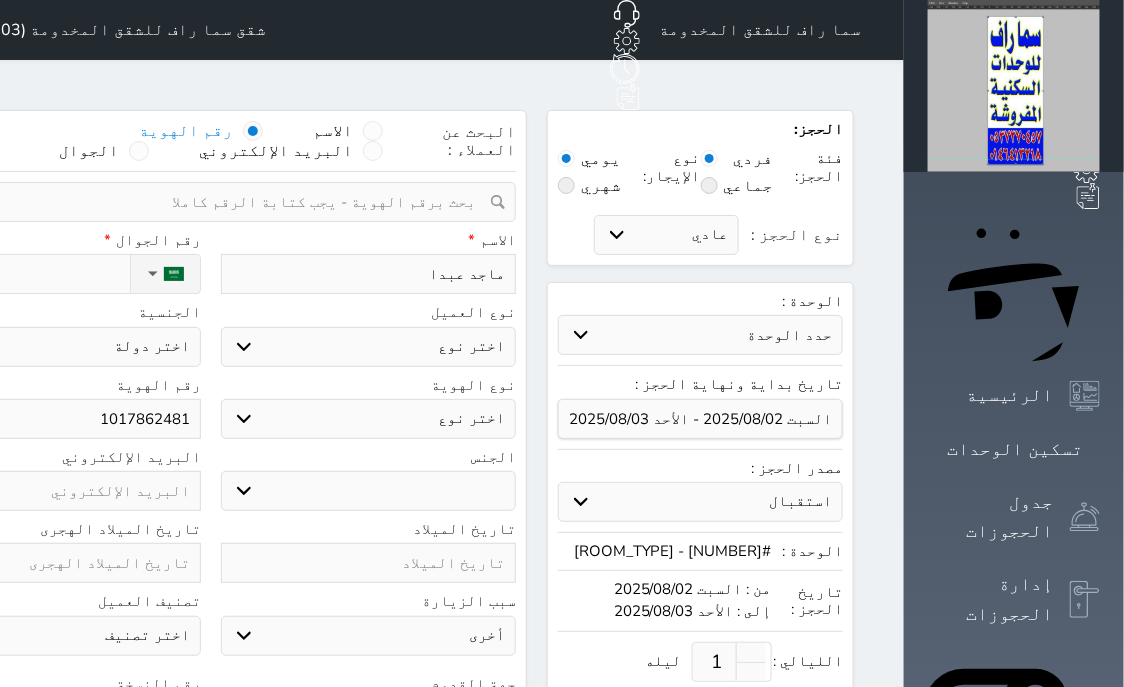 select 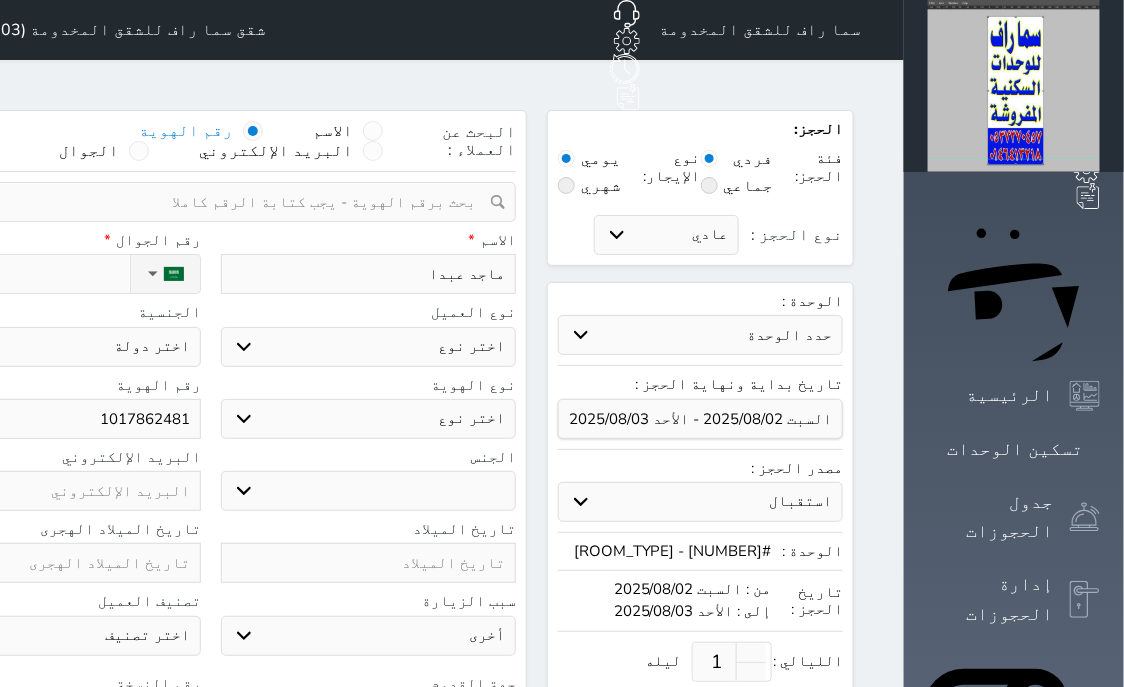 select 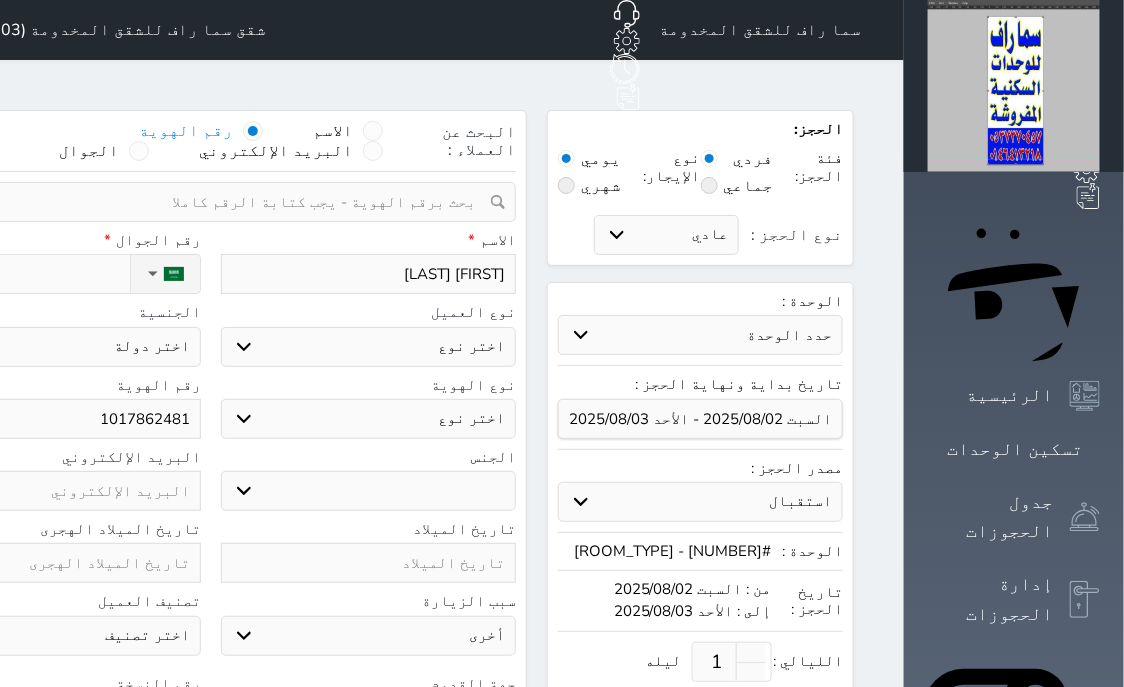 type on "[FIRST] [LAST]" 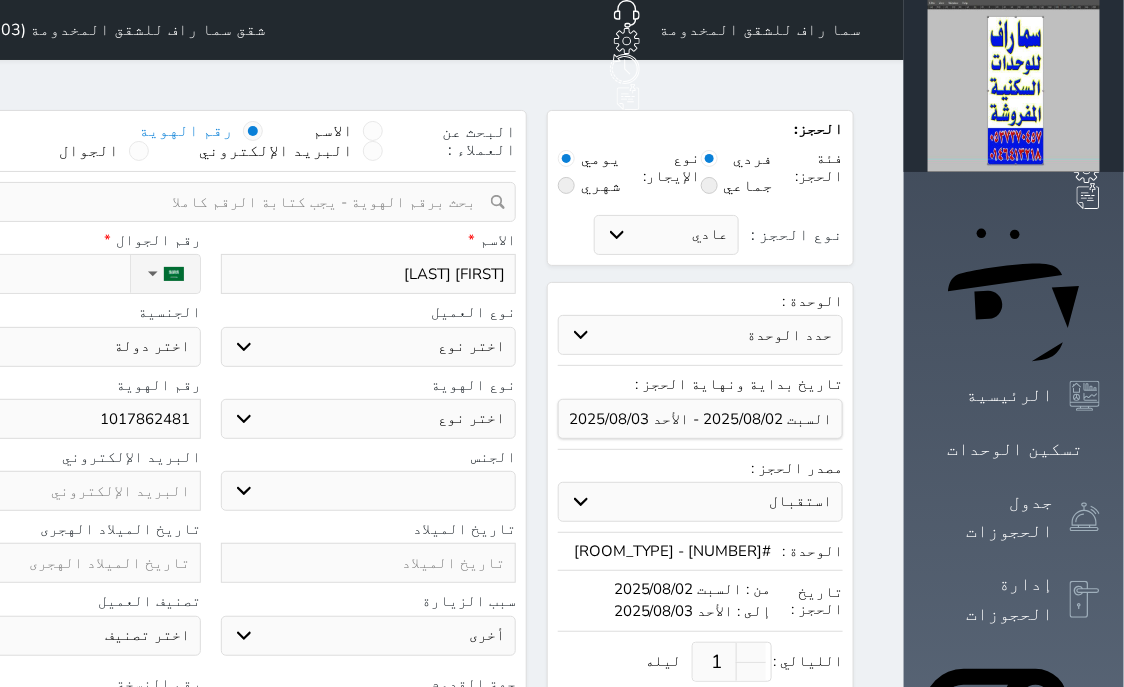 select 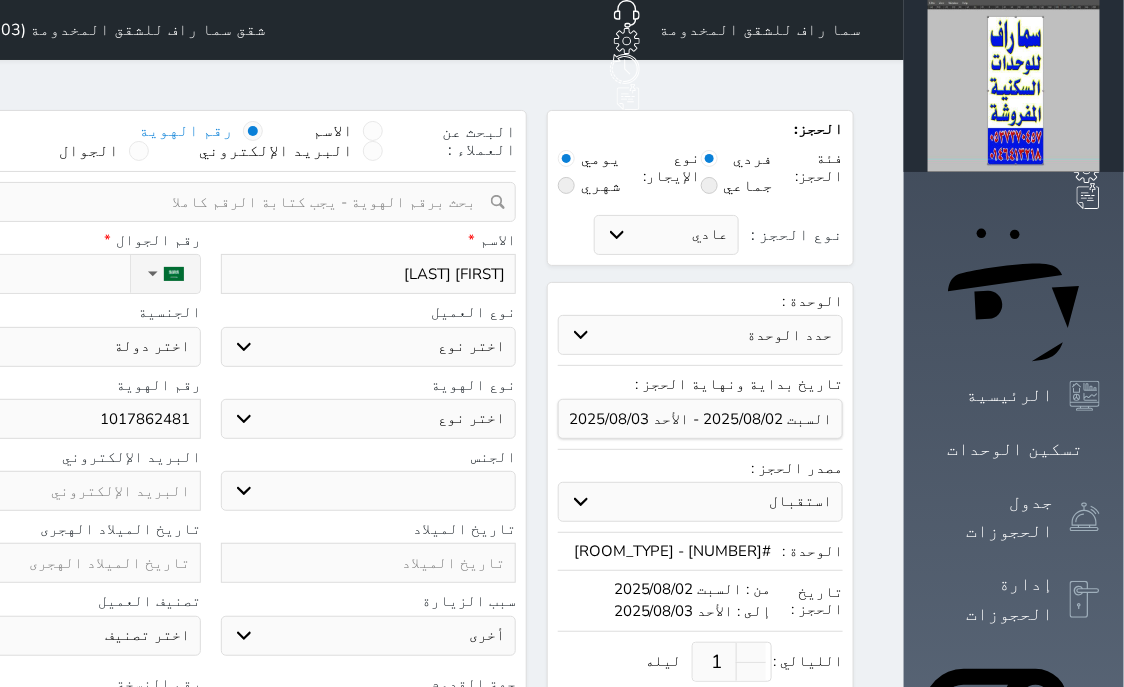 select 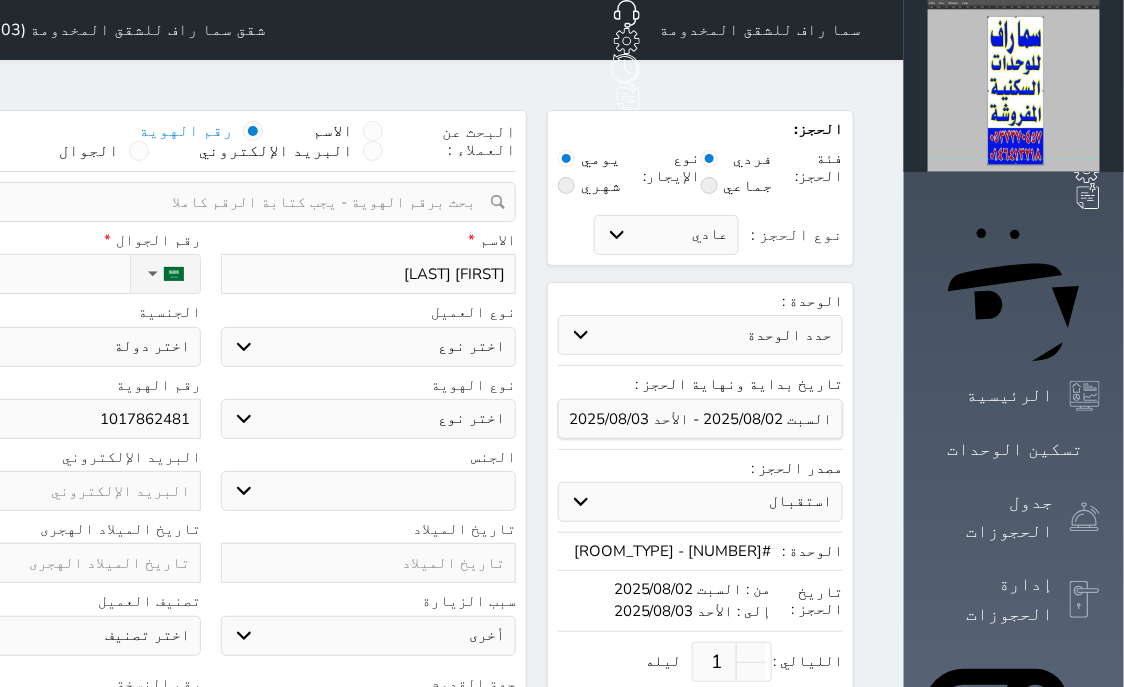 select 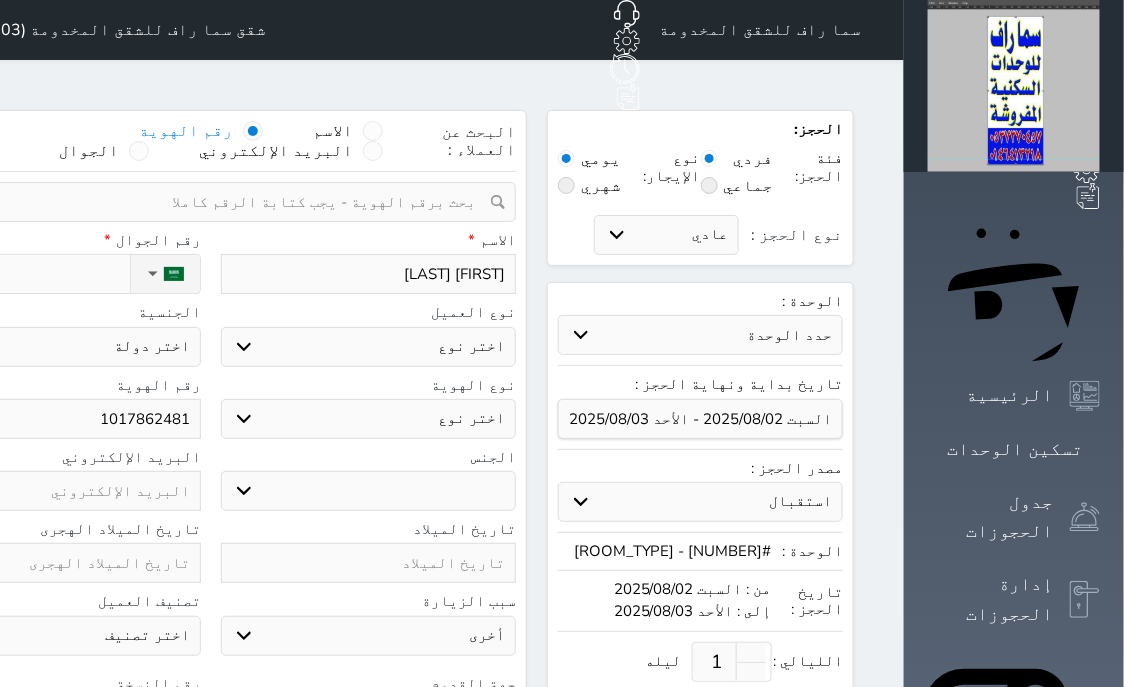 type on "[FIRST] [LAST]" 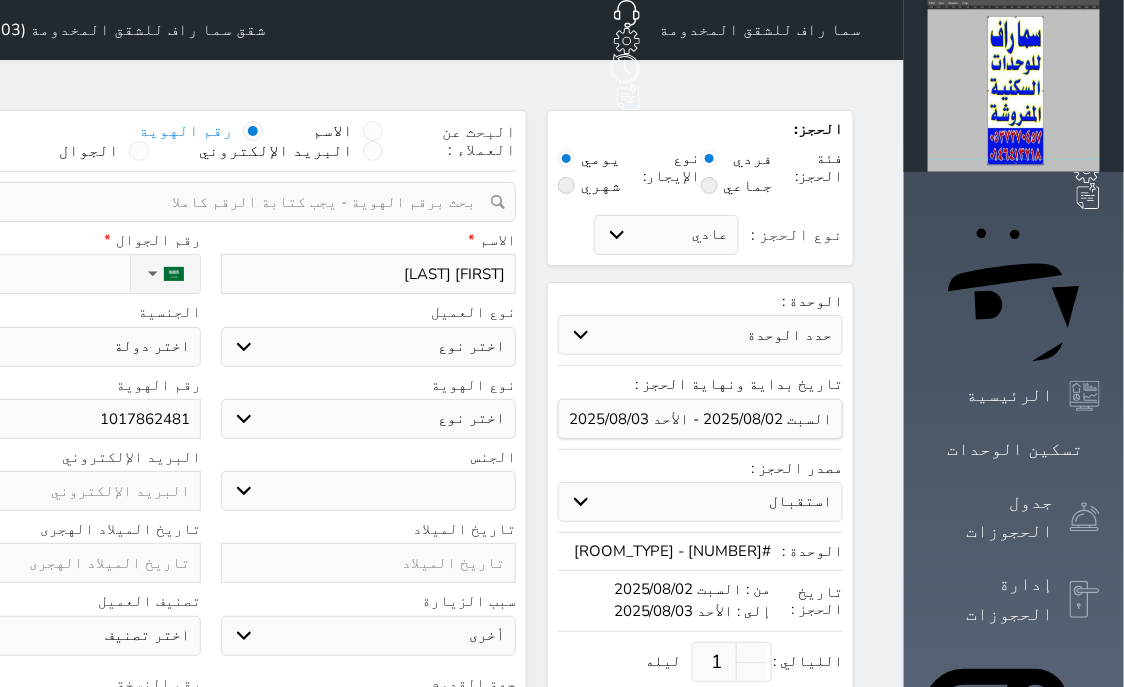 select 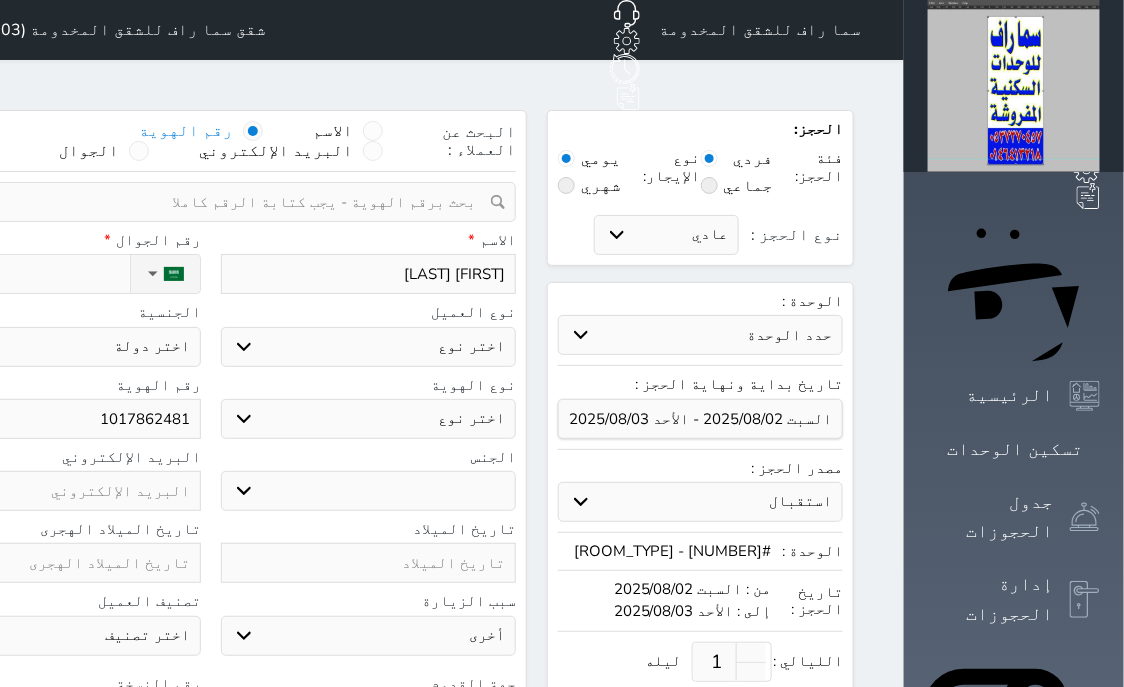 select 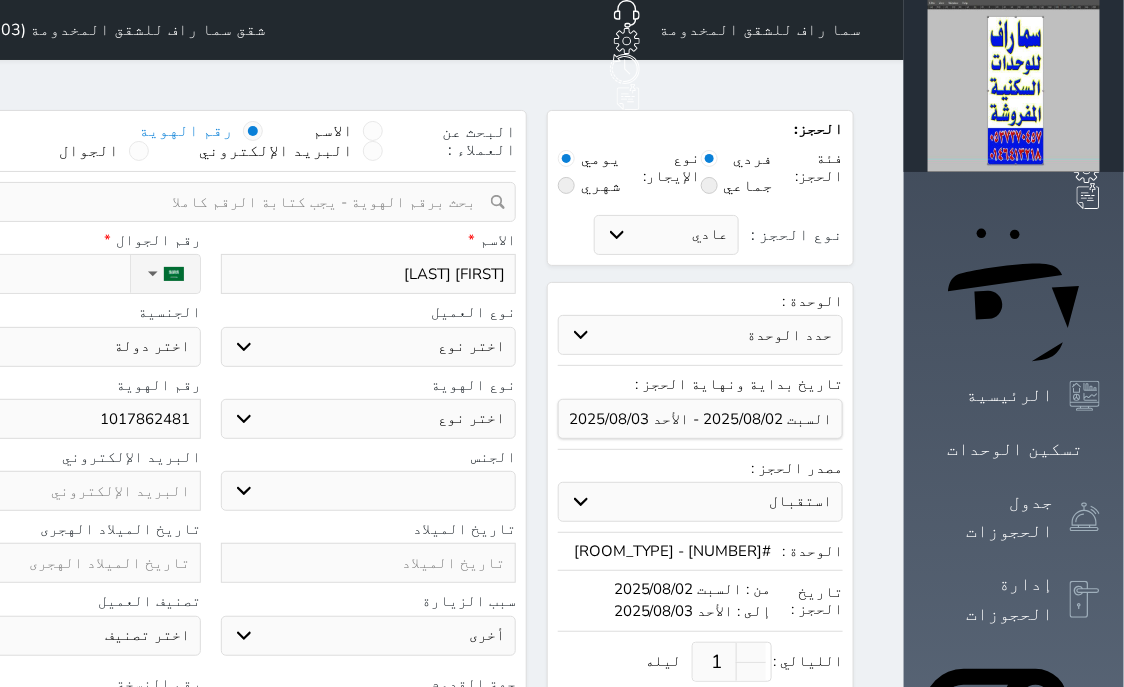 select 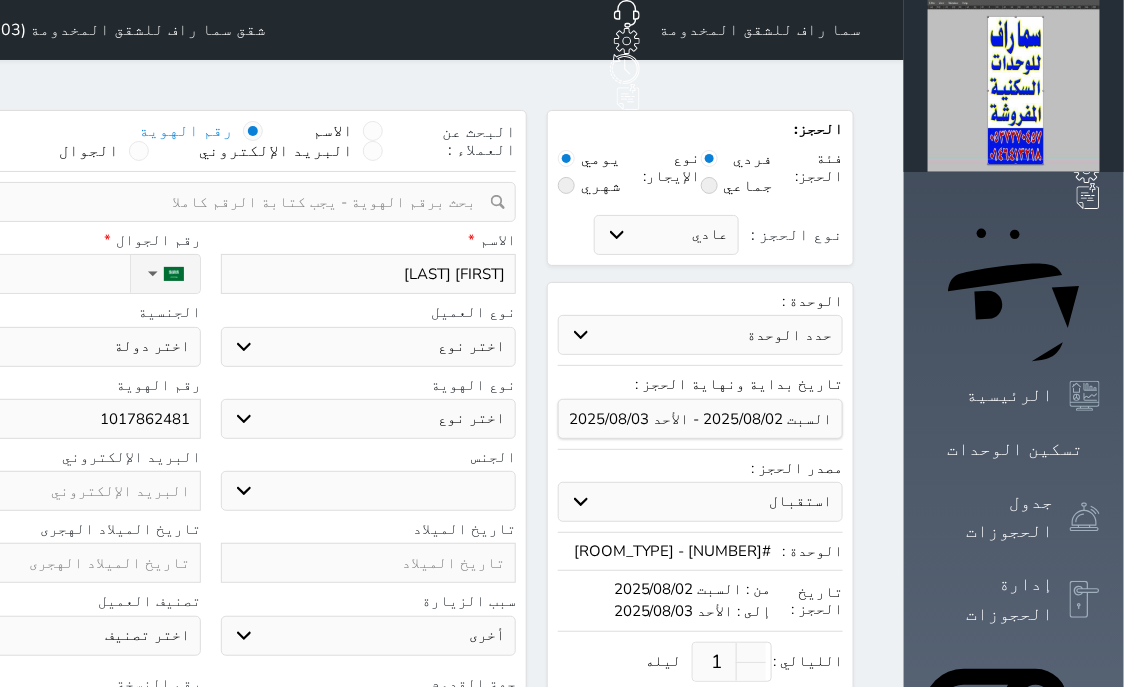 select 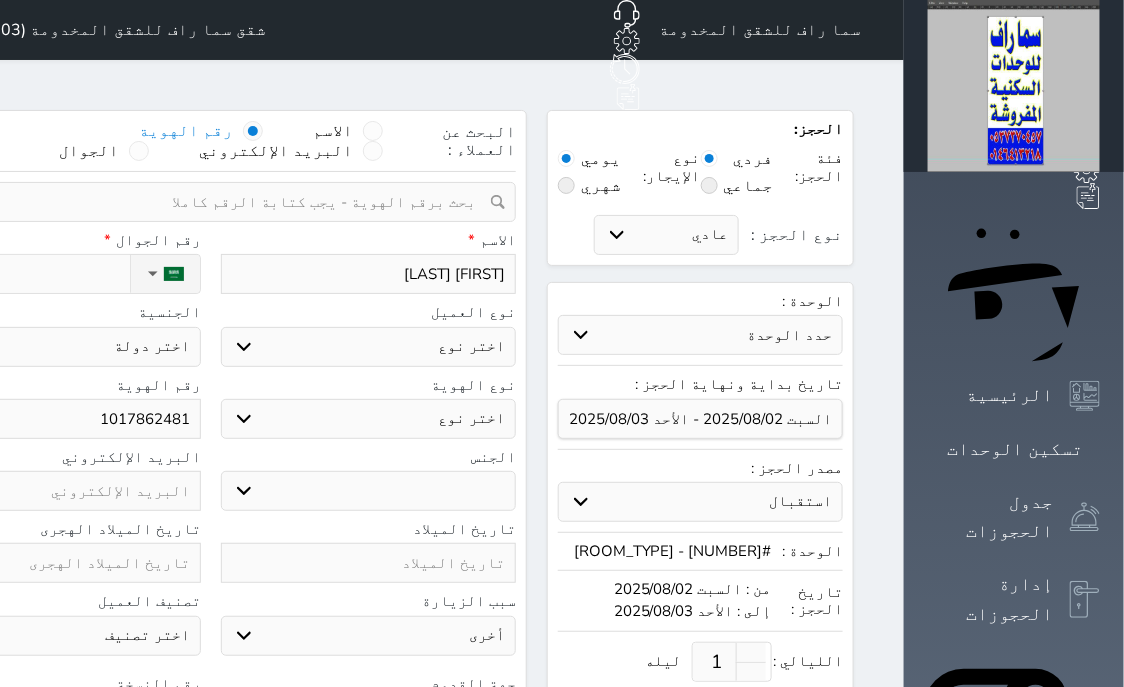 select 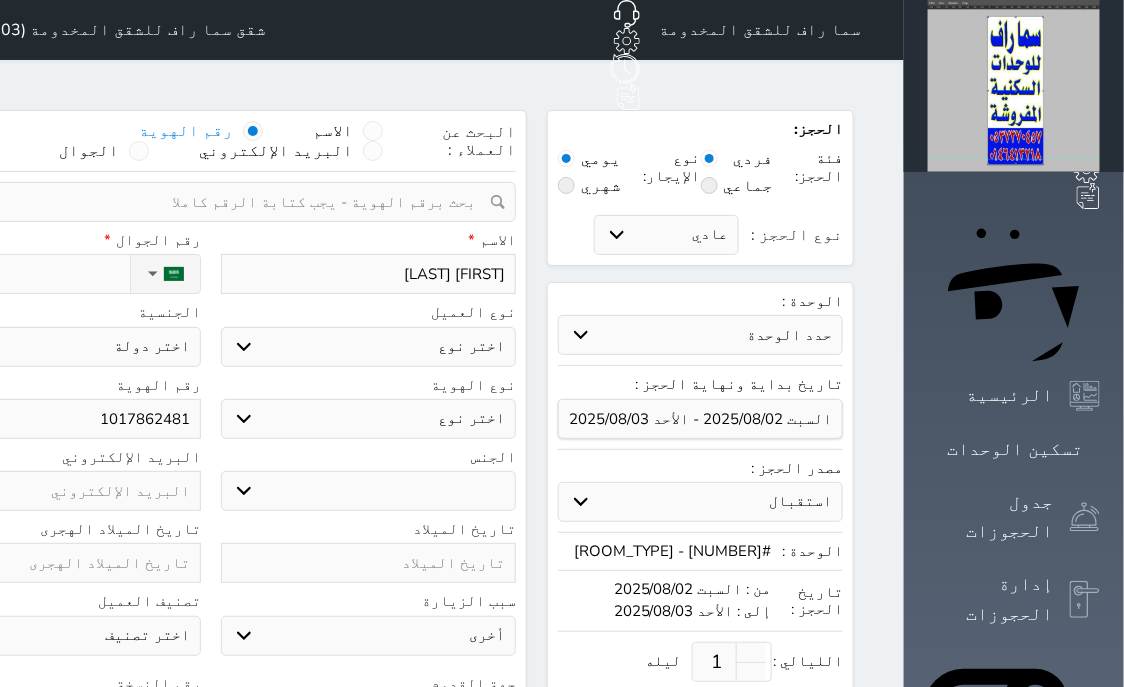 type on "سجل حجوزات العميل [FIRST] [LAST]" 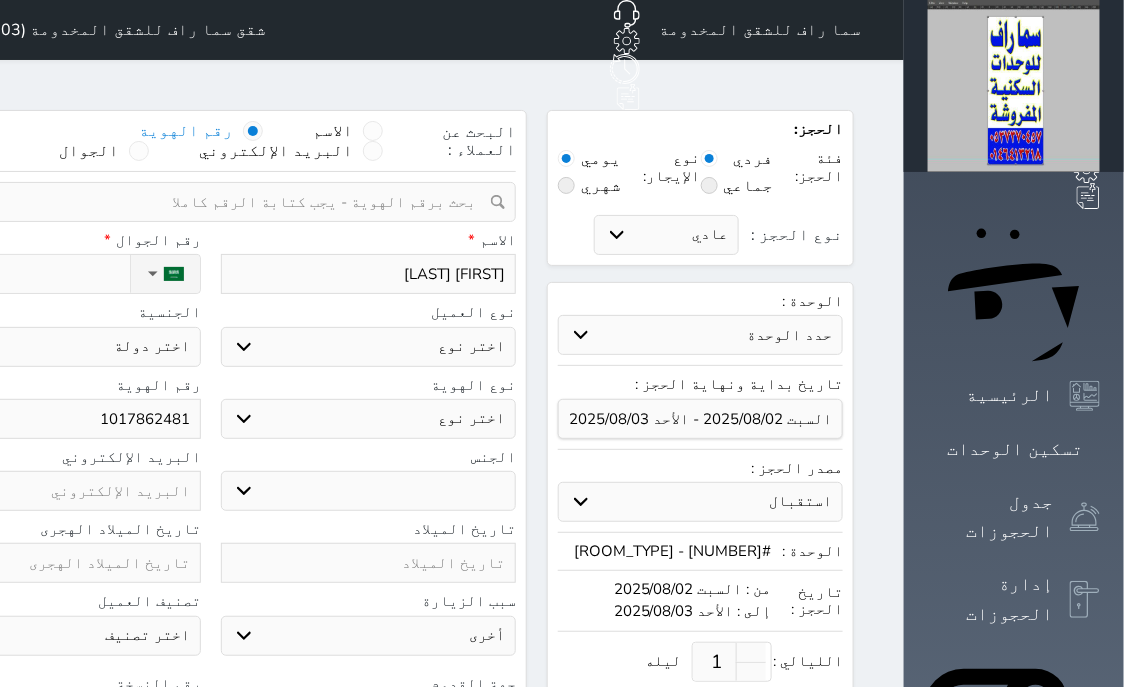 select 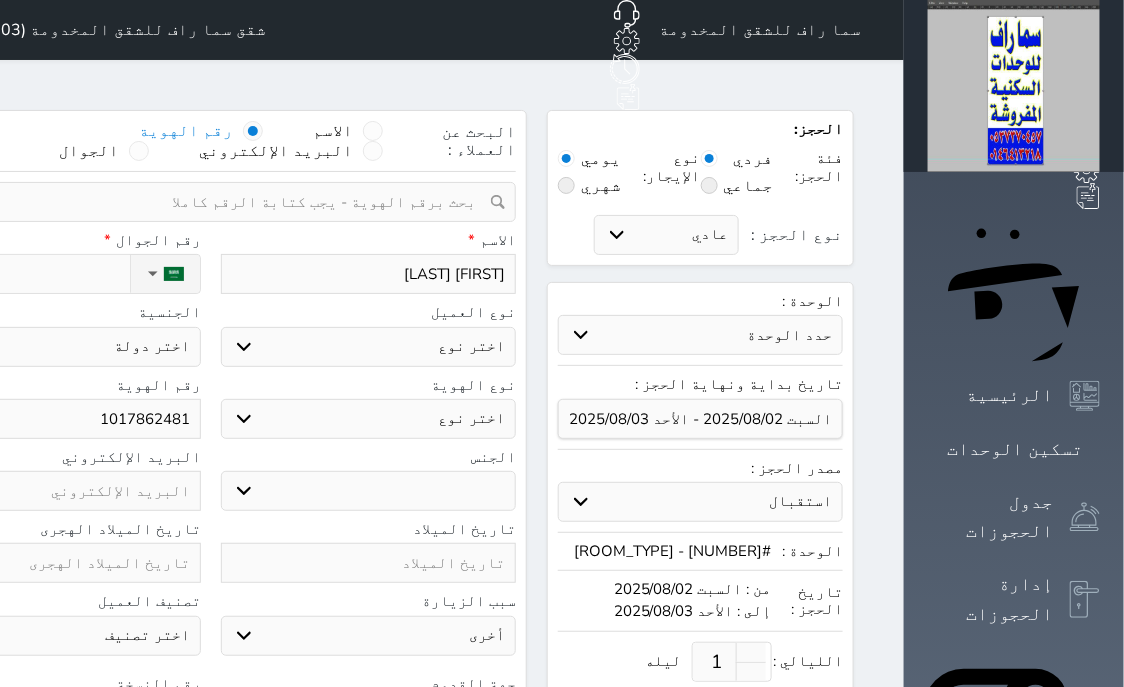 select 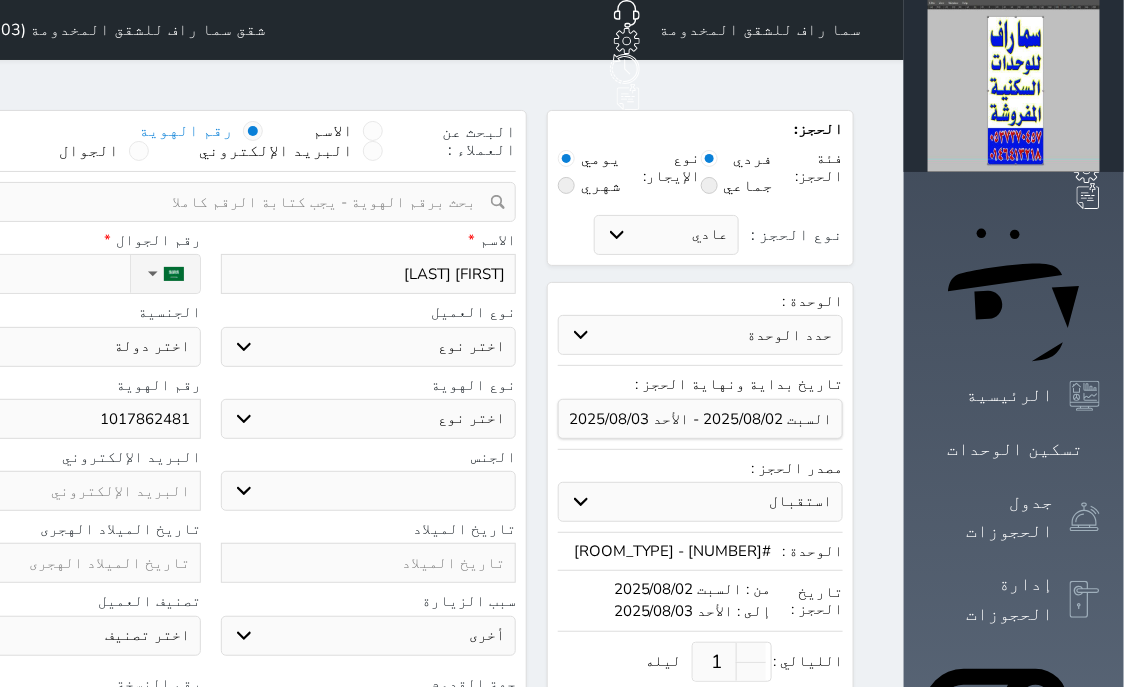 select 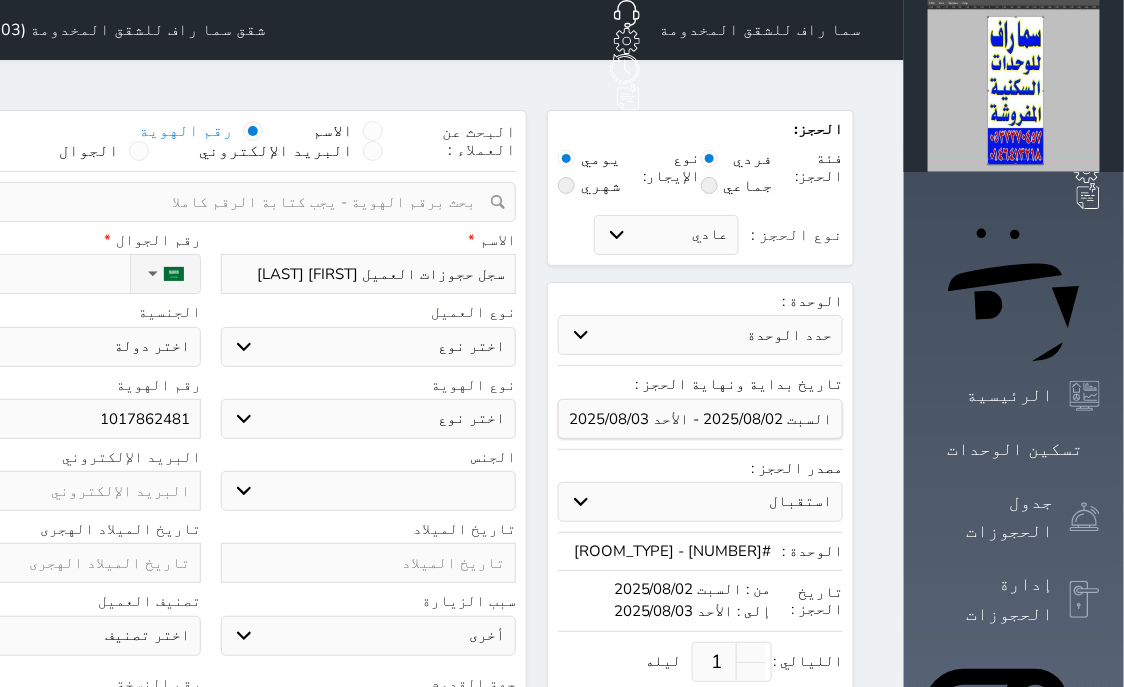 type on "[FIRST] [LAST]" 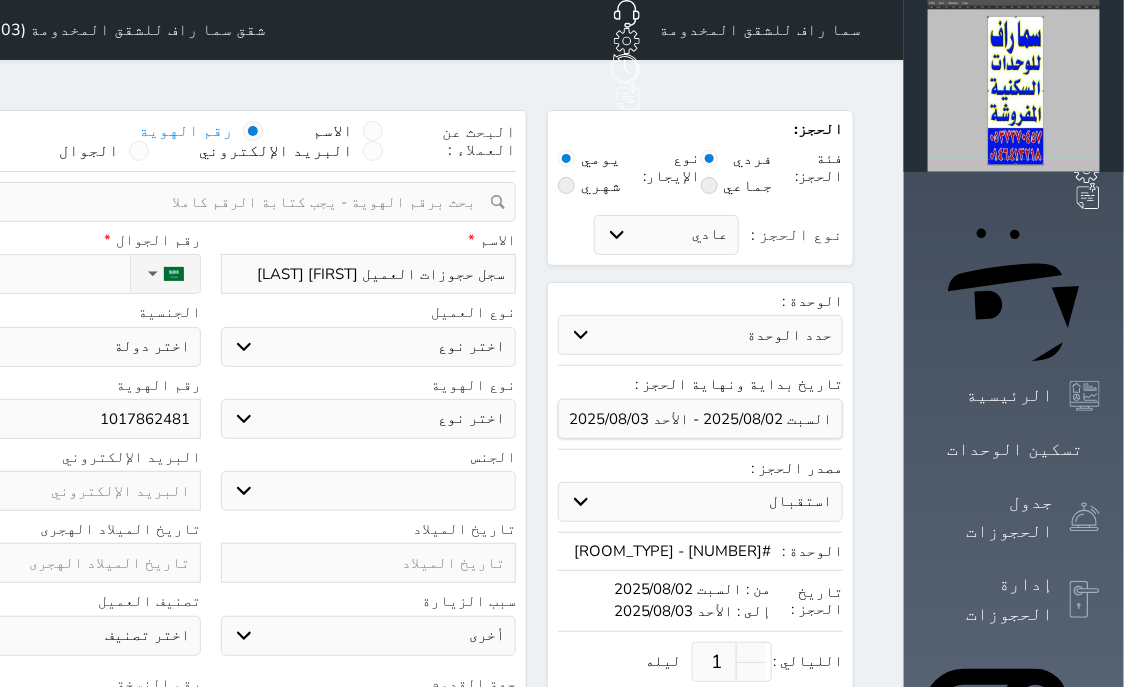 select 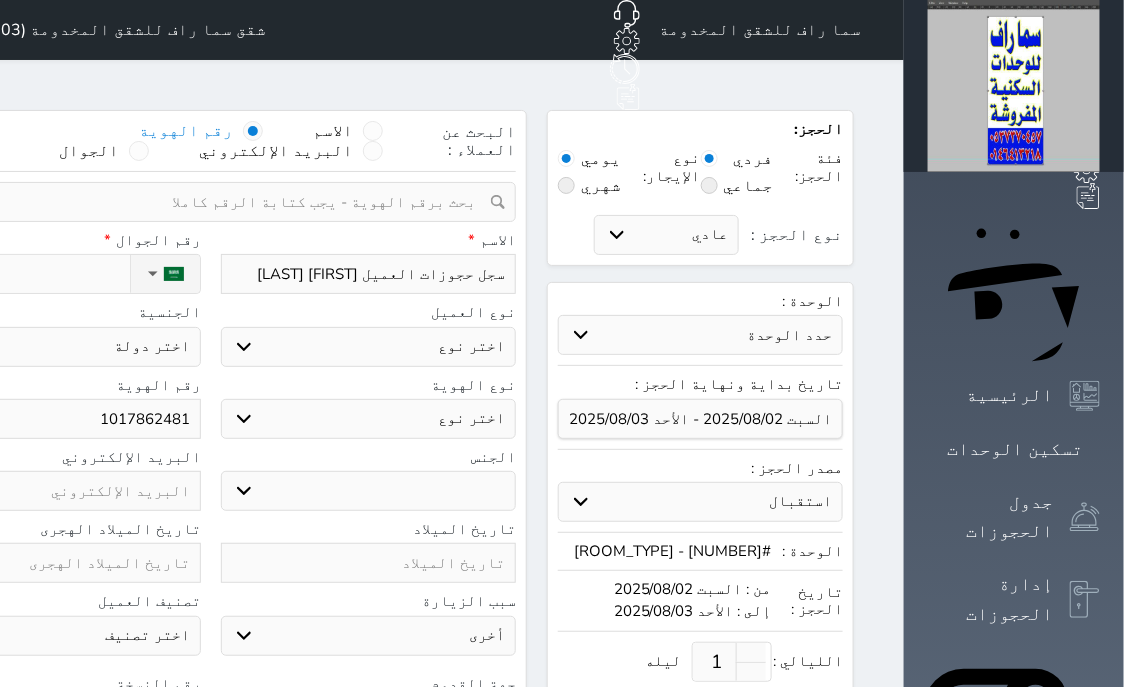 select 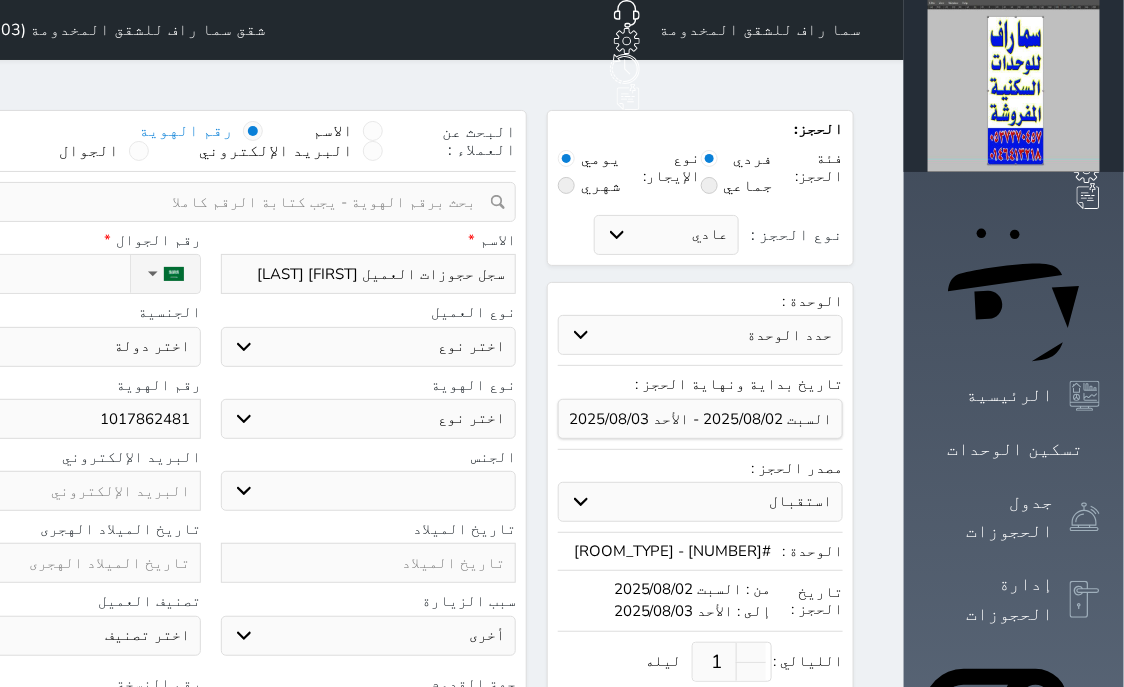 select 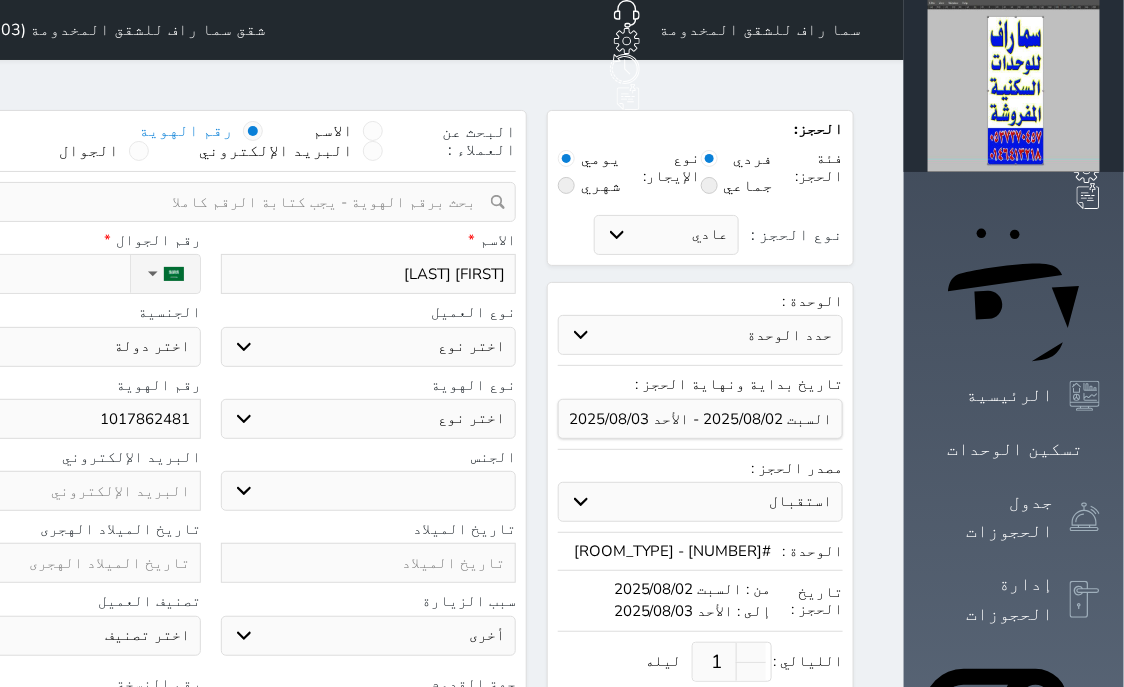 type on "[FIRST] [LAST]" 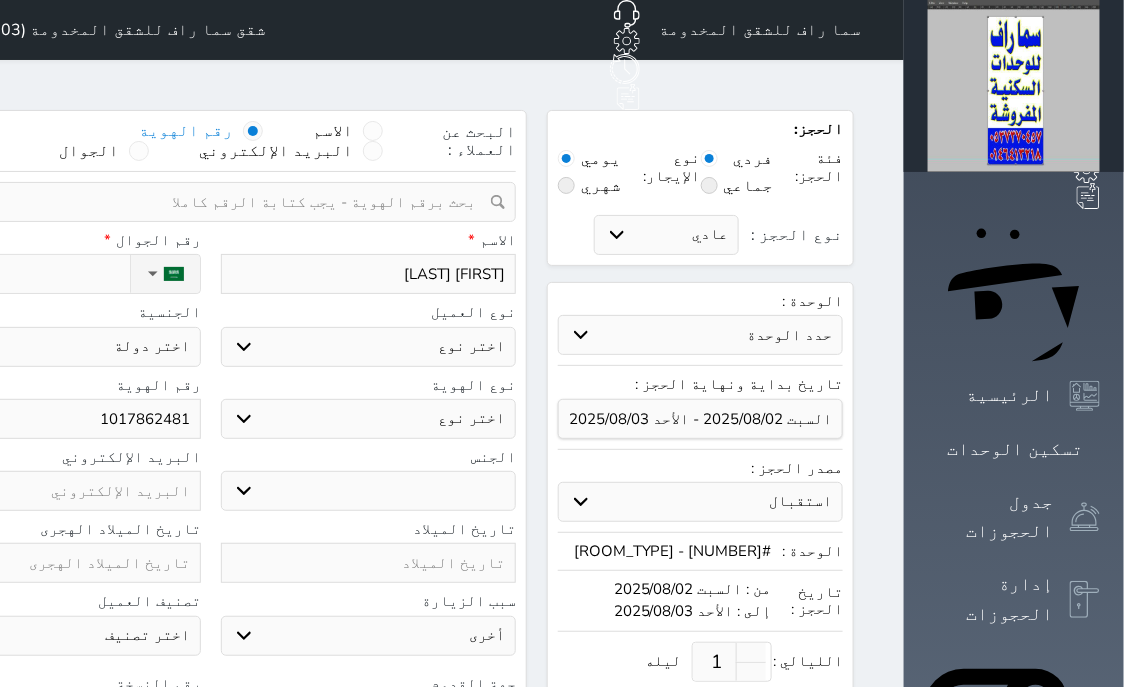 select 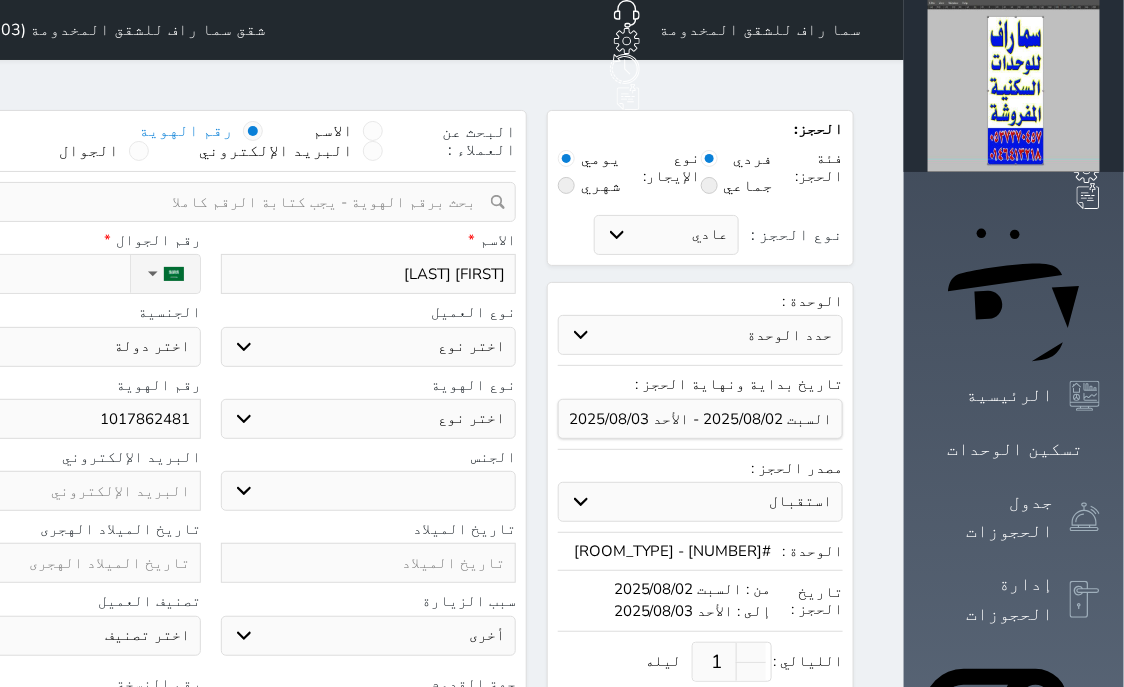 select 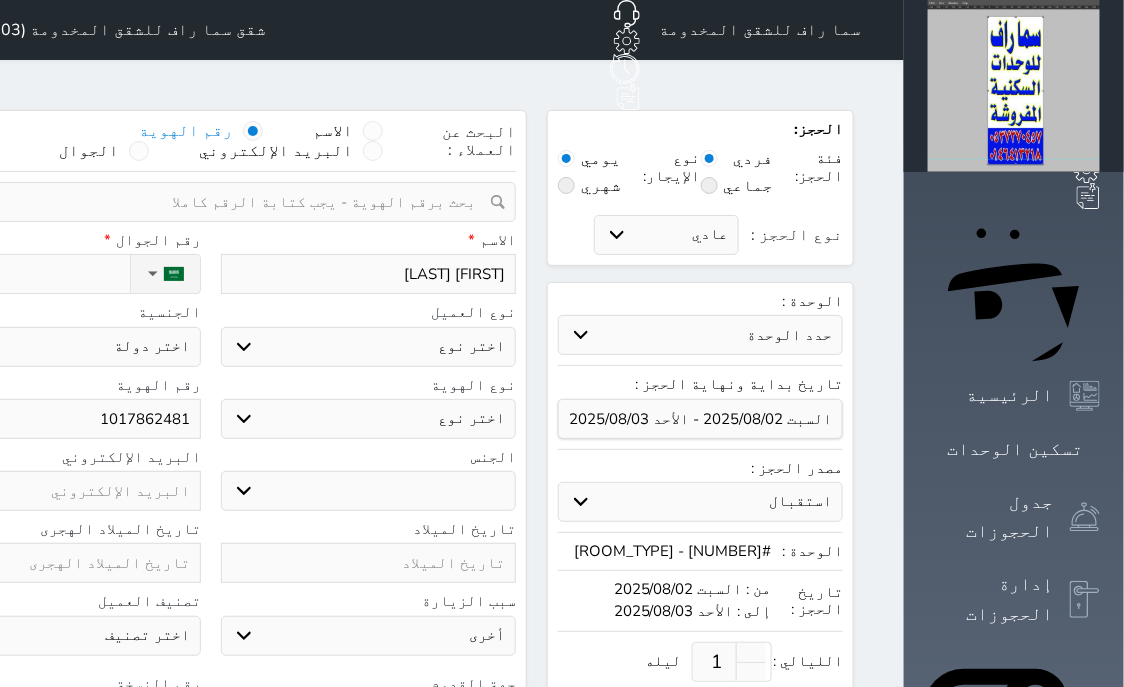 select 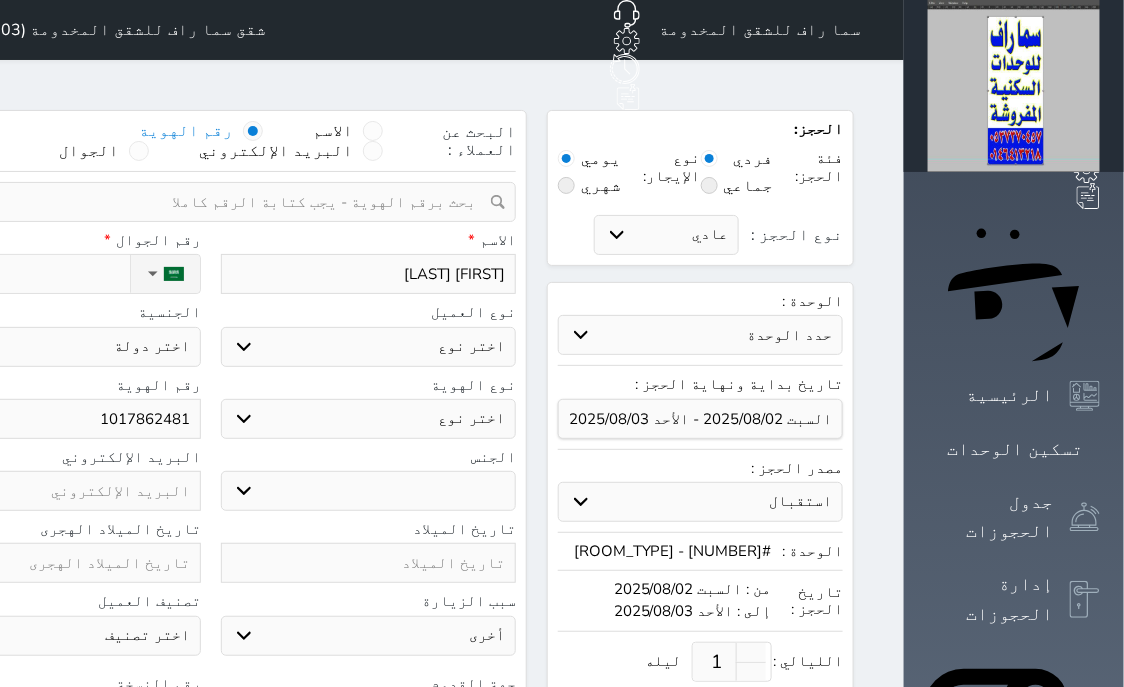 select 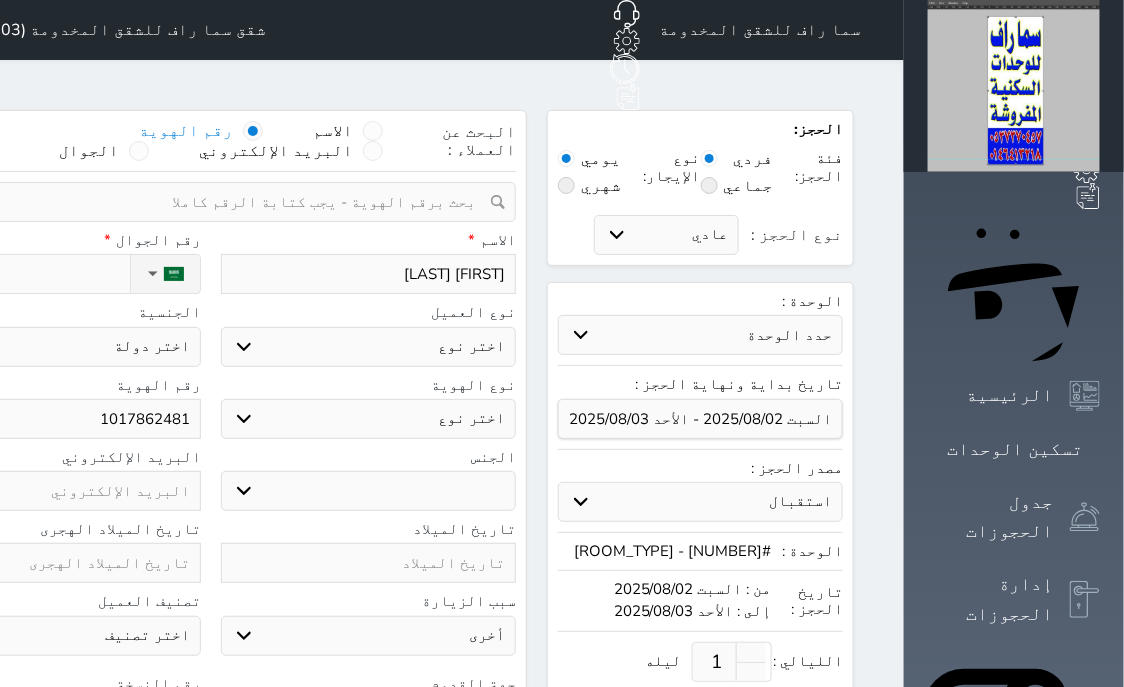 select 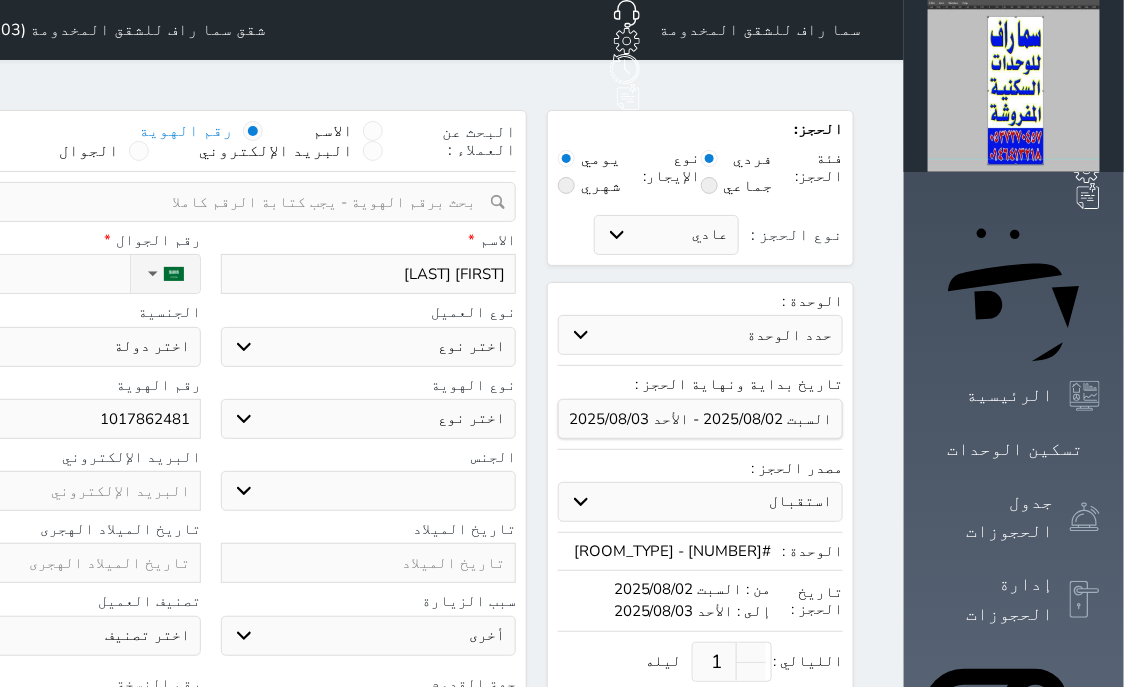 select 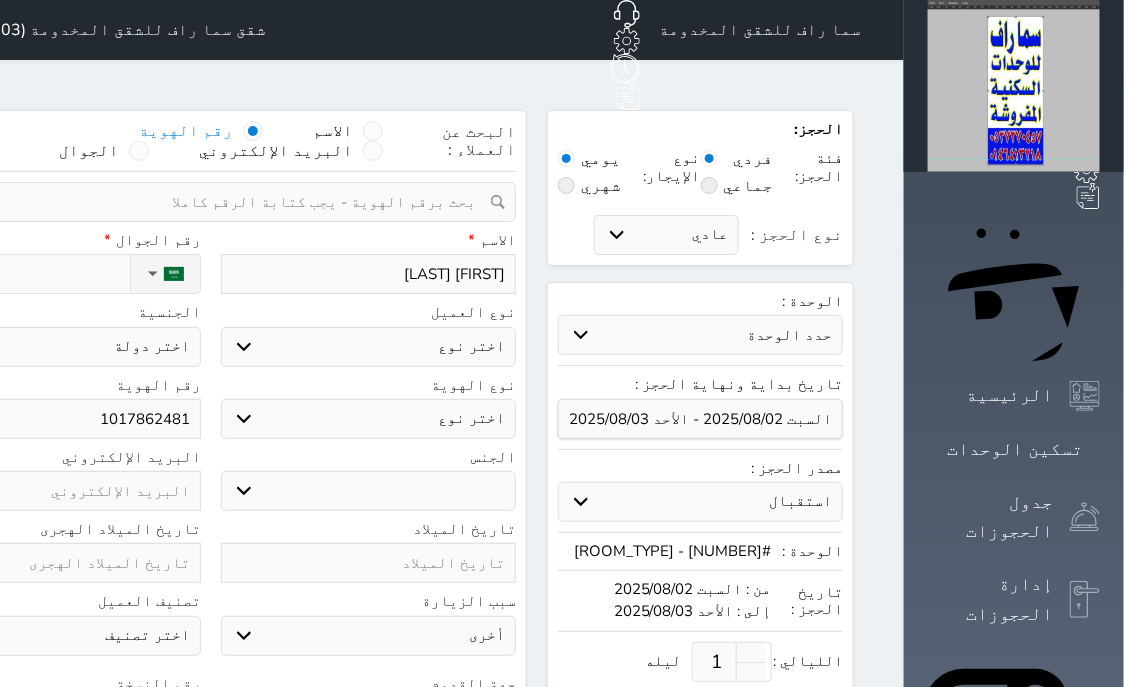 select 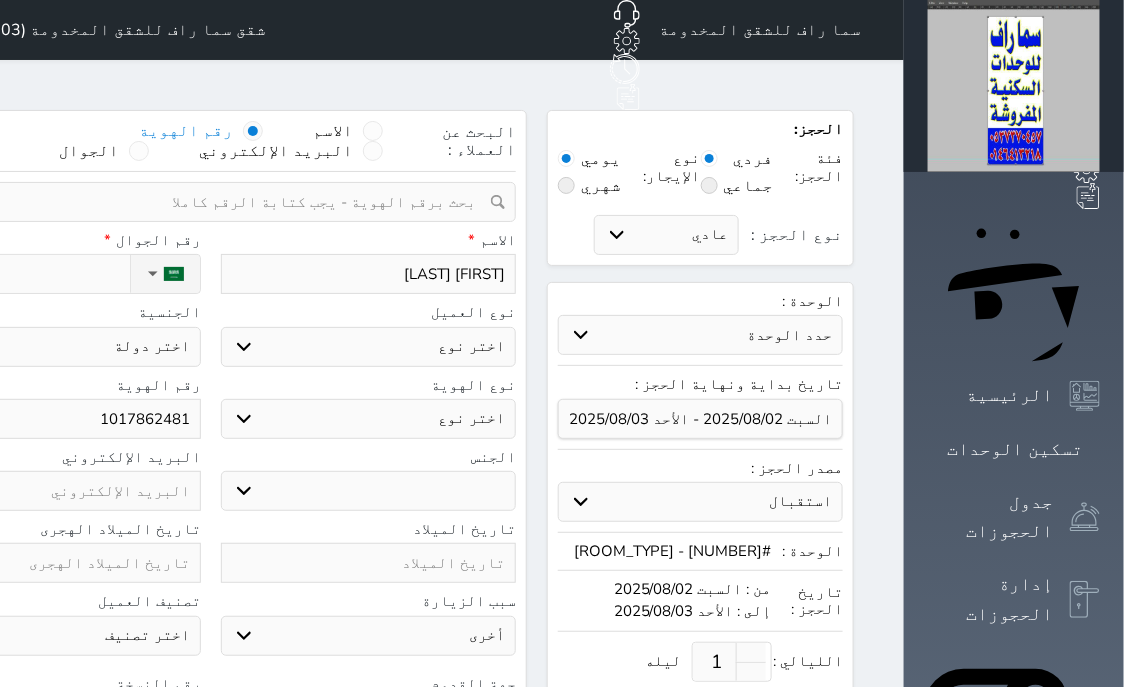 type on "[FIRST] [LAST]" 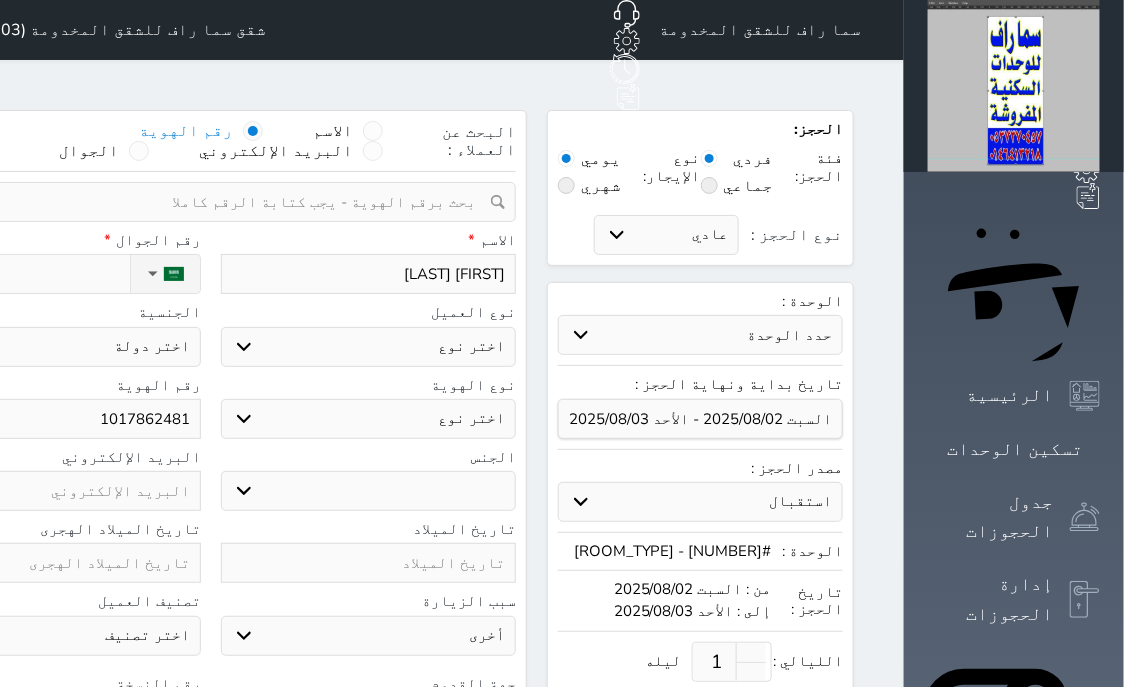 select 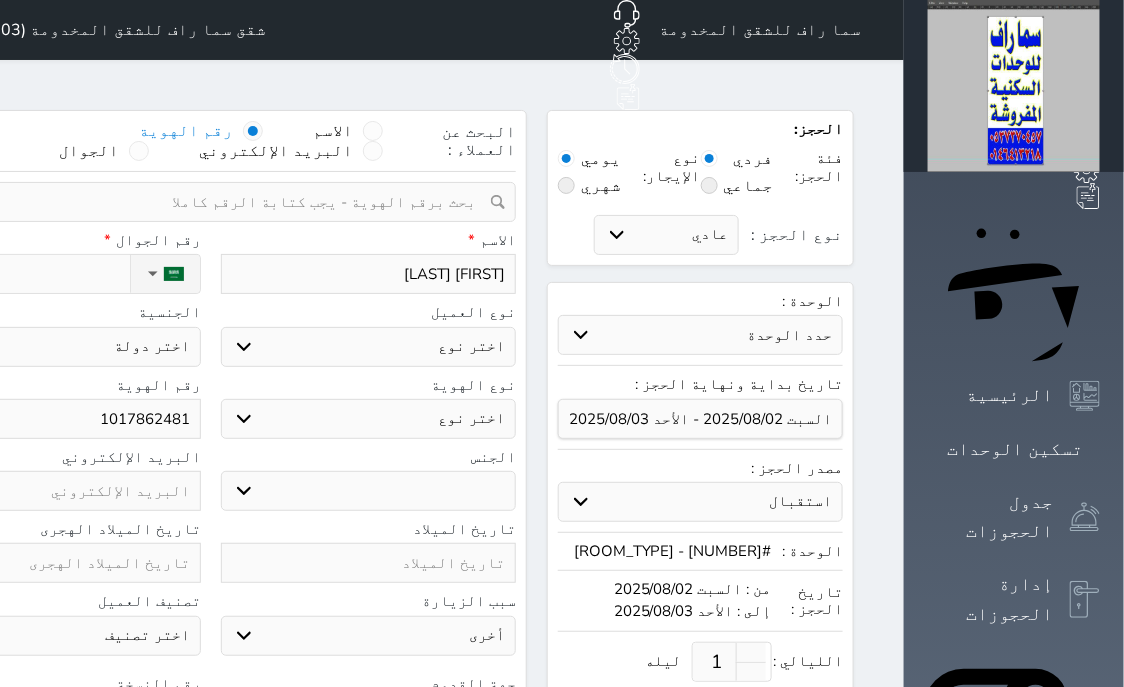 type on "[FIRST] [LAST]" 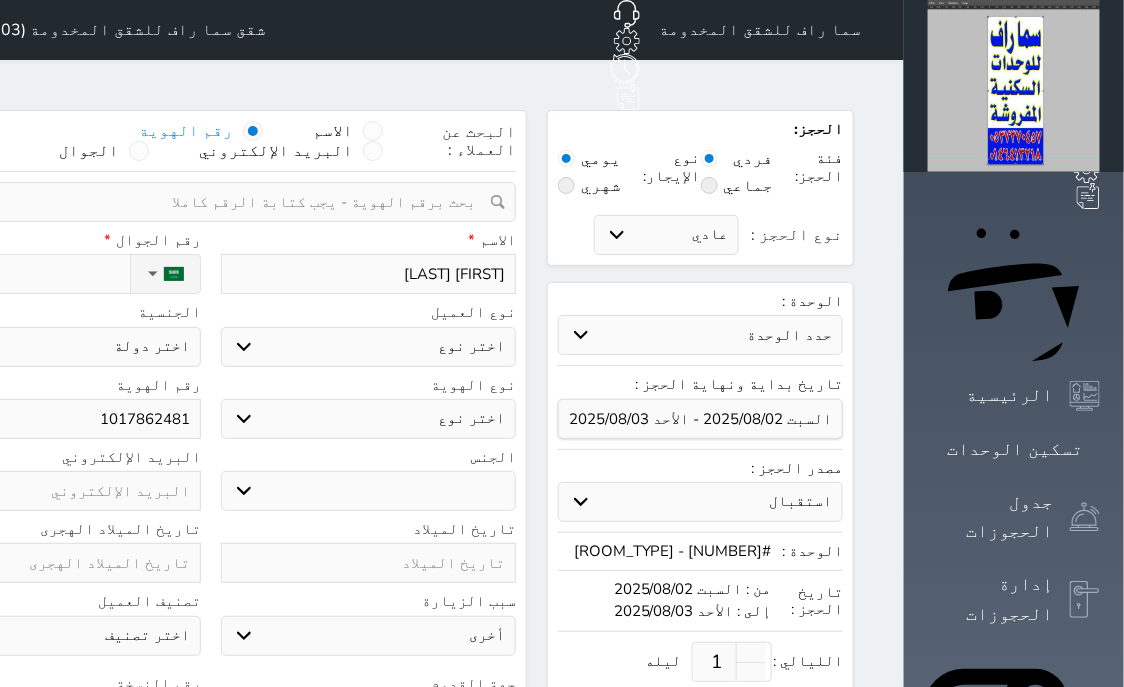 click on "مواطن" at bounding box center (0, 0) 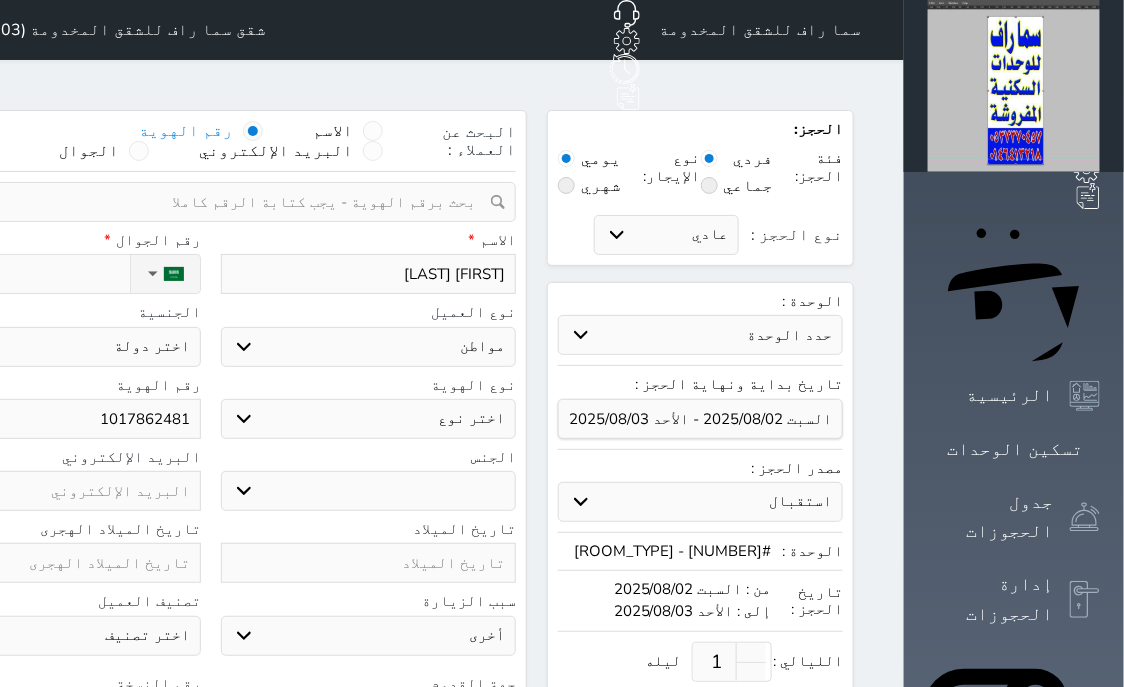 select on "113" 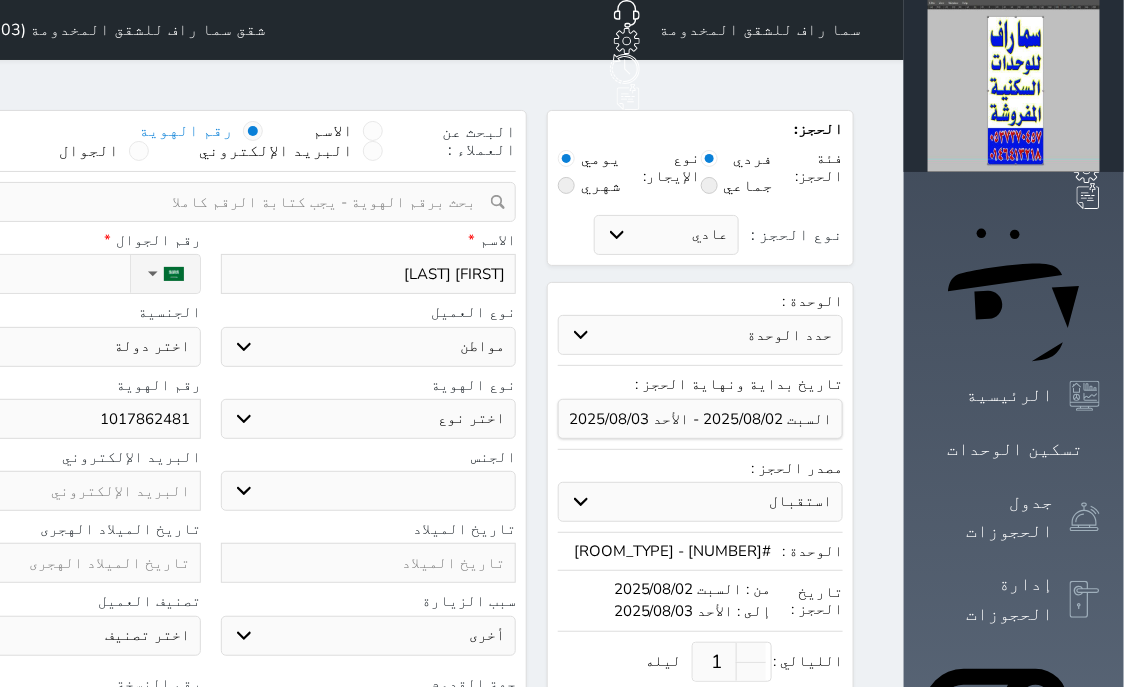 select 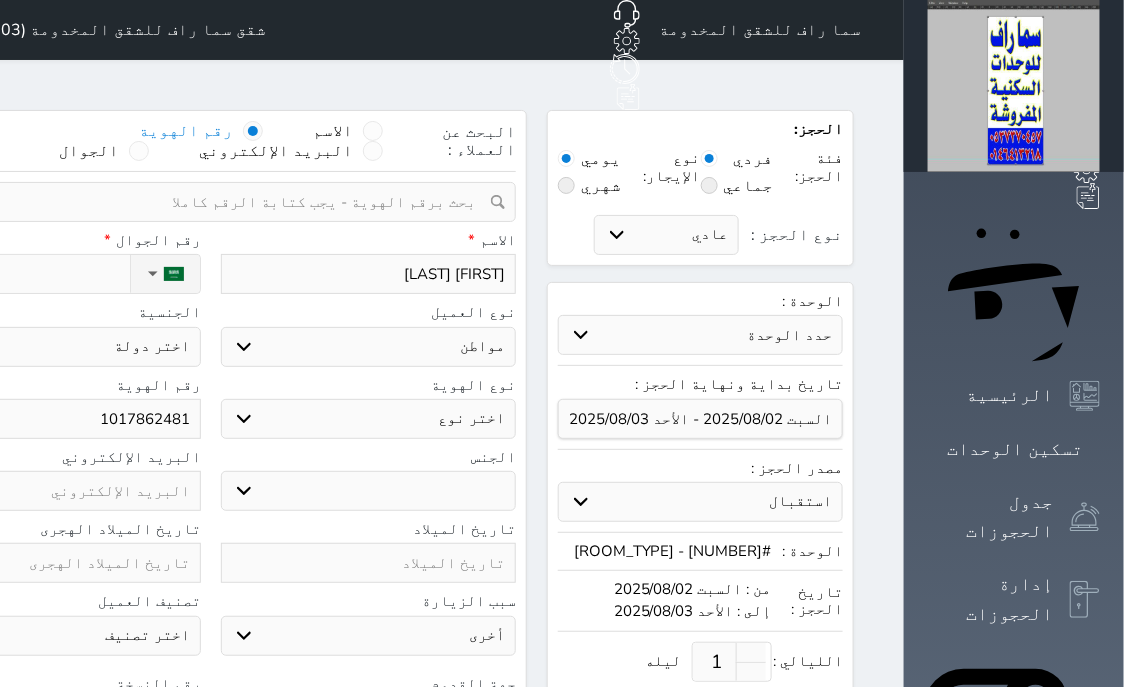 select 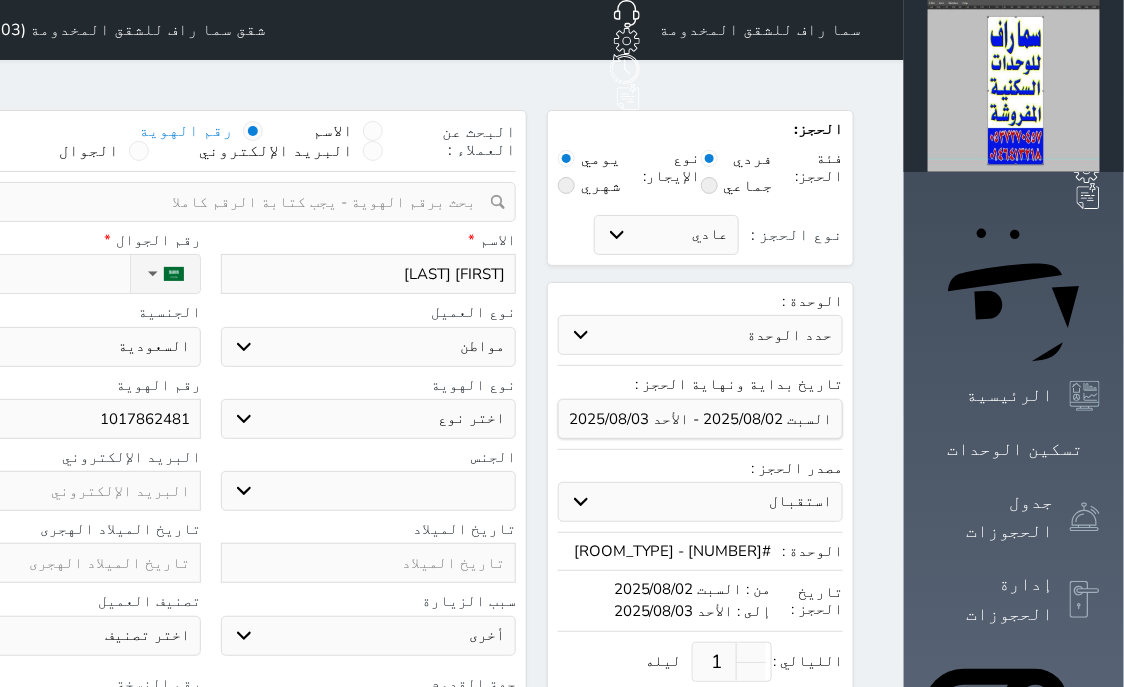 click on "اختر نوع   هوية وطنية هوية عائلية جواز السفر" at bounding box center [369, 419] 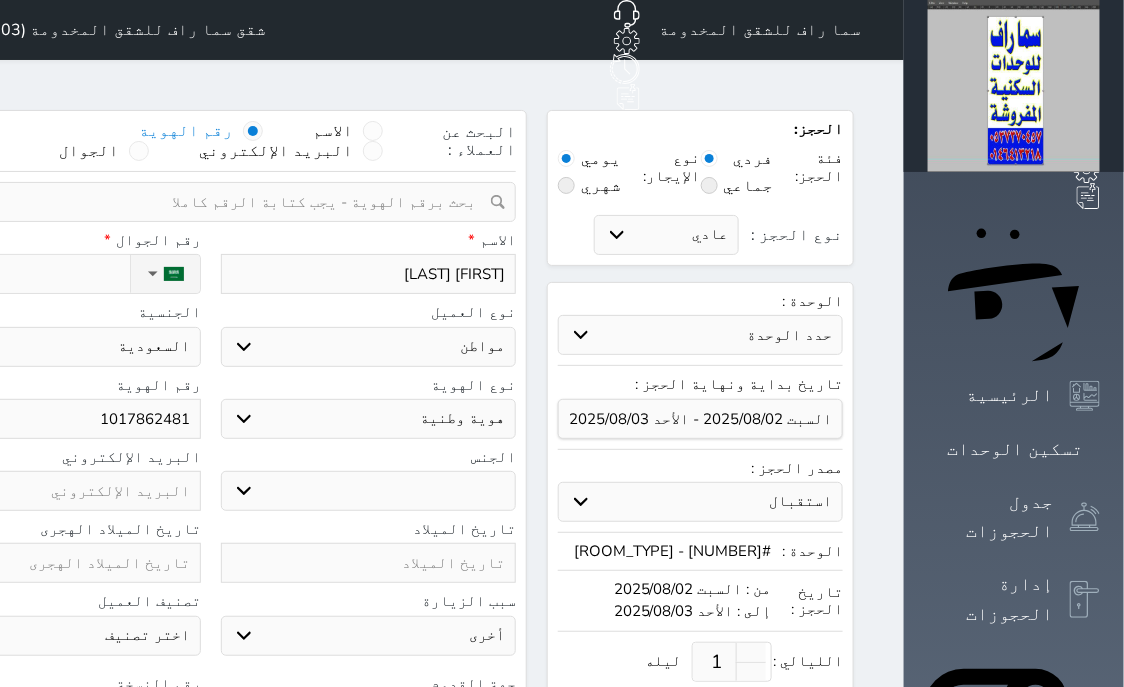 select 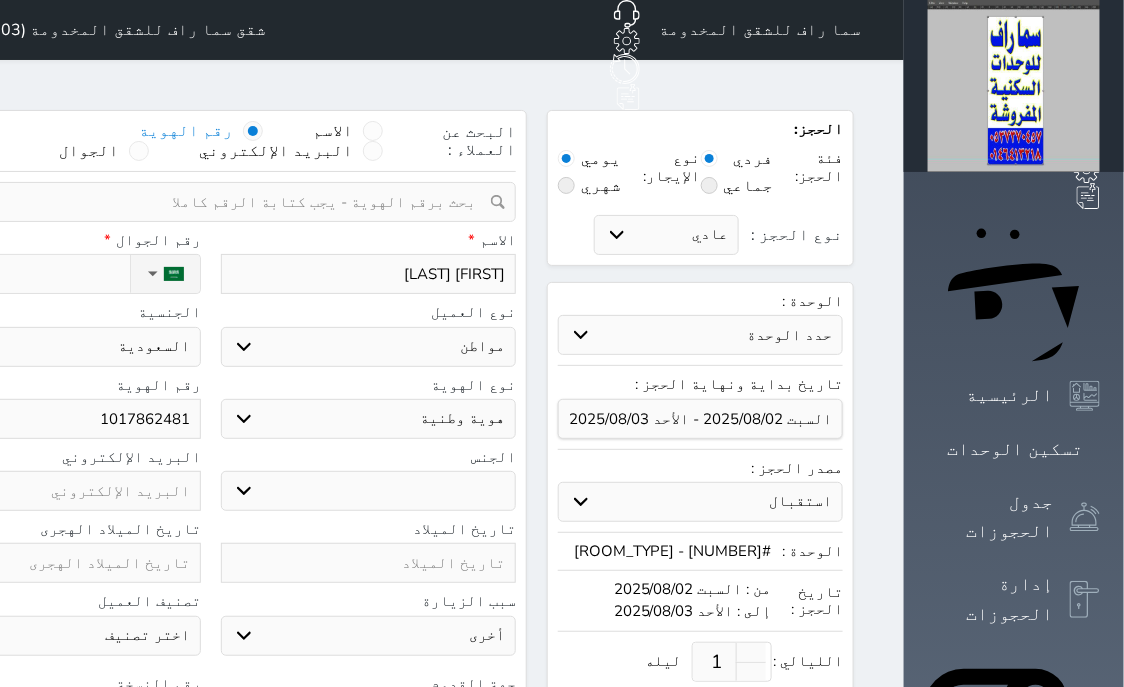 select 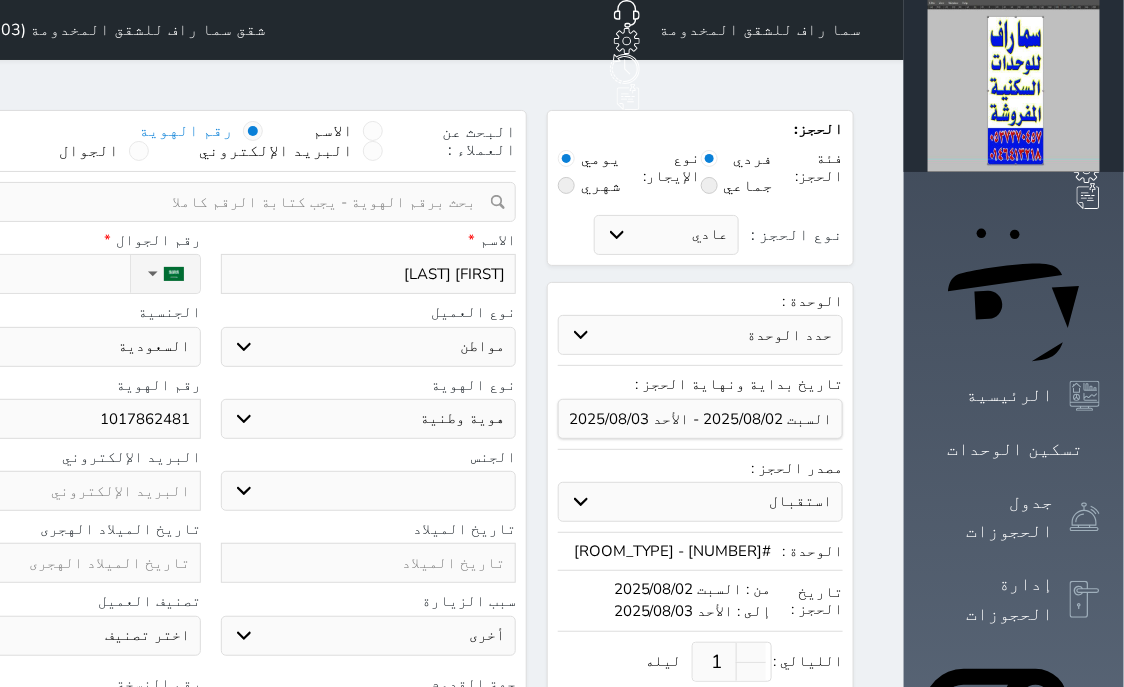 click on "ذكر   انثى" at bounding box center (369, 491) 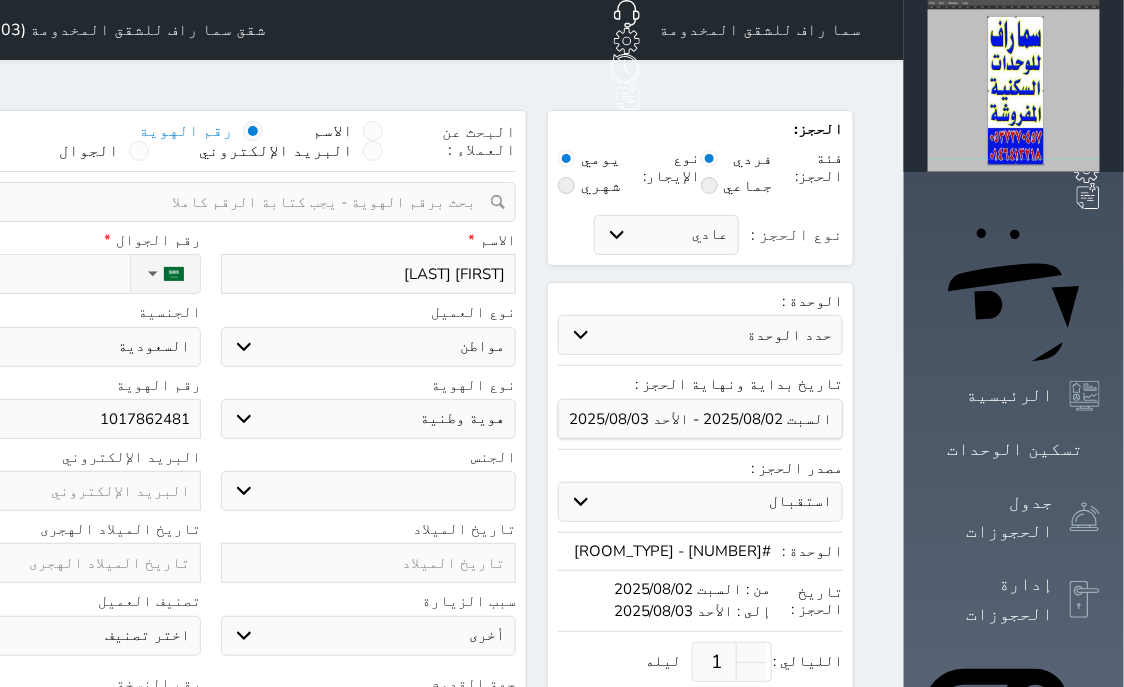 select on "male" 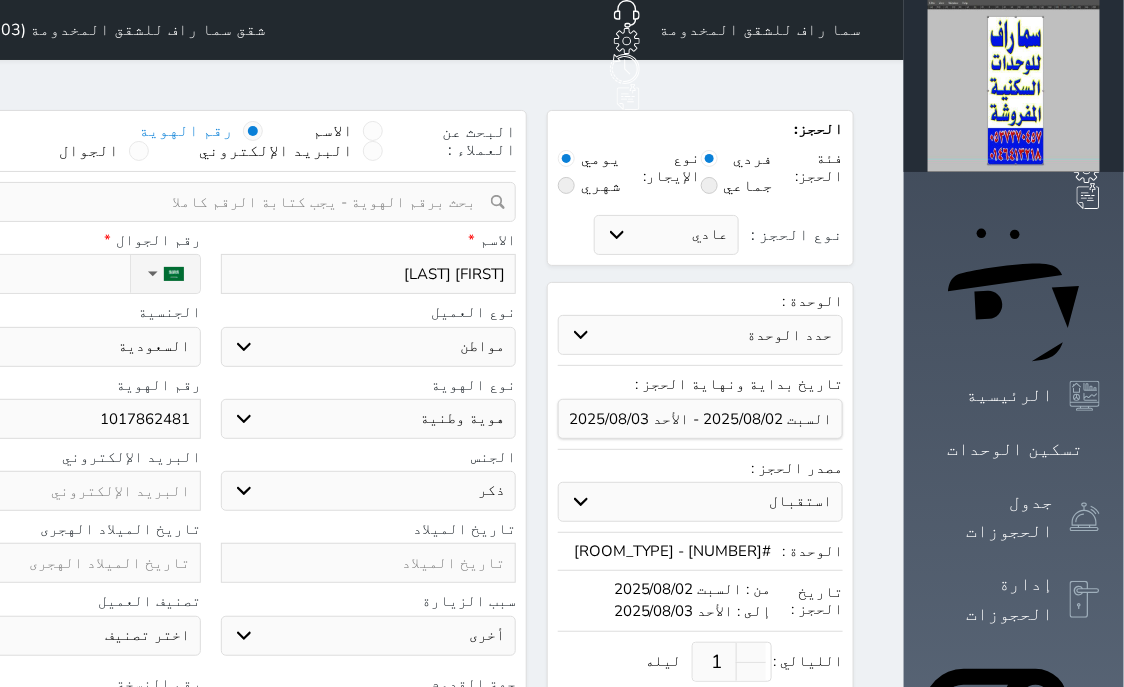 click at bounding box center [53, 718] 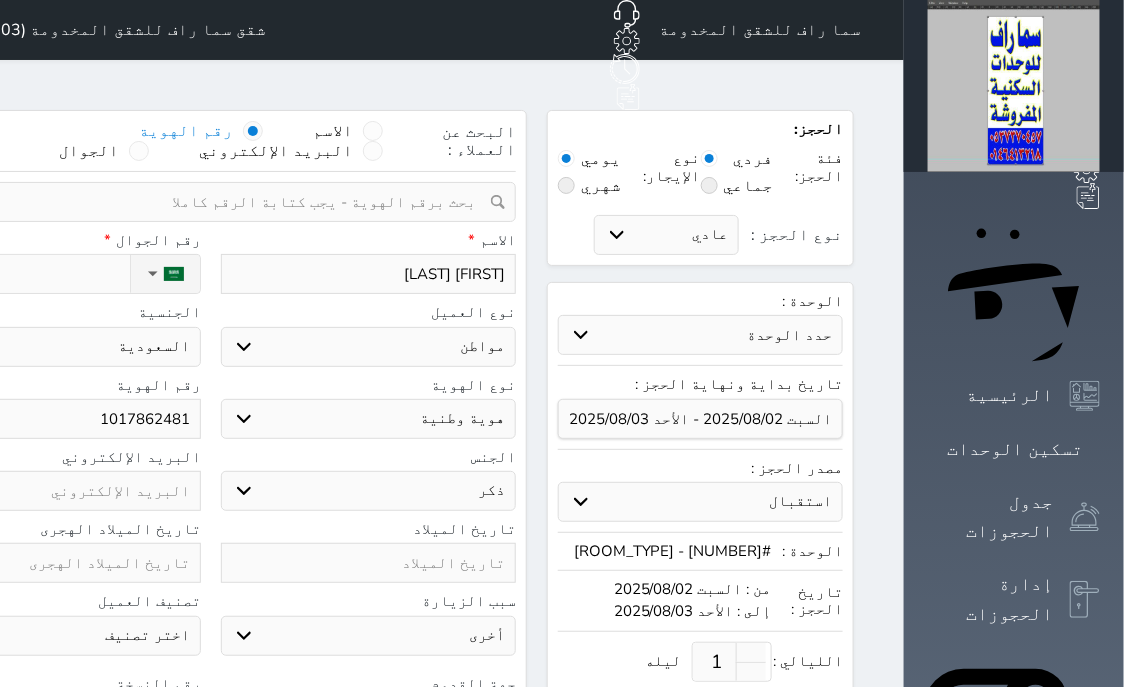 select 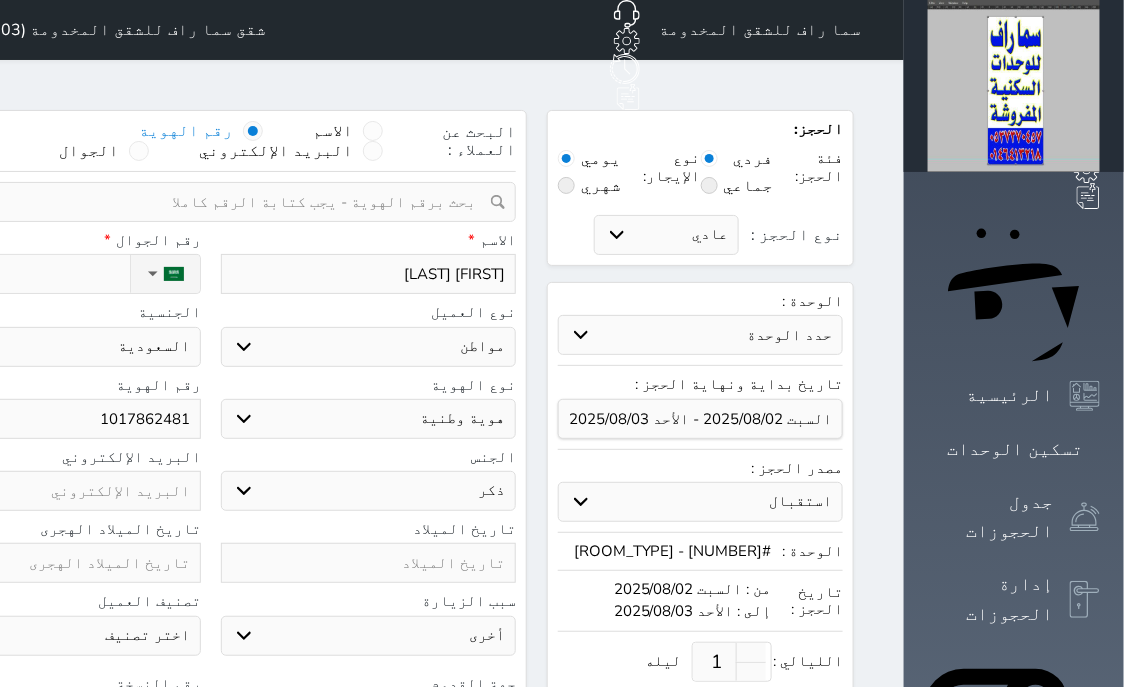 type on "4" 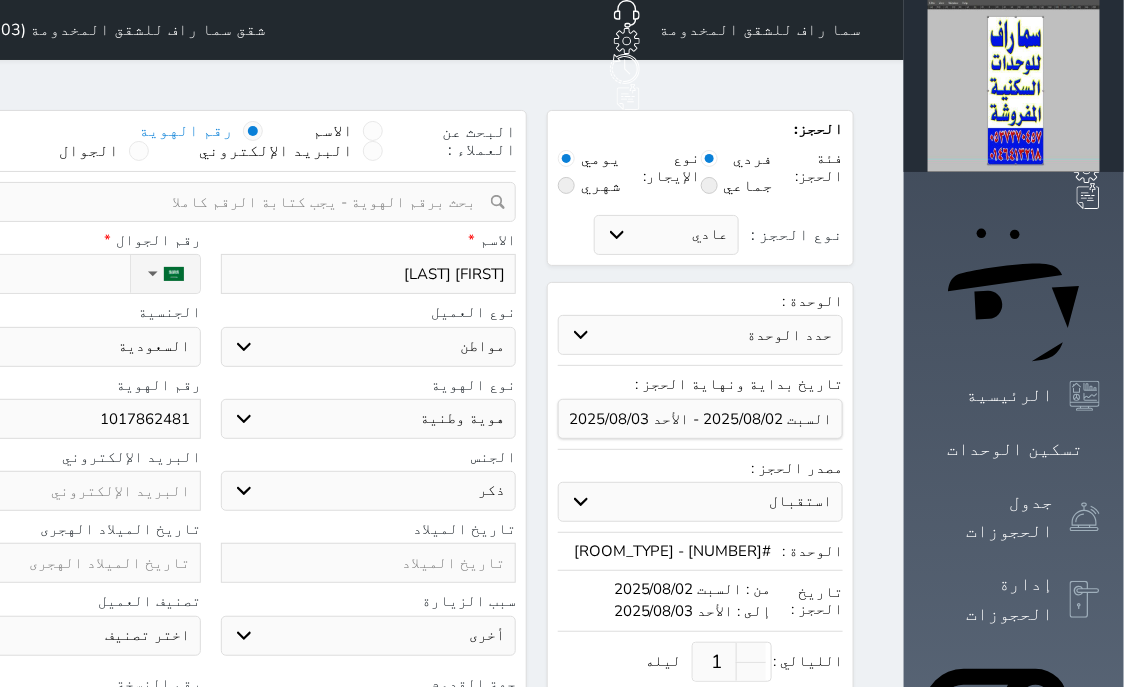 click on "نوع الحجز :" at bounding box center [17, 274] 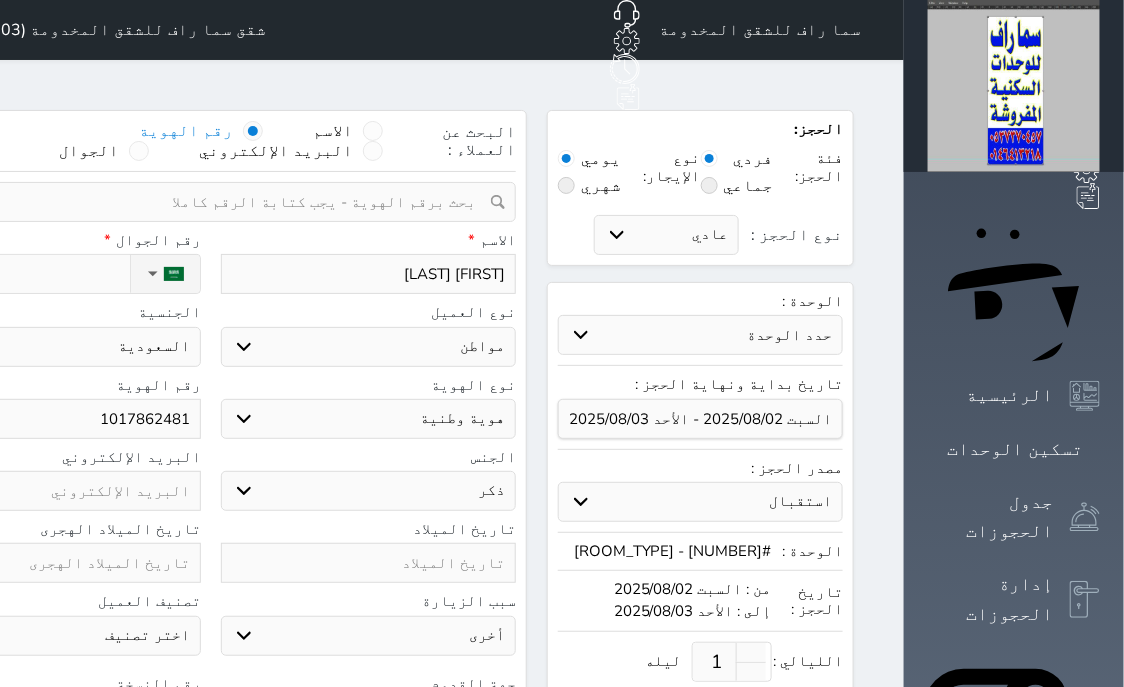type on "+" 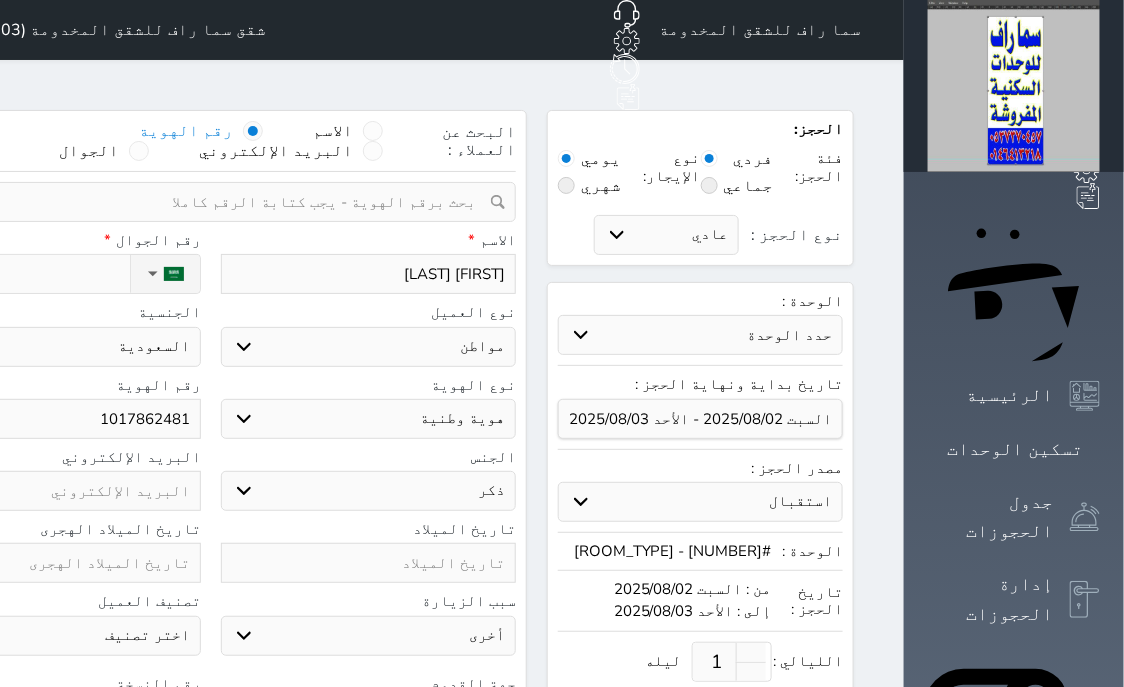 select 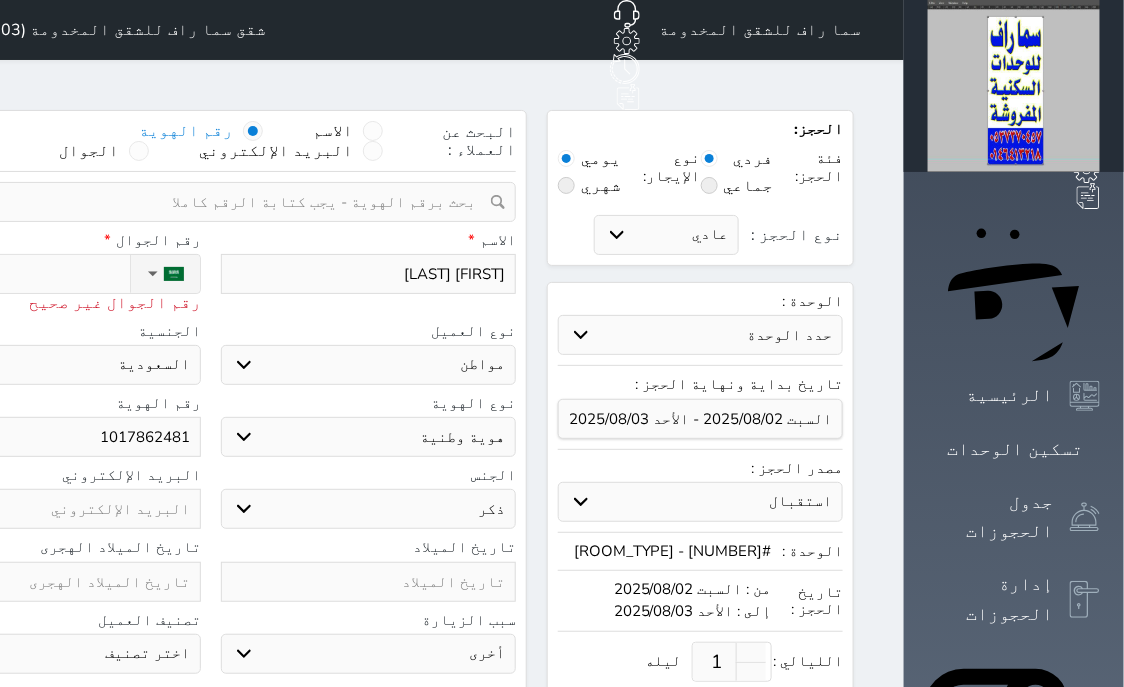 type on "+9" 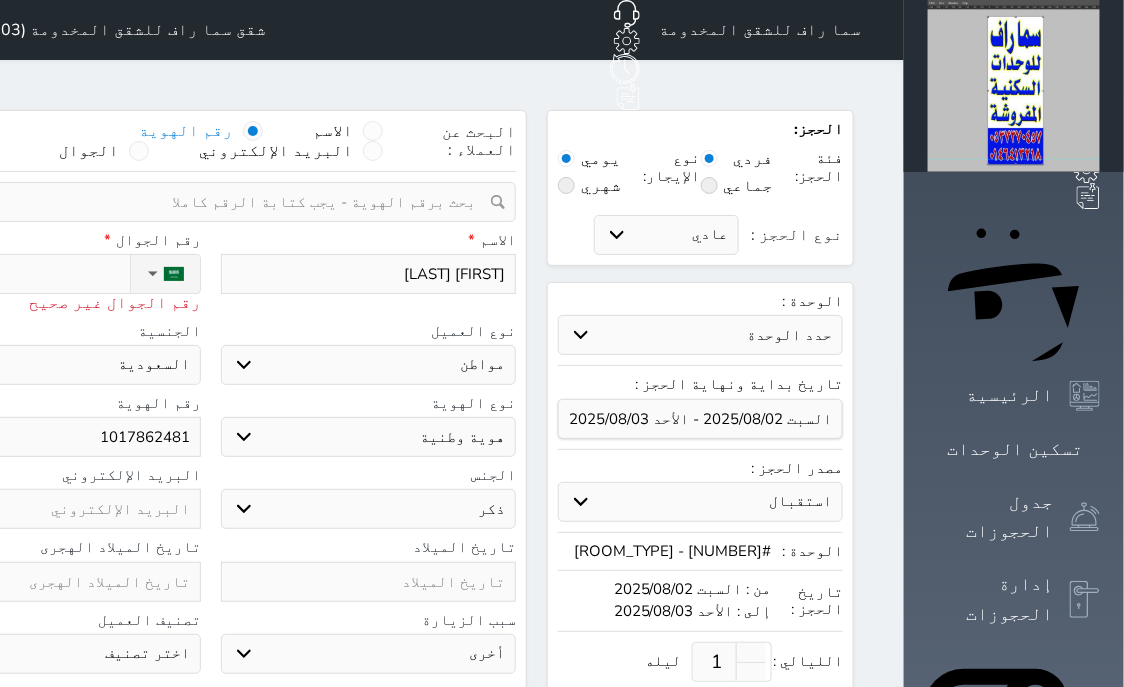 select 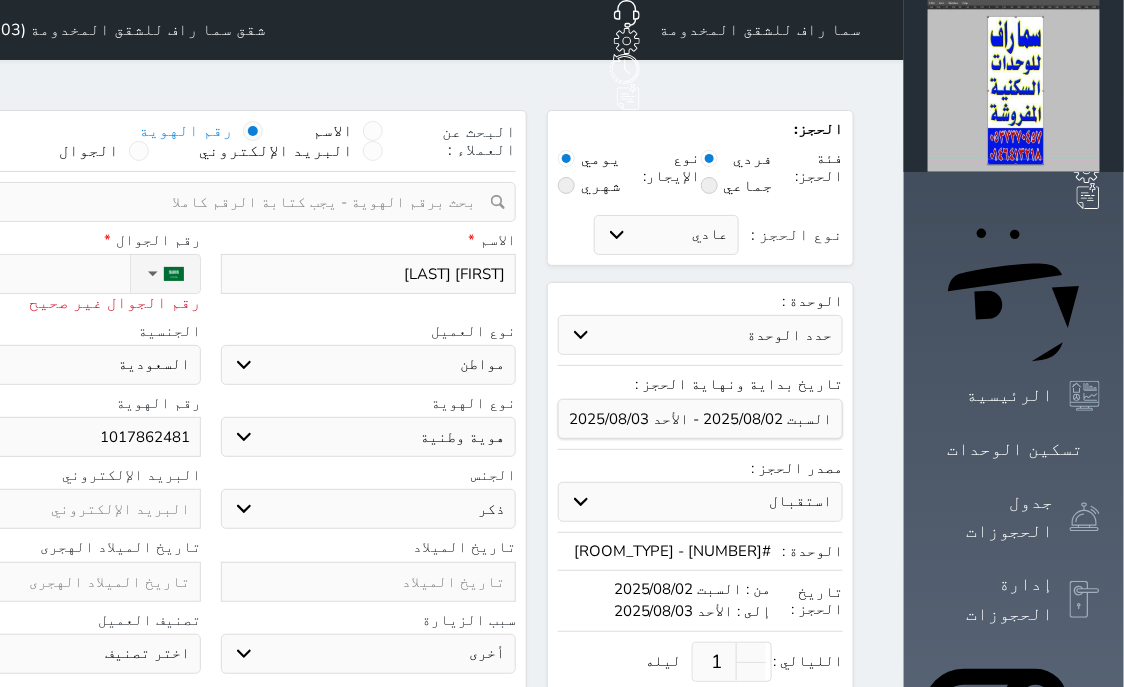 type on "+96" 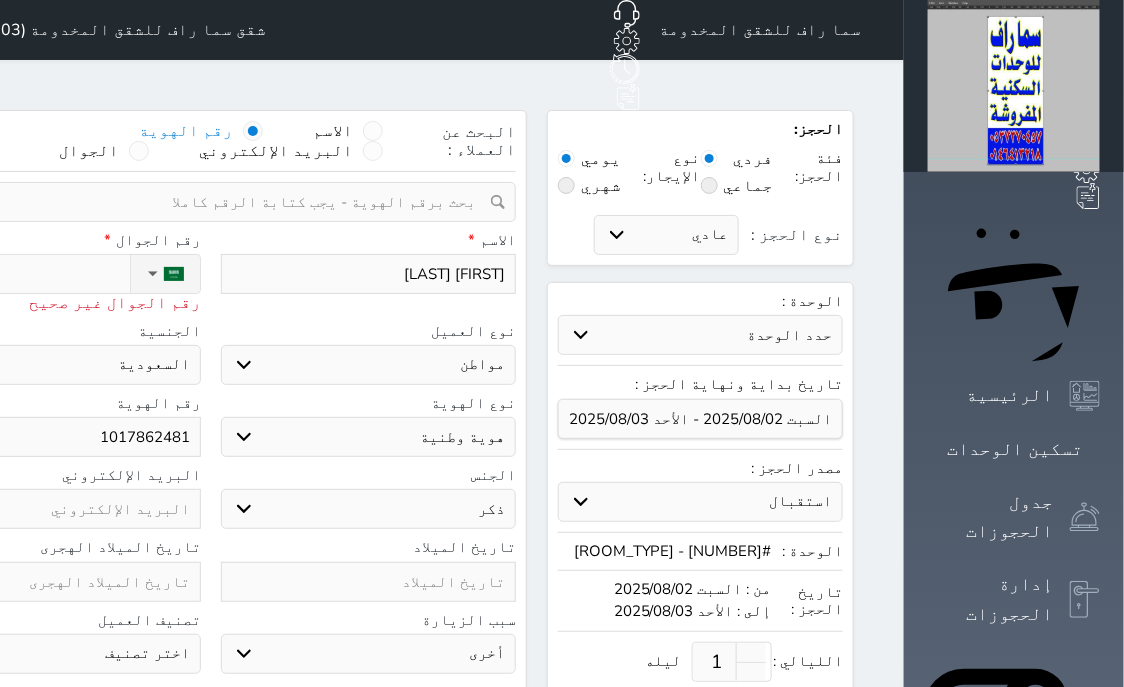 select 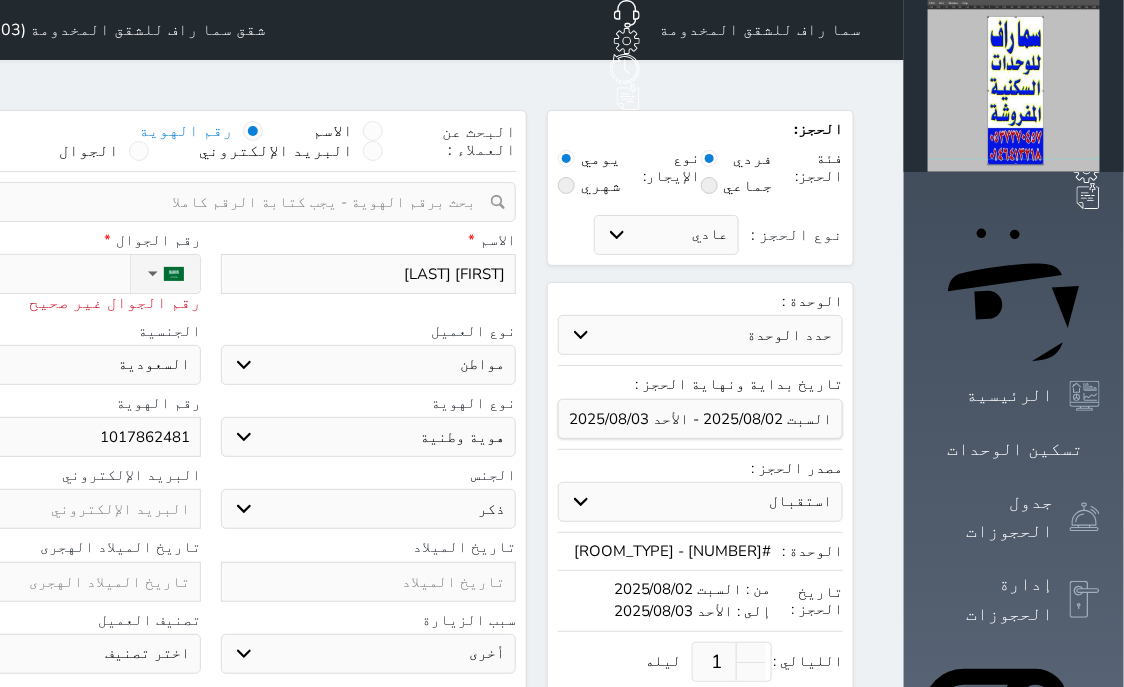 type on "+966" 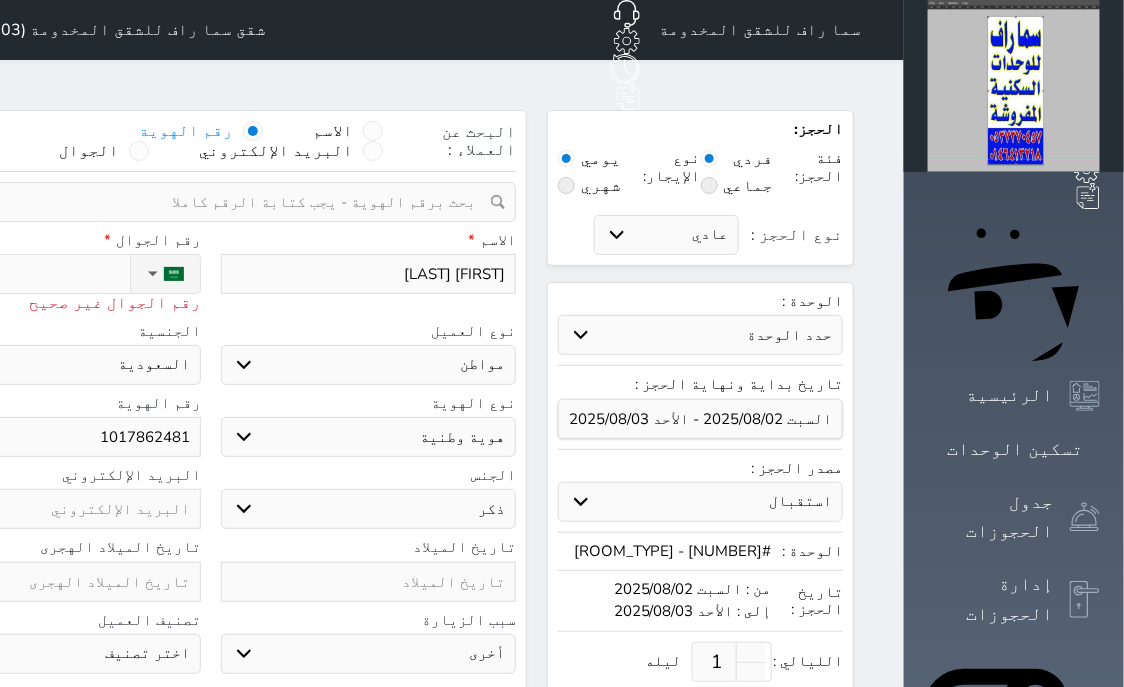 select 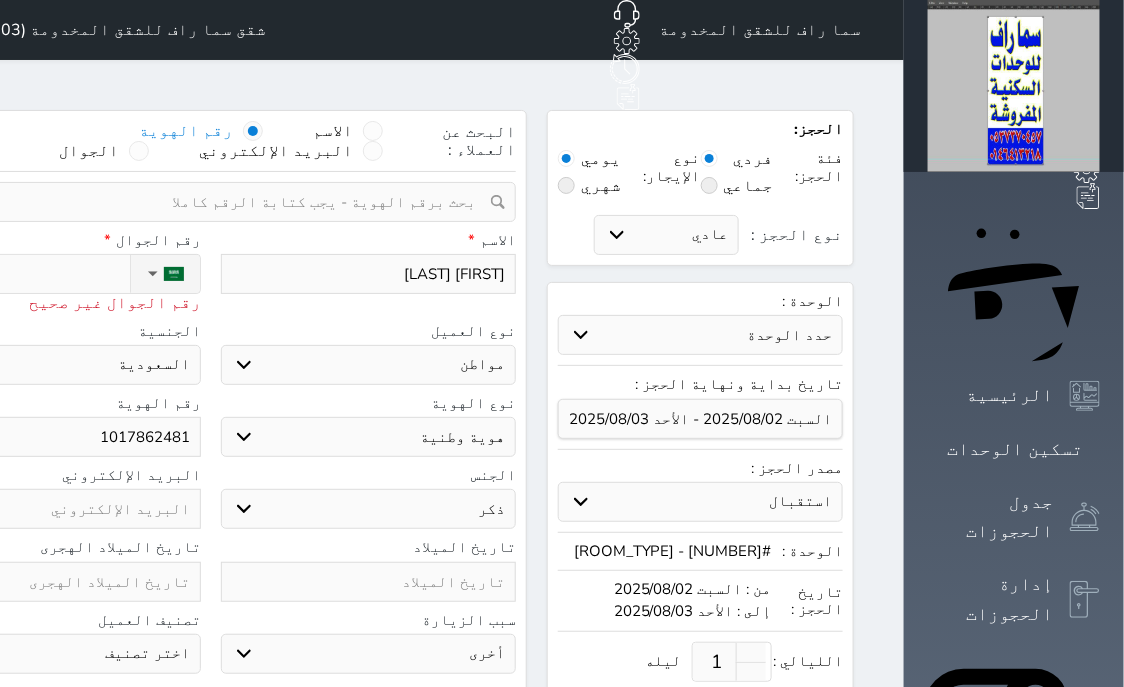 type on "+9665" 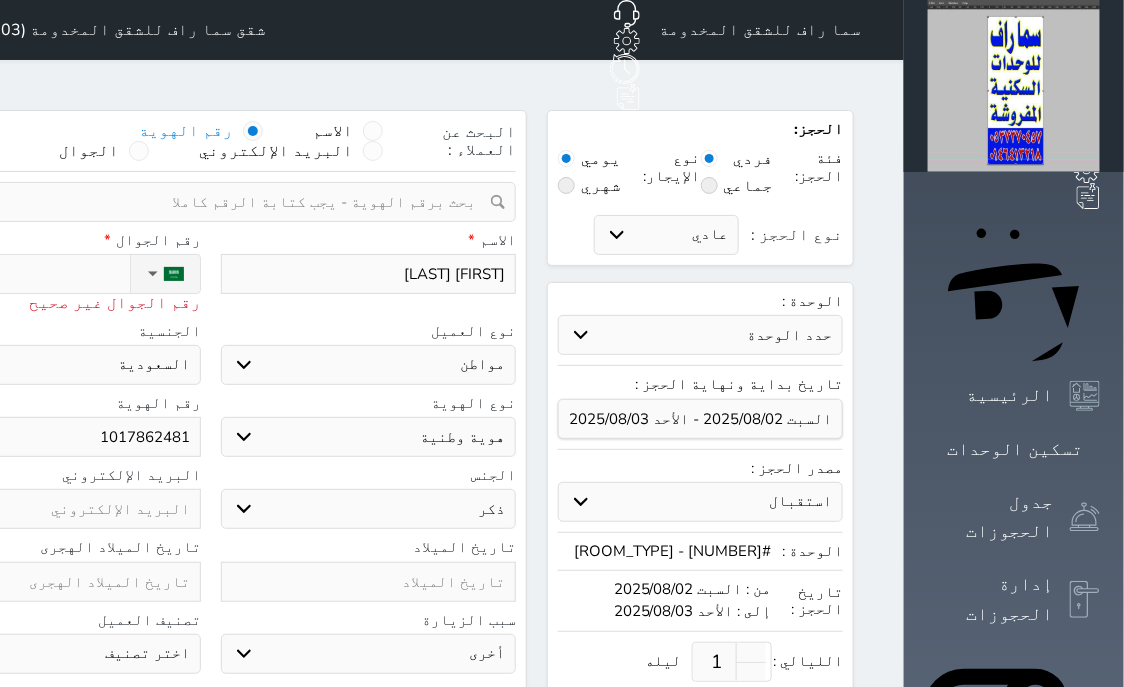 select 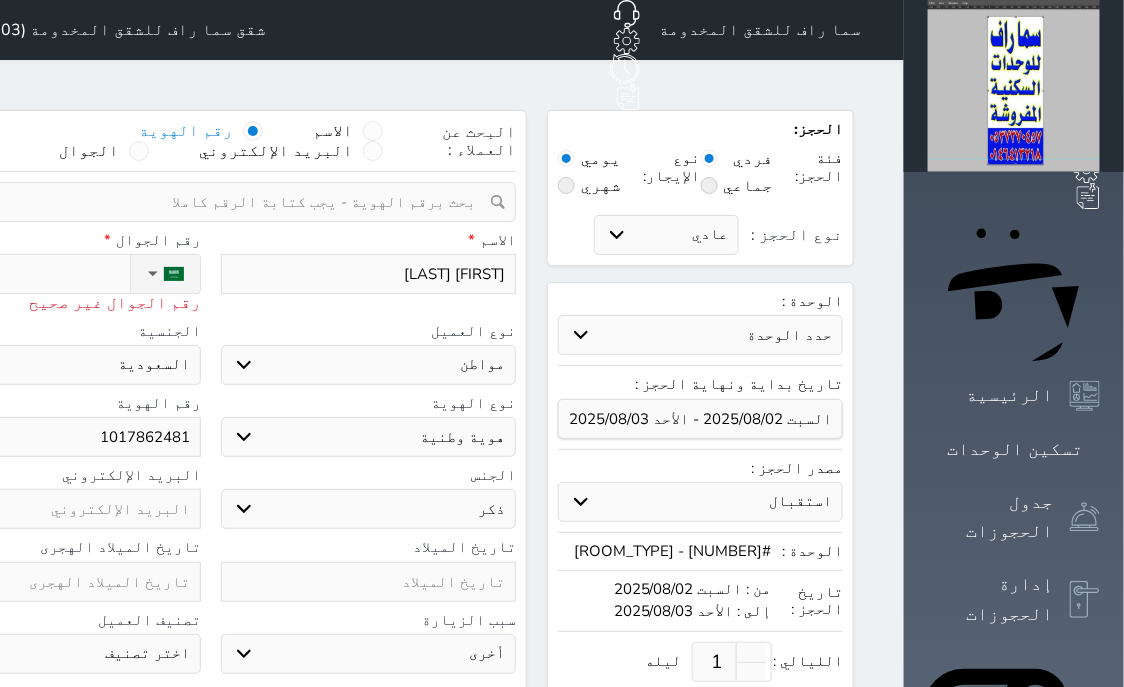 type on "[PHONE]" 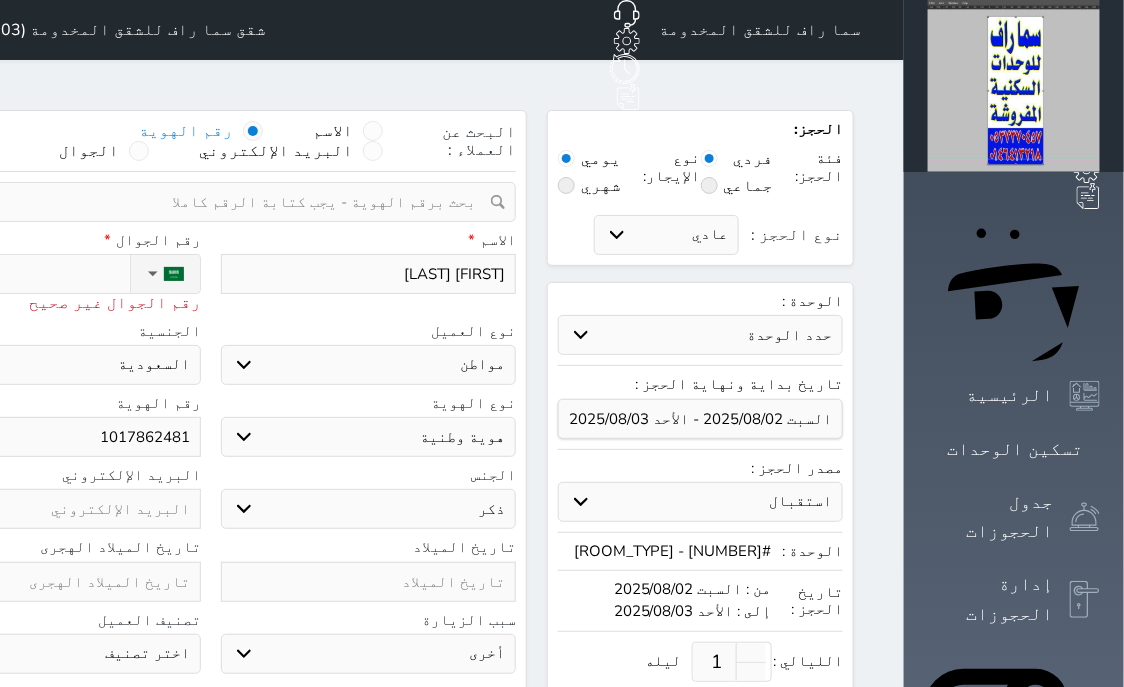 type on "+[COUNTRY_CODE]533" 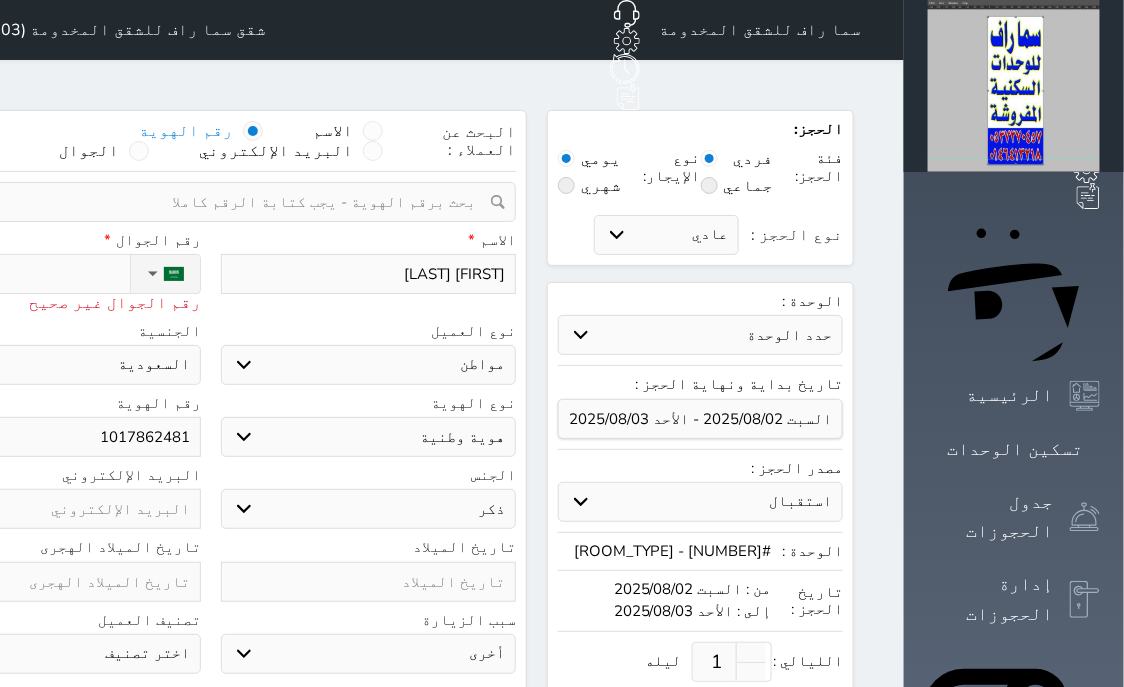 select 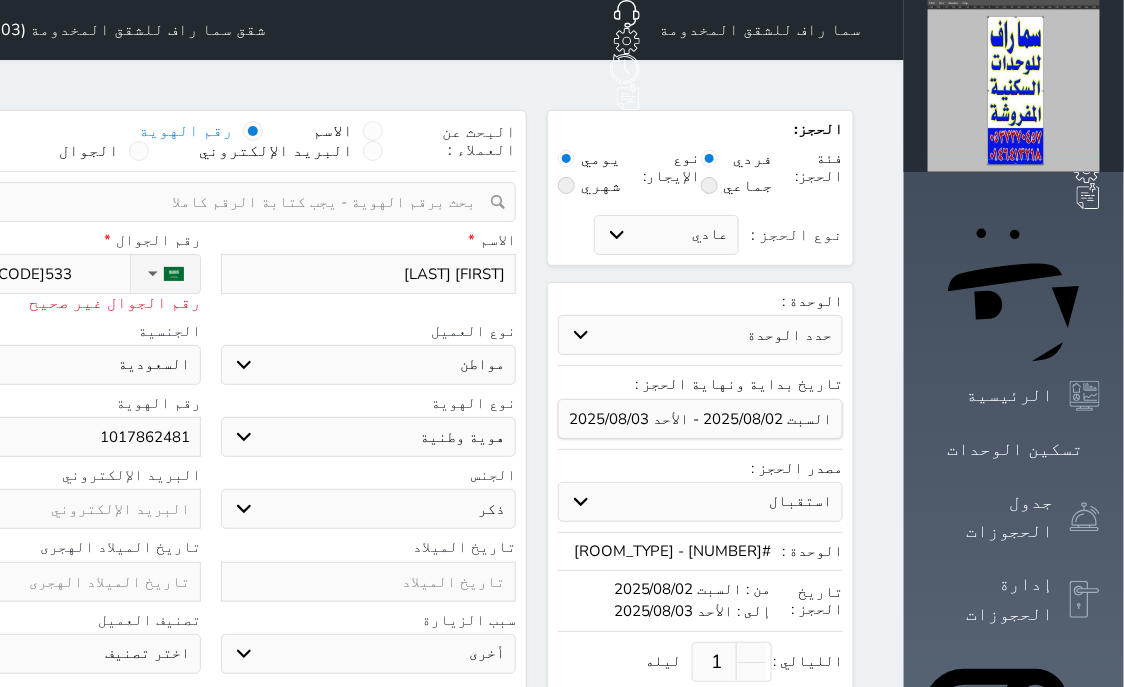 type on "+[COUNTRY_CODE]5330" 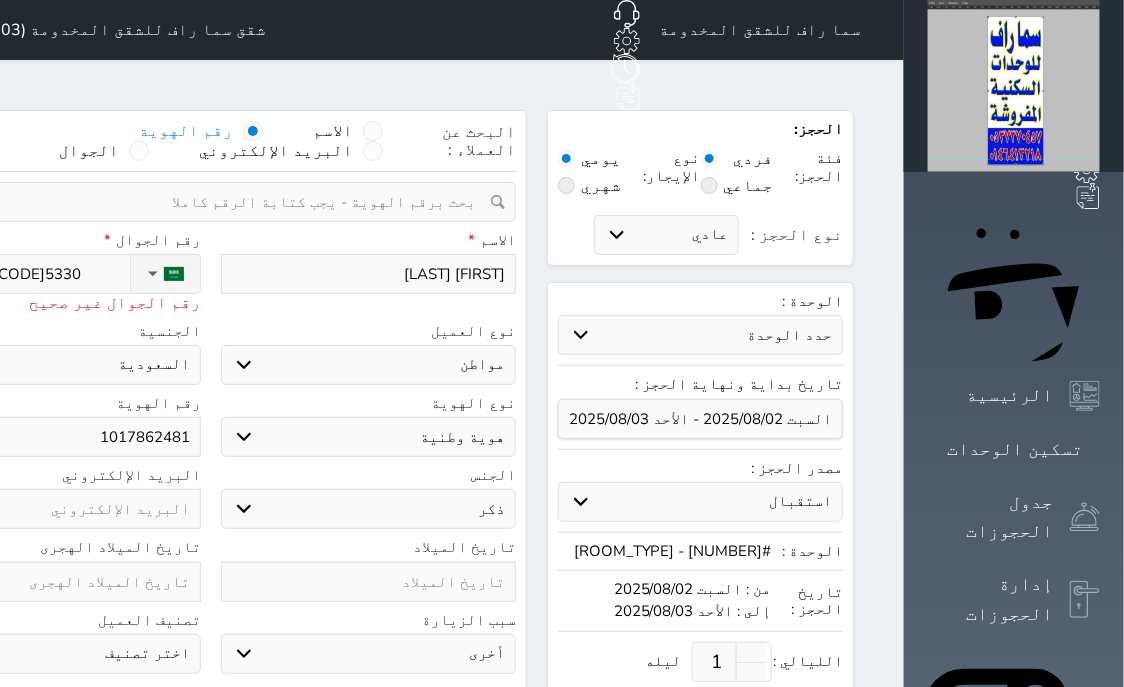 select 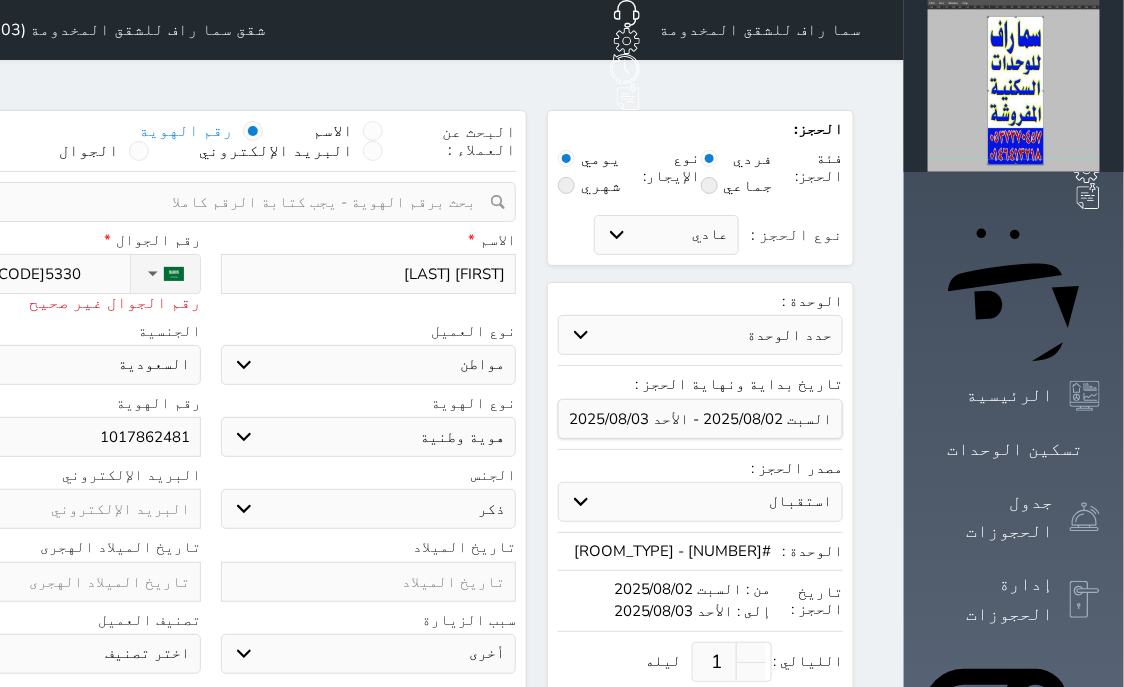 type on "[PHONE]" 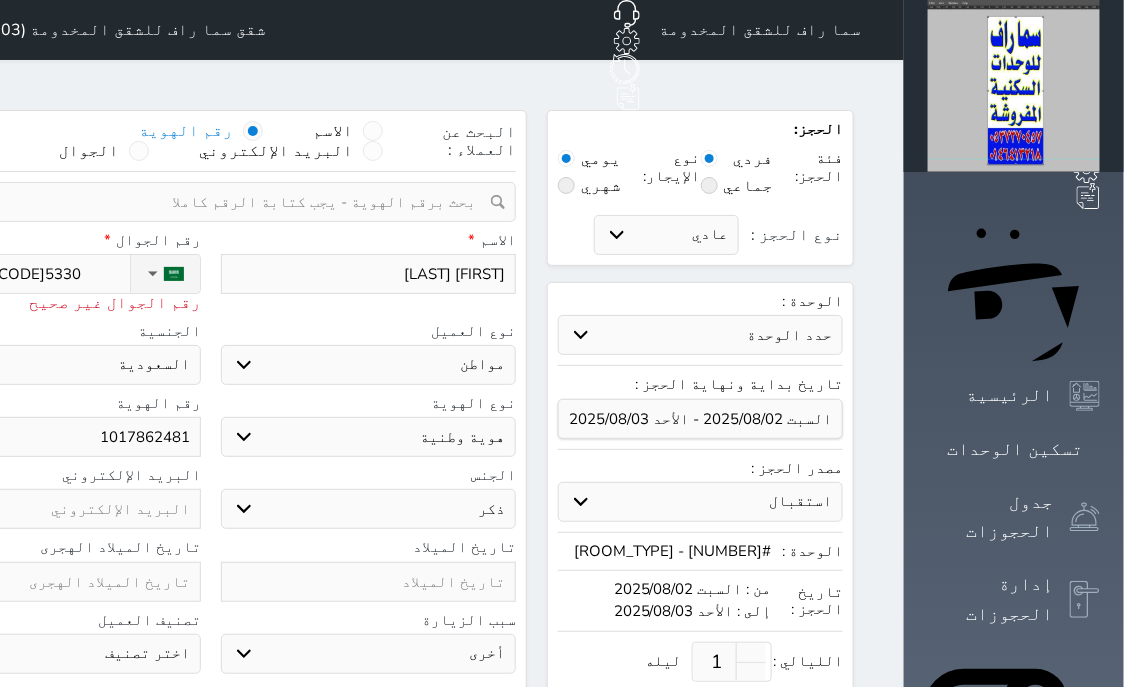 select 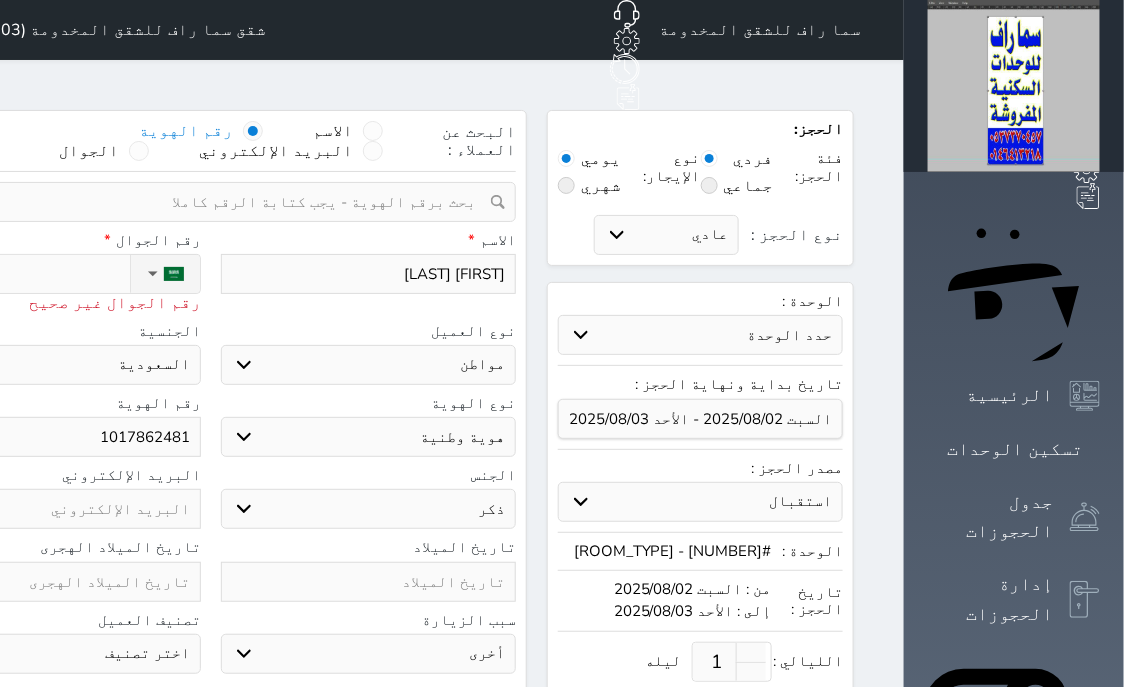 type on "[PHONE]" 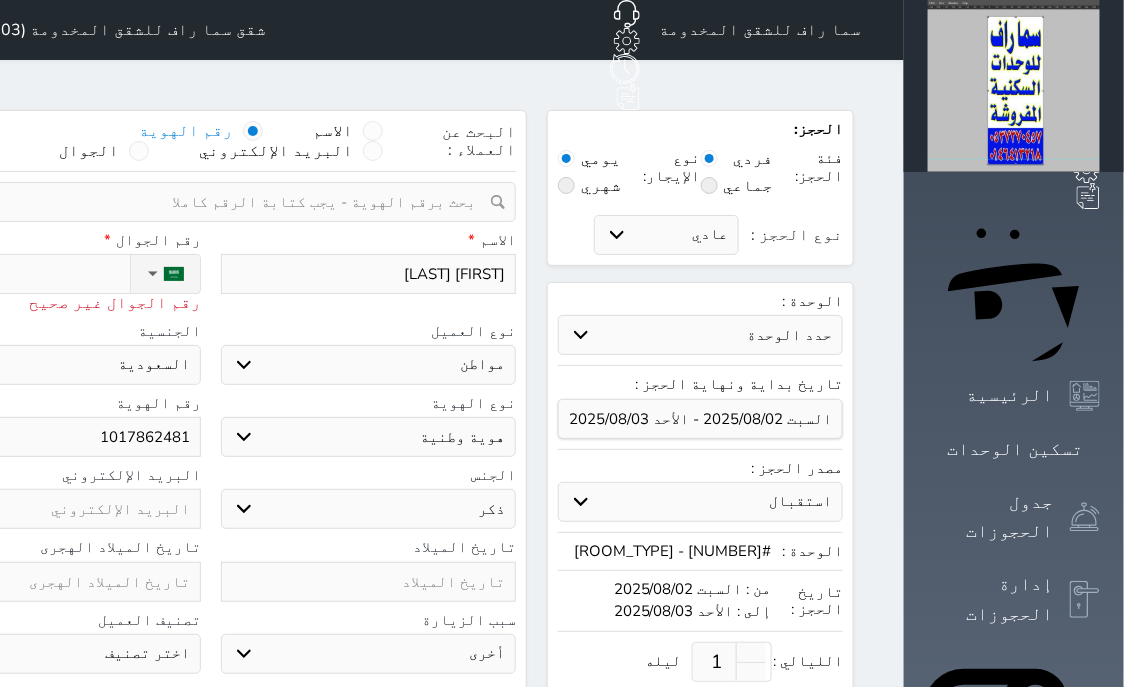 select 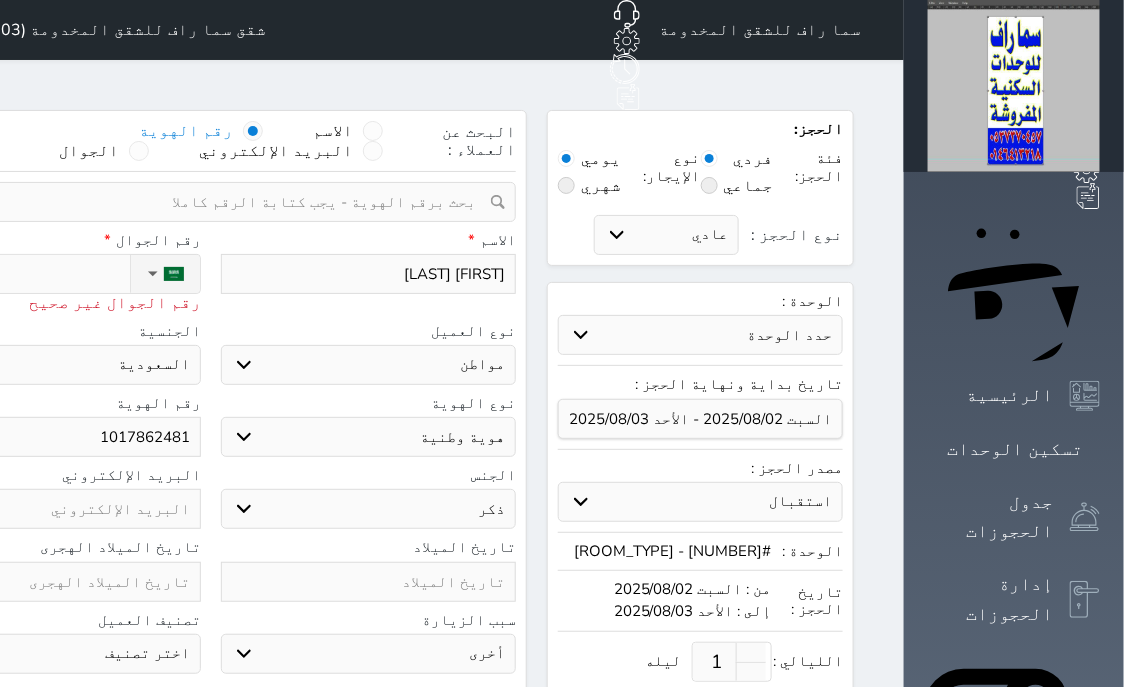 type on "[PHONE]" 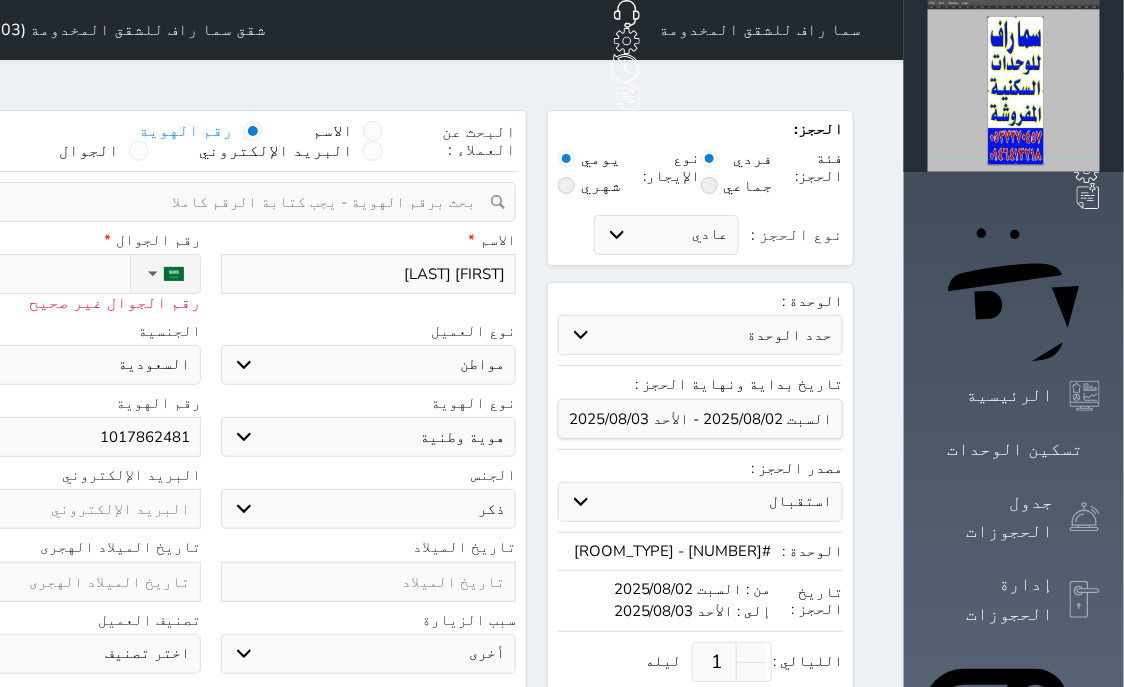 select 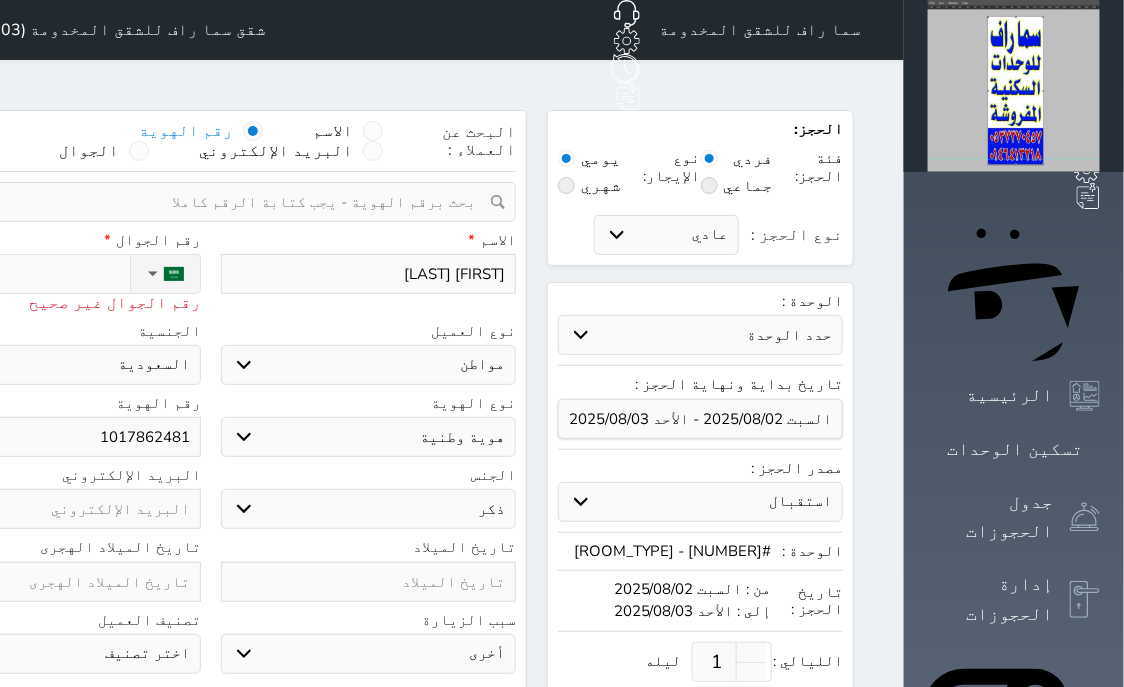 select 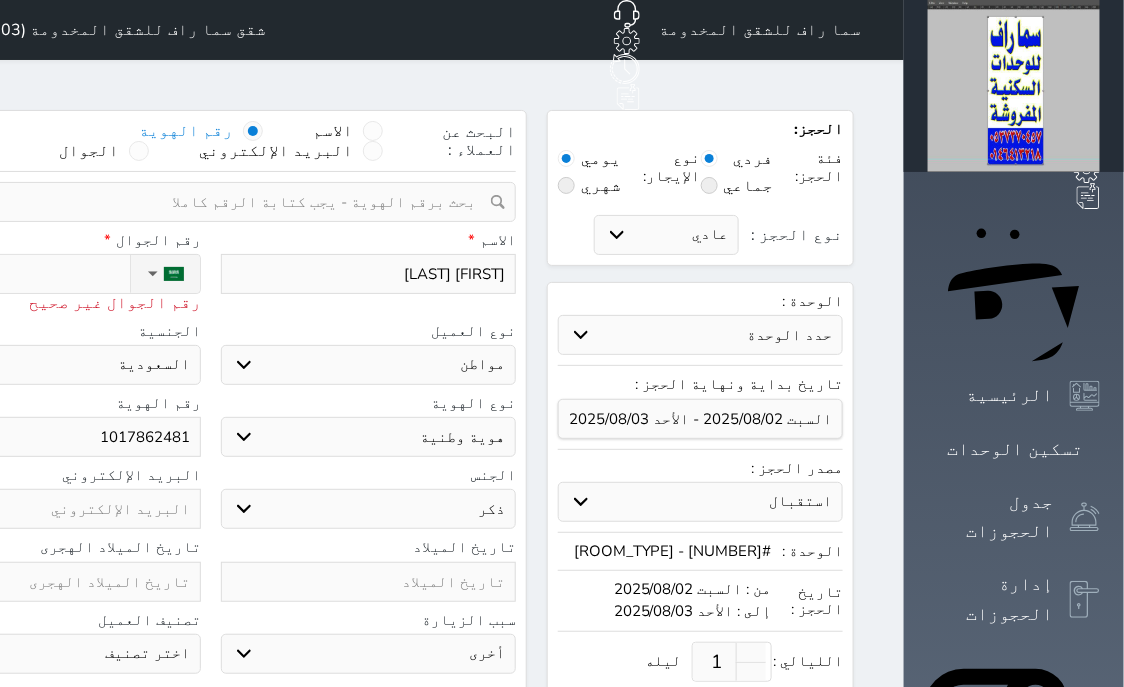 type on "[PHONE]" 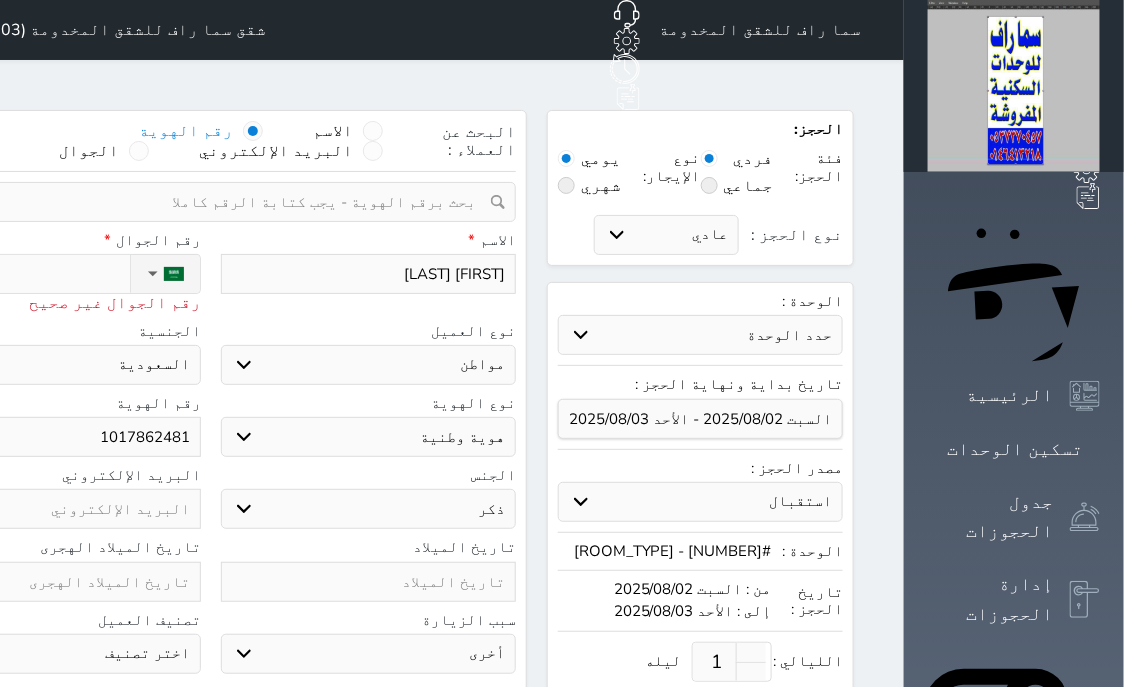 select 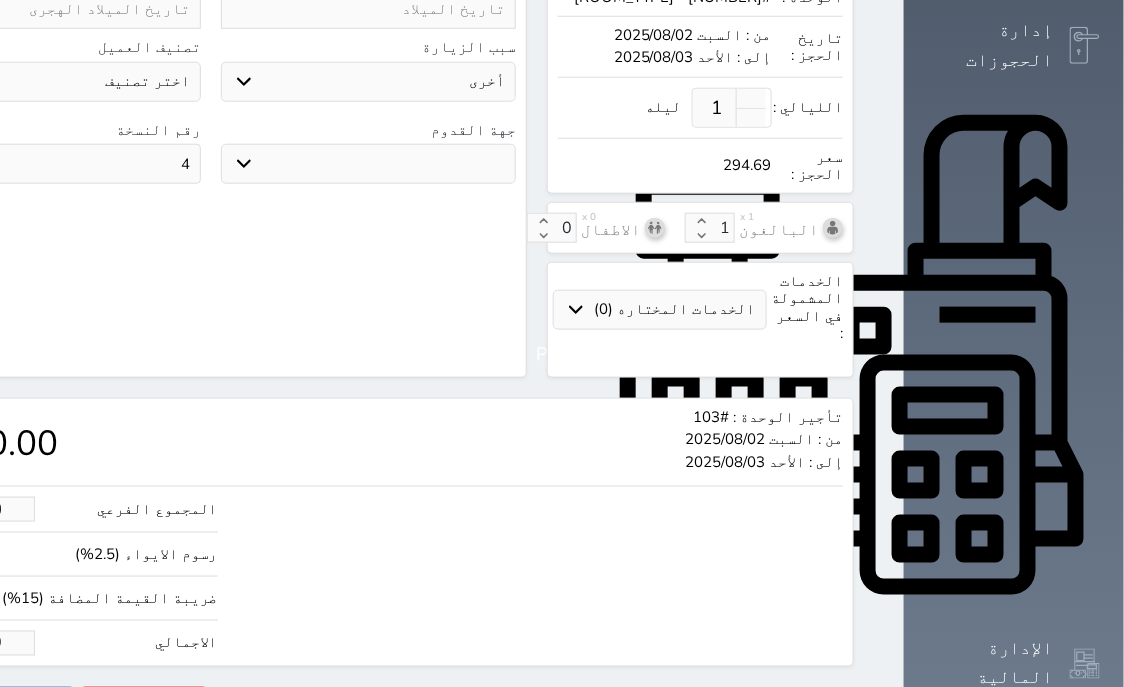 scroll, scrollTop: 621, scrollLeft: 0, axis: vertical 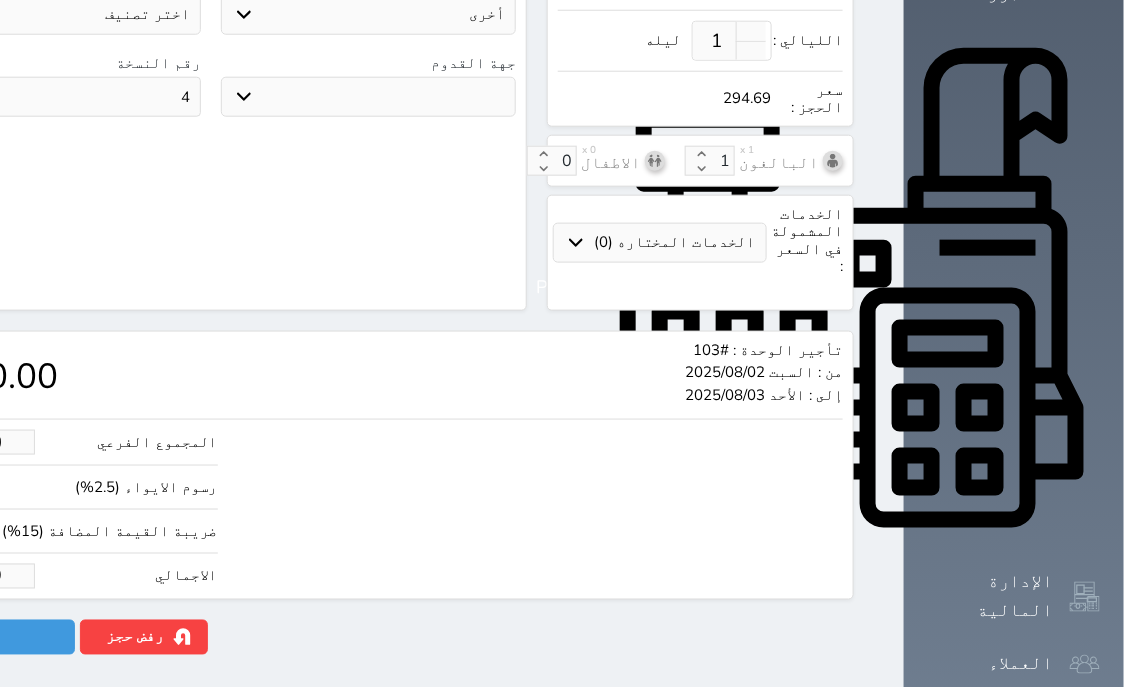 type on "[PHONE]" 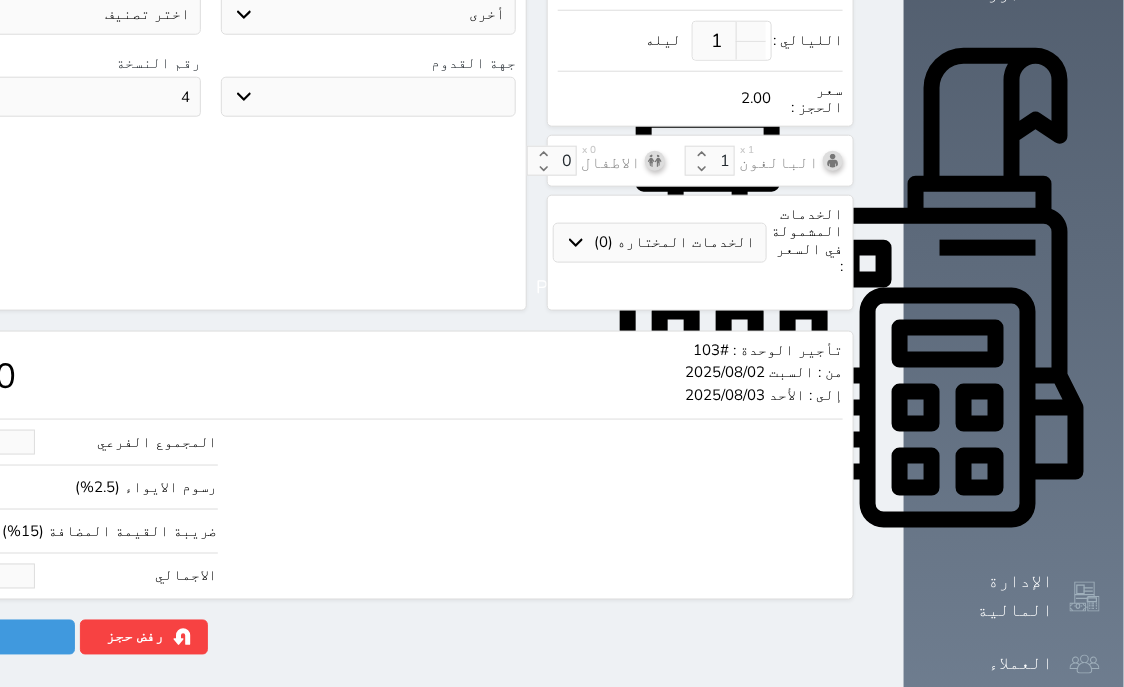 type on "16.97" 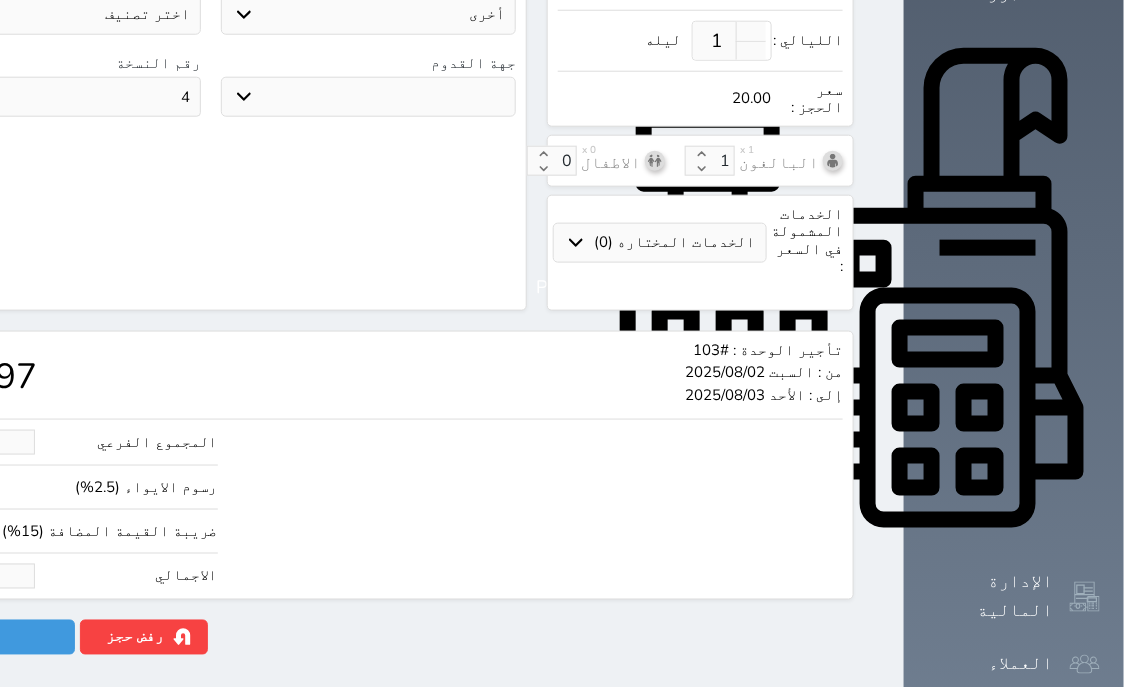 type on "169.67" 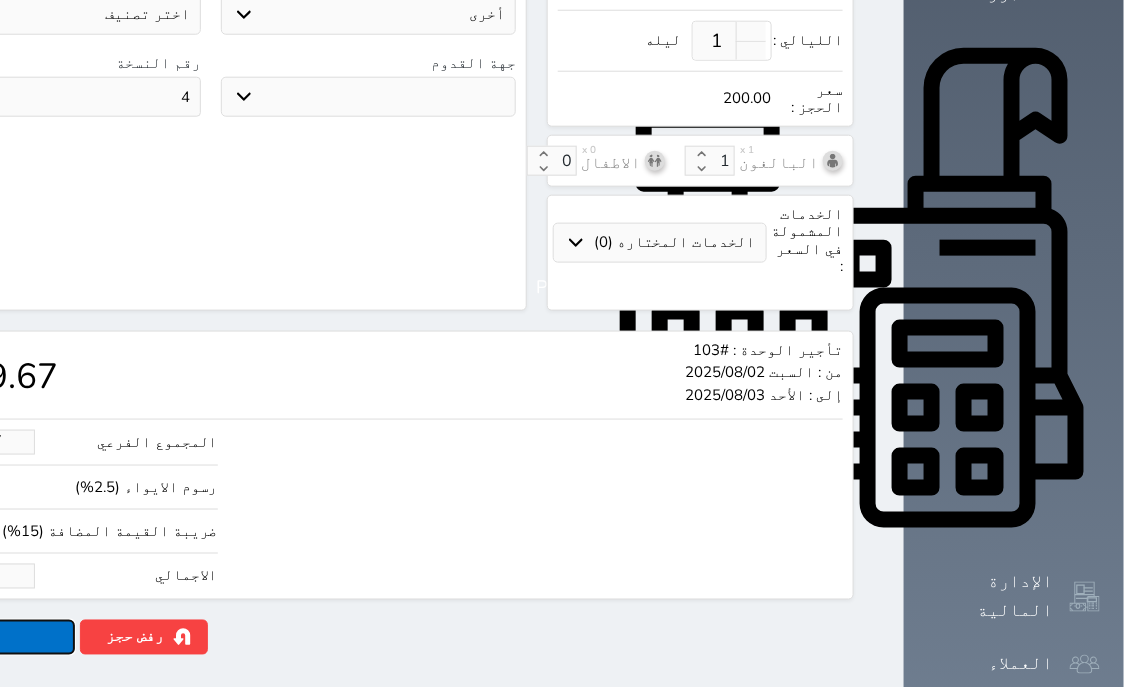 type on "200.00" 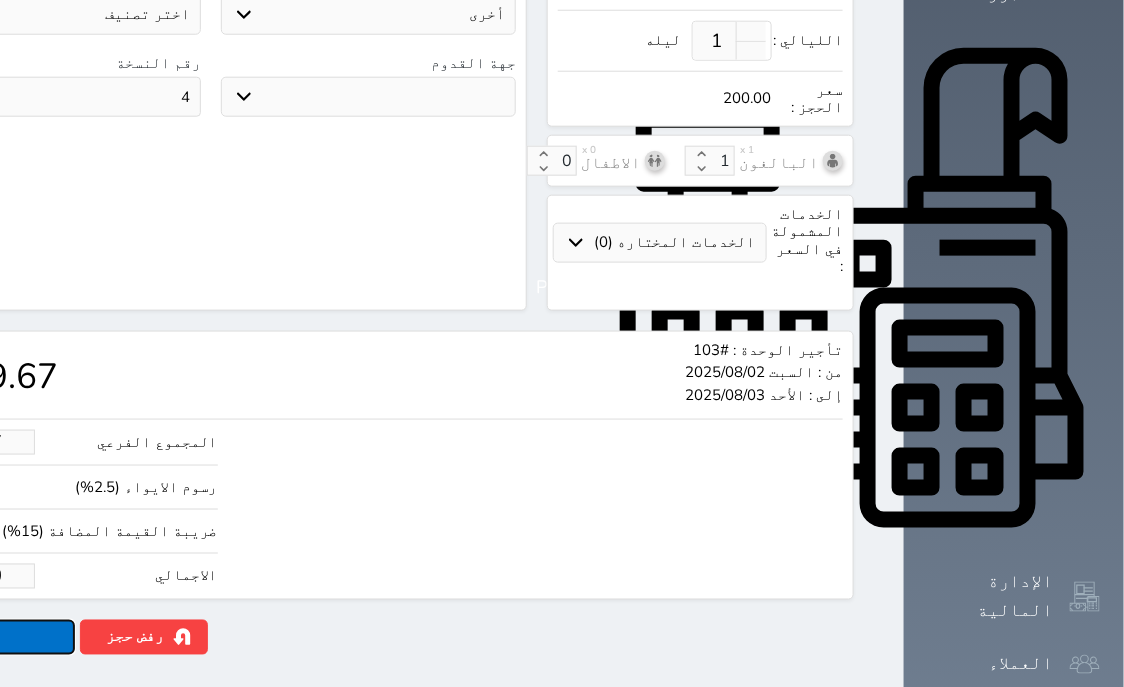 click on "حجز" at bounding box center (-13, 637) 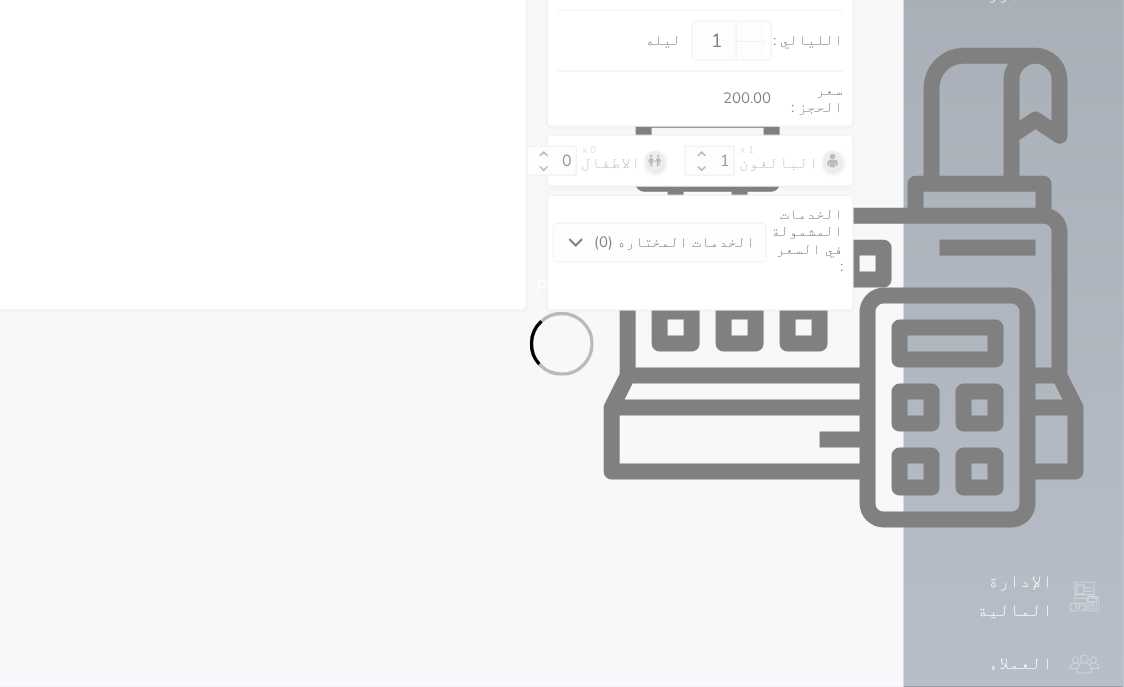 select on "1" 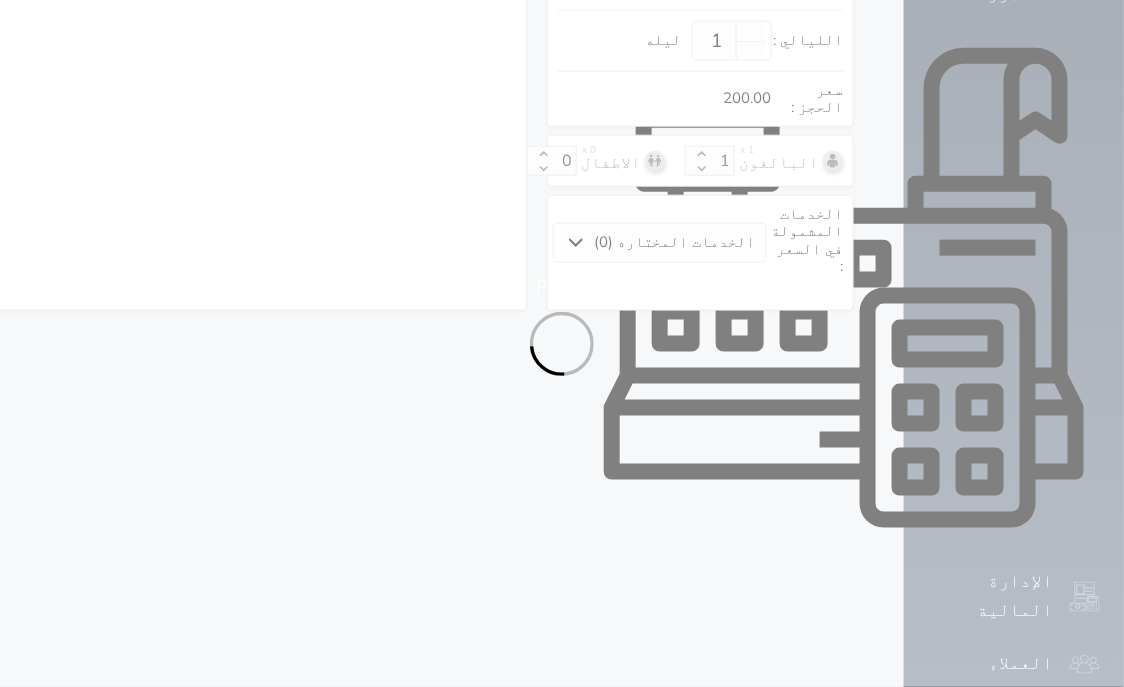 select on "113" 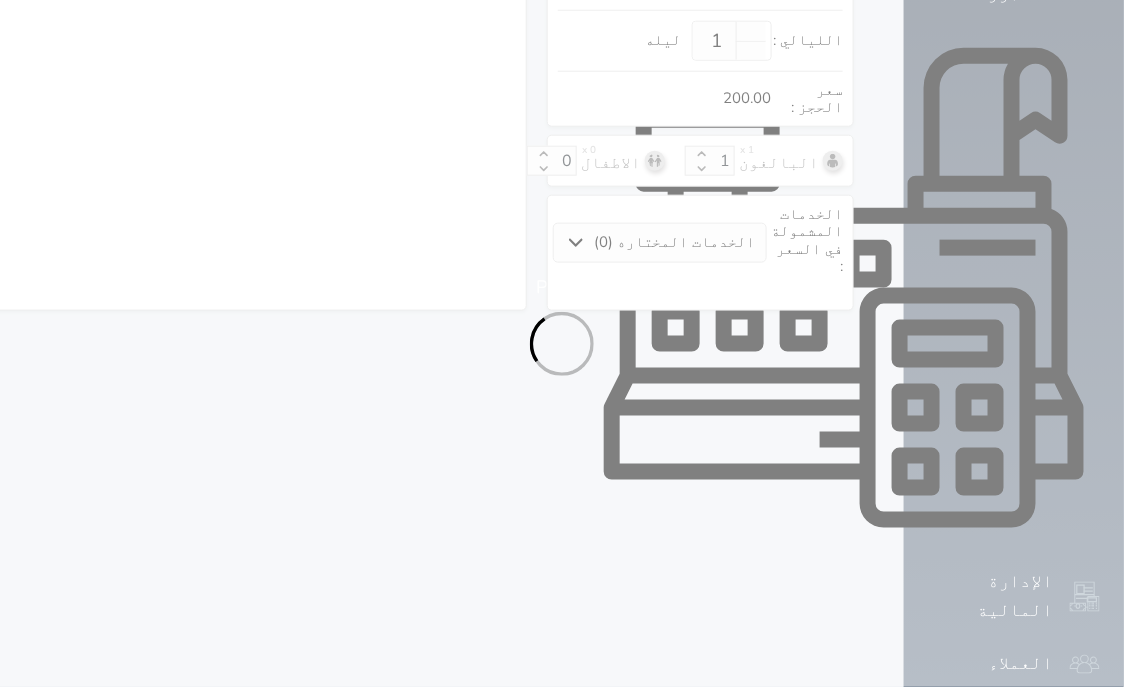 select on "1" 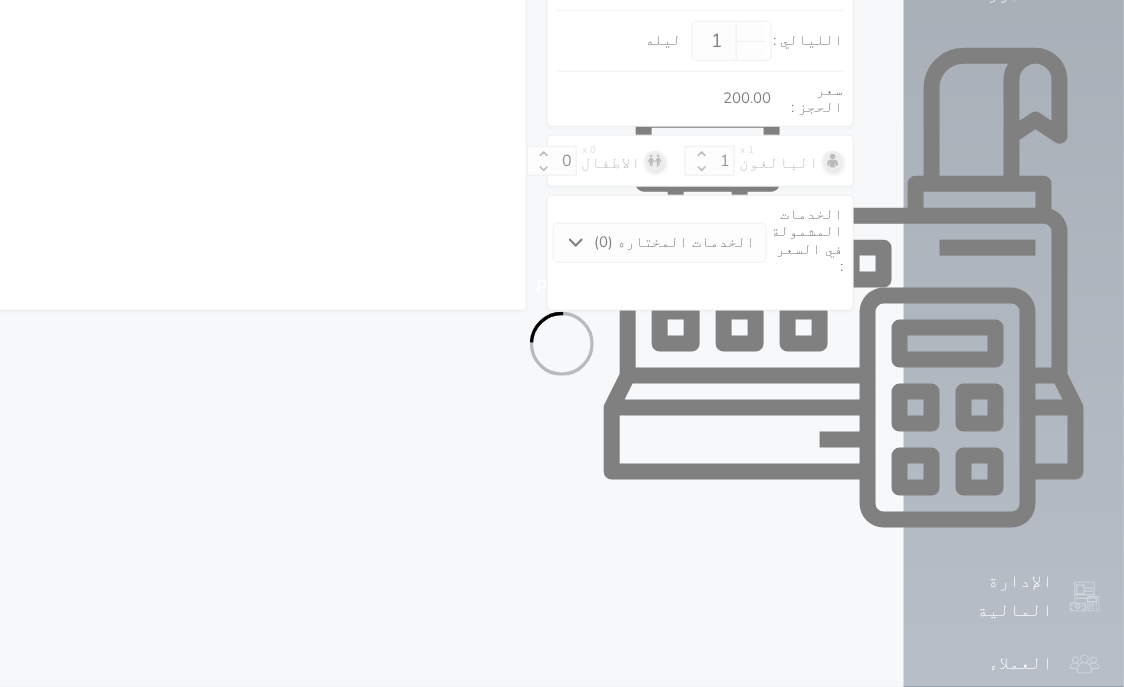 select on "7" 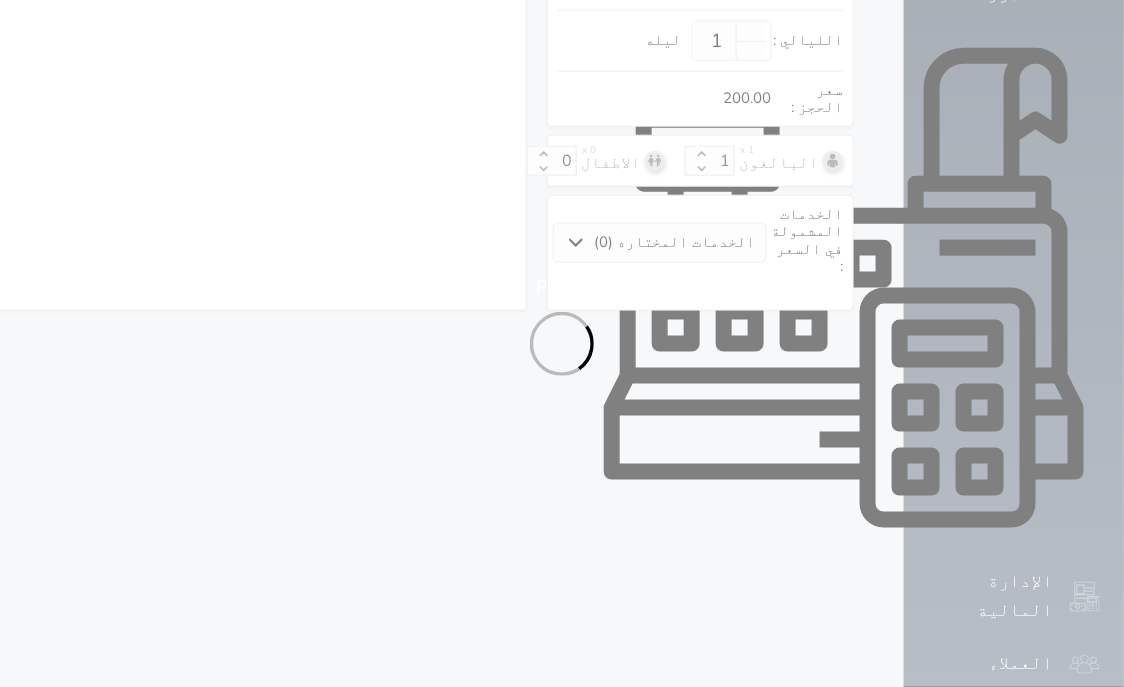 select 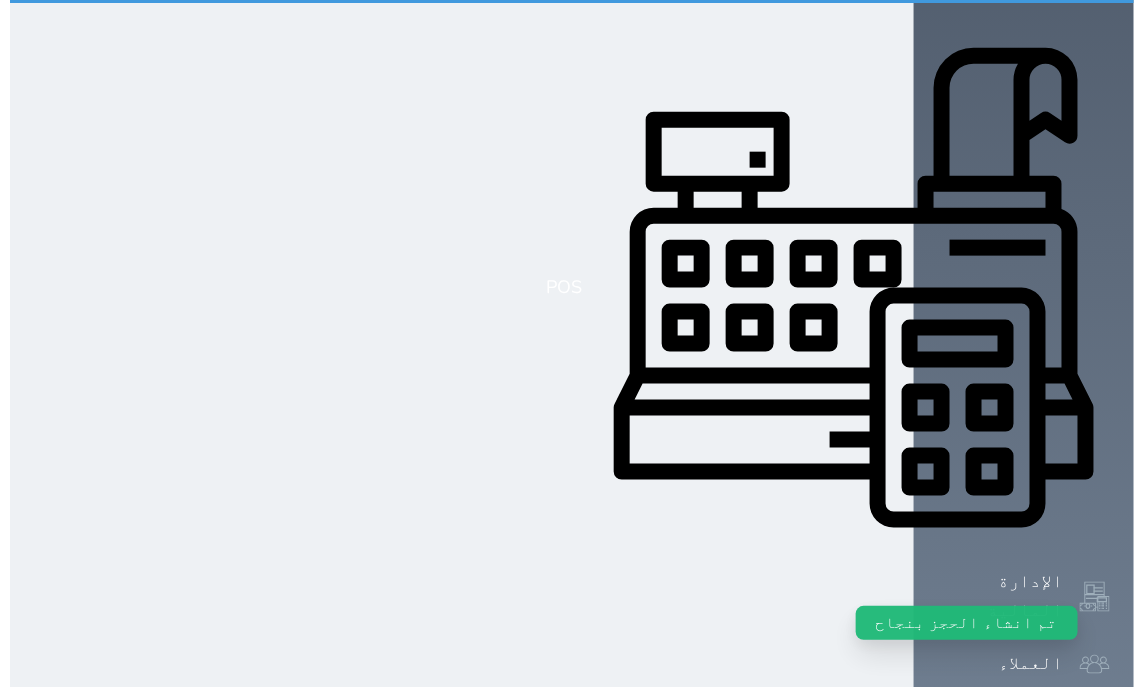 scroll, scrollTop: 0, scrollLeft: 0, axis: both 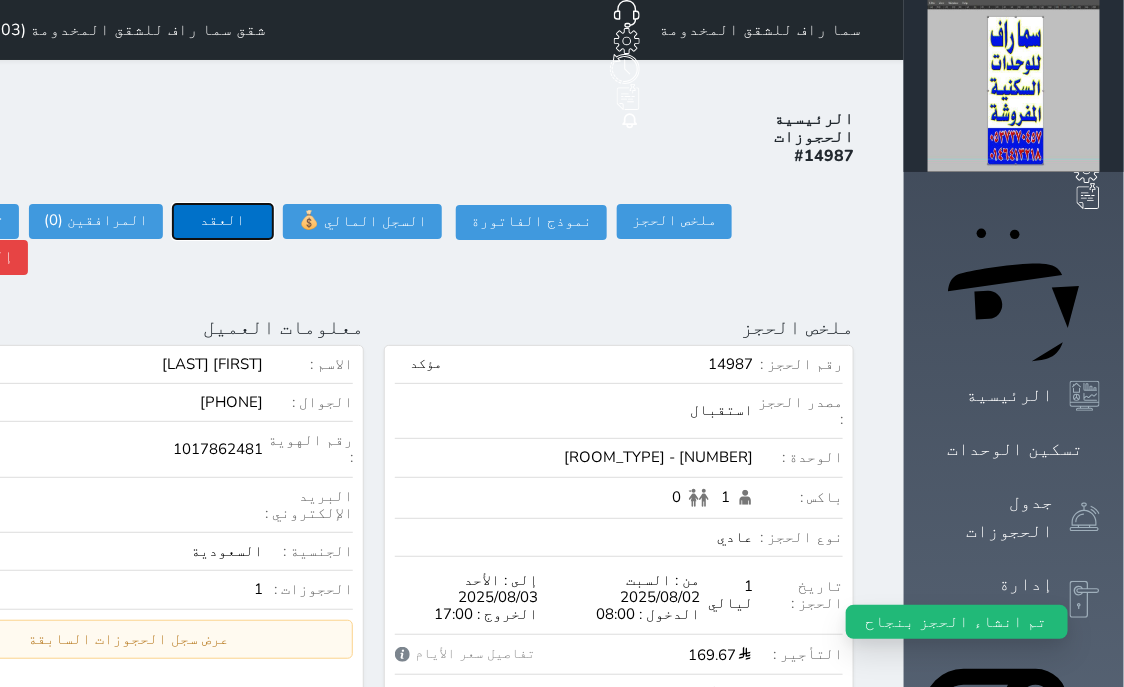 click on "العقد" at bounding box center (223, 221) 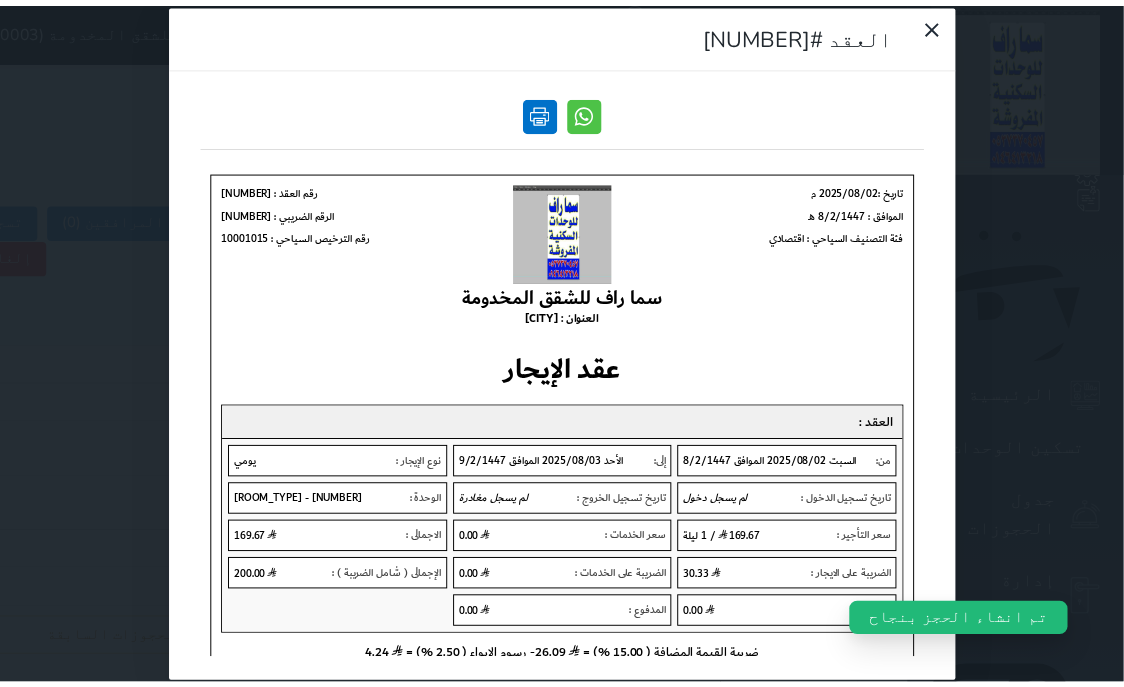 scroll, scrollTop: 0, scrollLeft: 0, axis: both 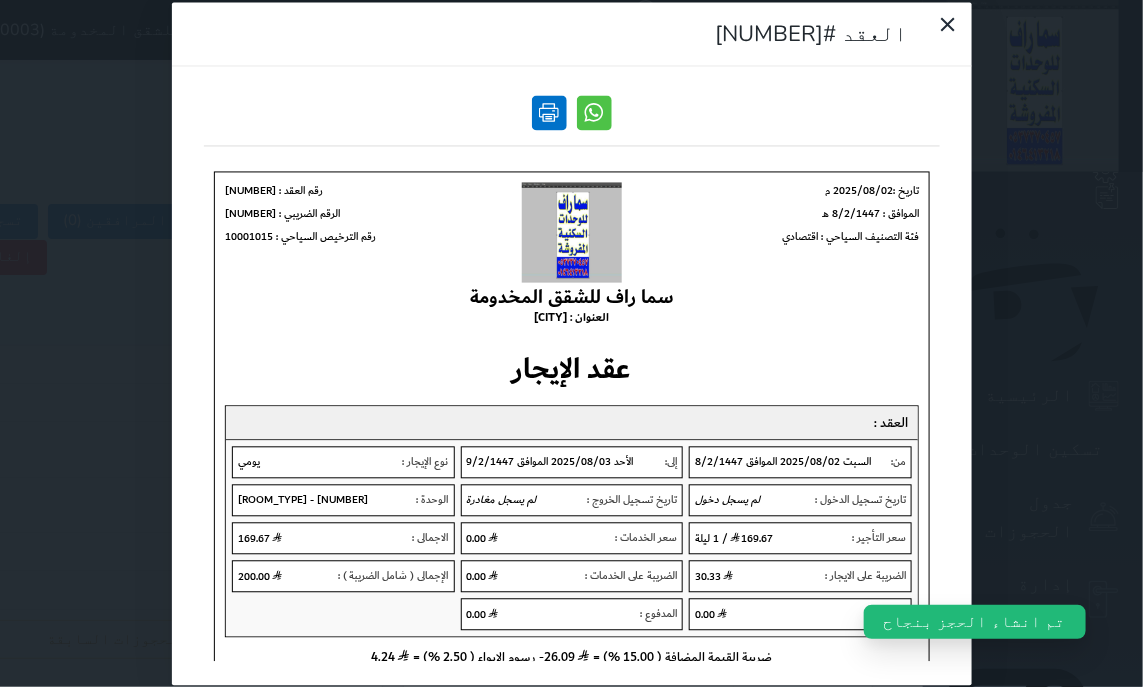 click at bounding box center [549, 112] 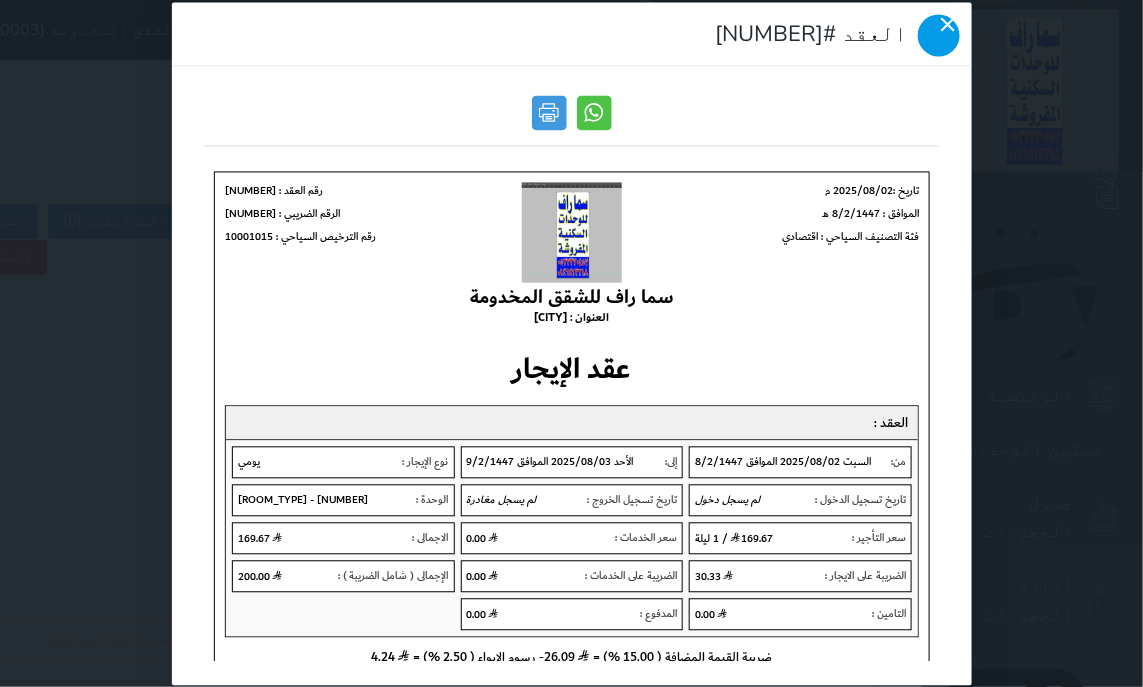 click 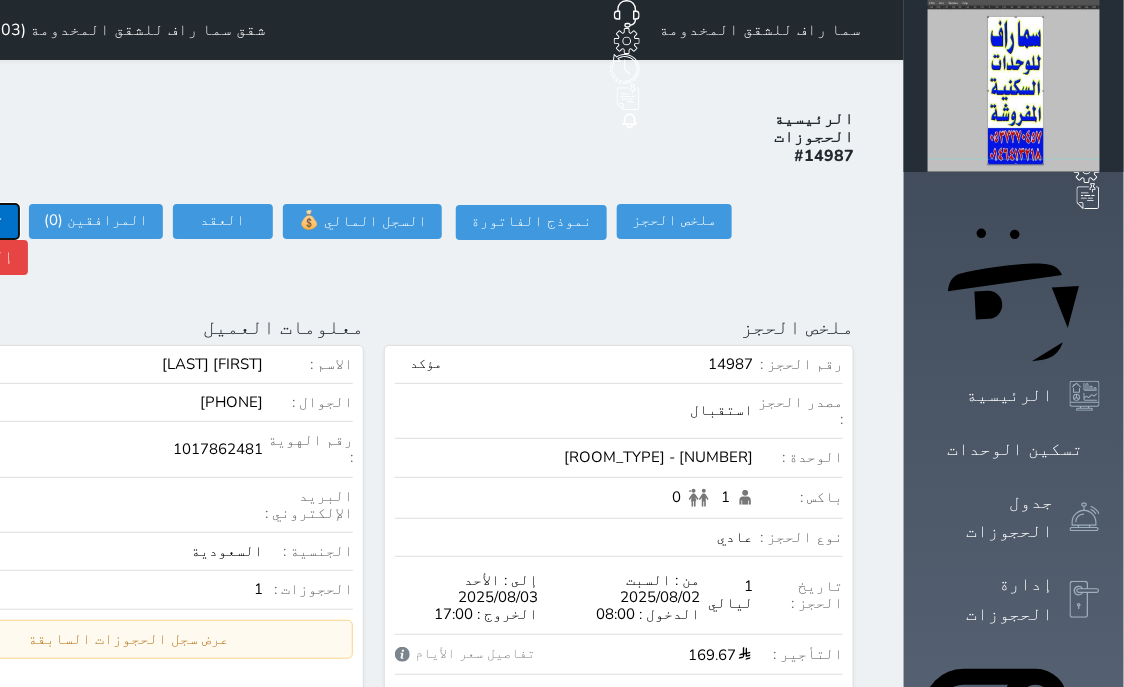 click on "تسجيل دخول" at bounding box center [-39, 221] 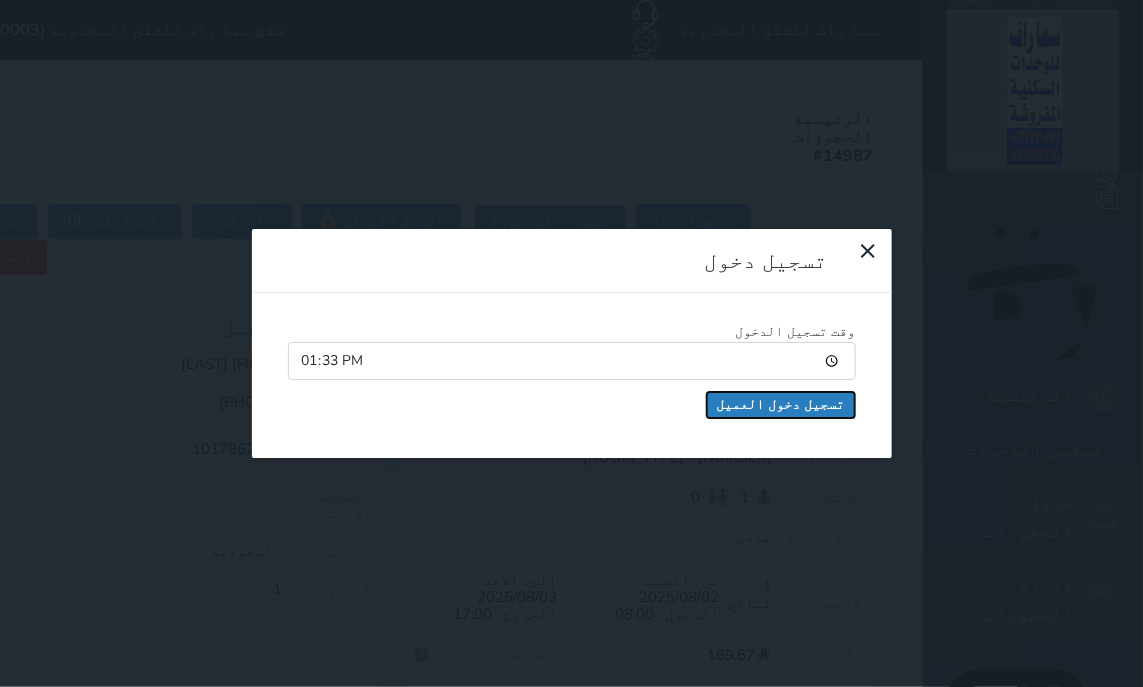 click on "تسجيل دخول العميل" at bounding box center [781, 405] 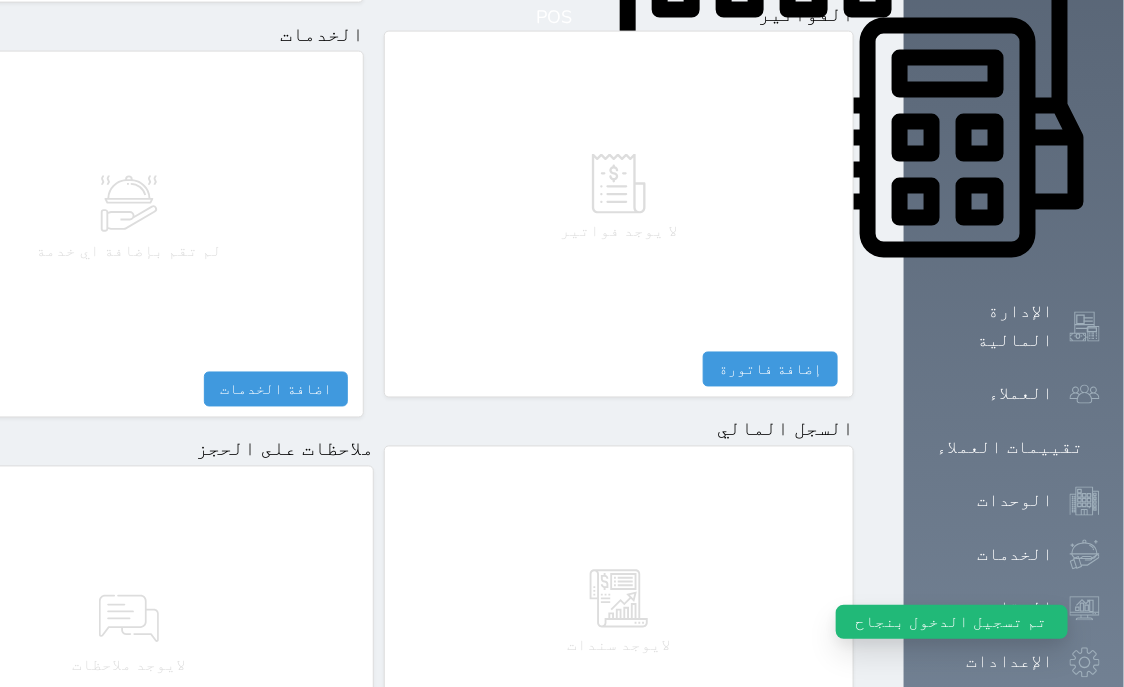 scroll, scrollTop: 1095, scrollLeft: 0, axis: vertical 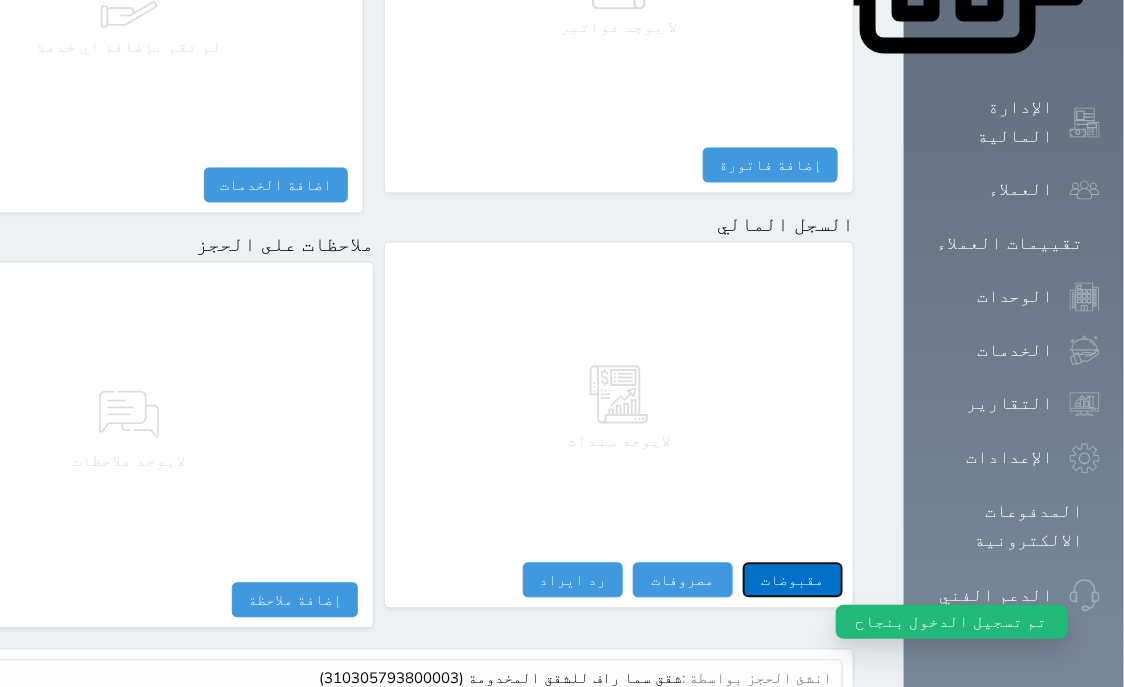 click on "مقبوضات" at bounding box center [793, 580] 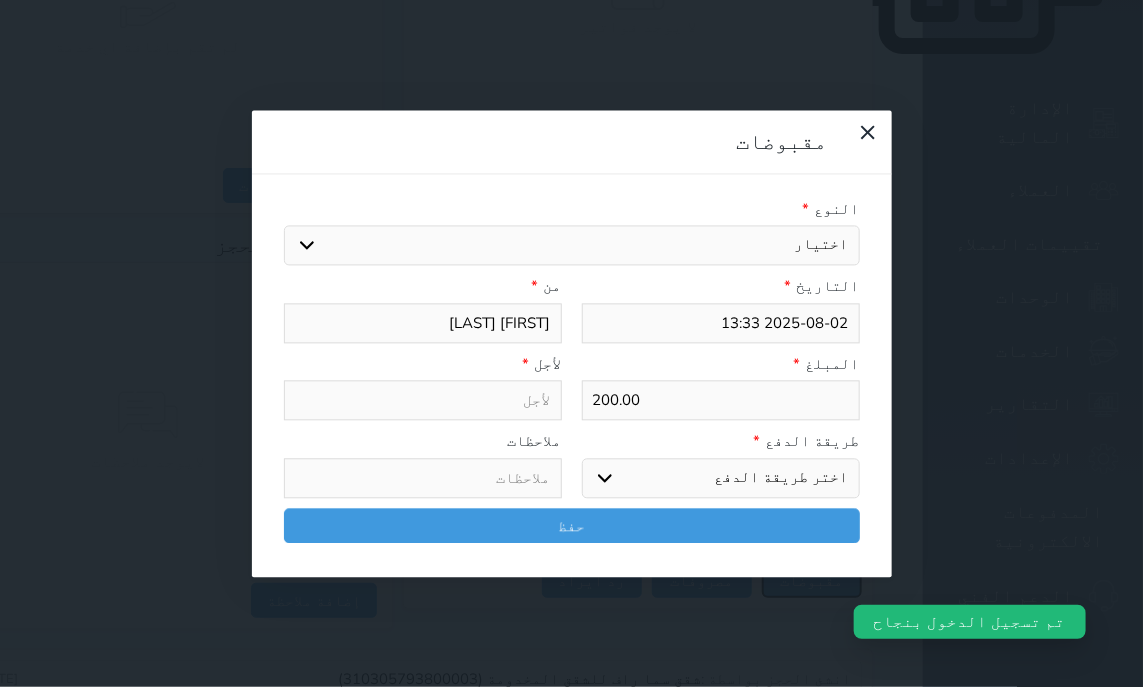 select 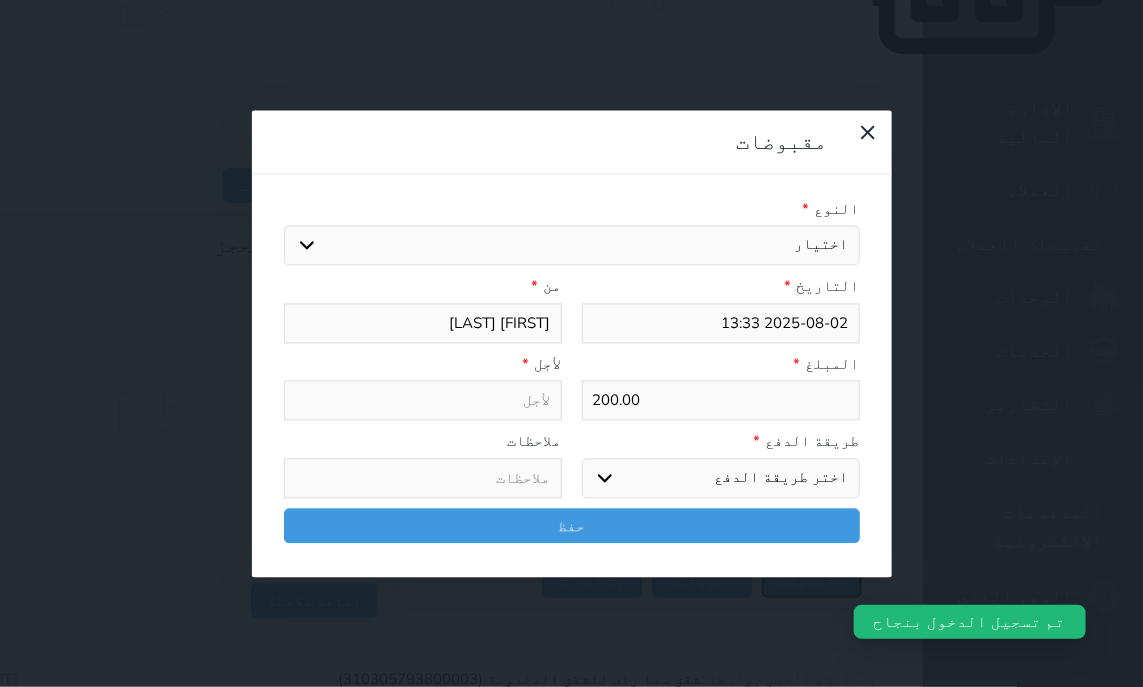 type 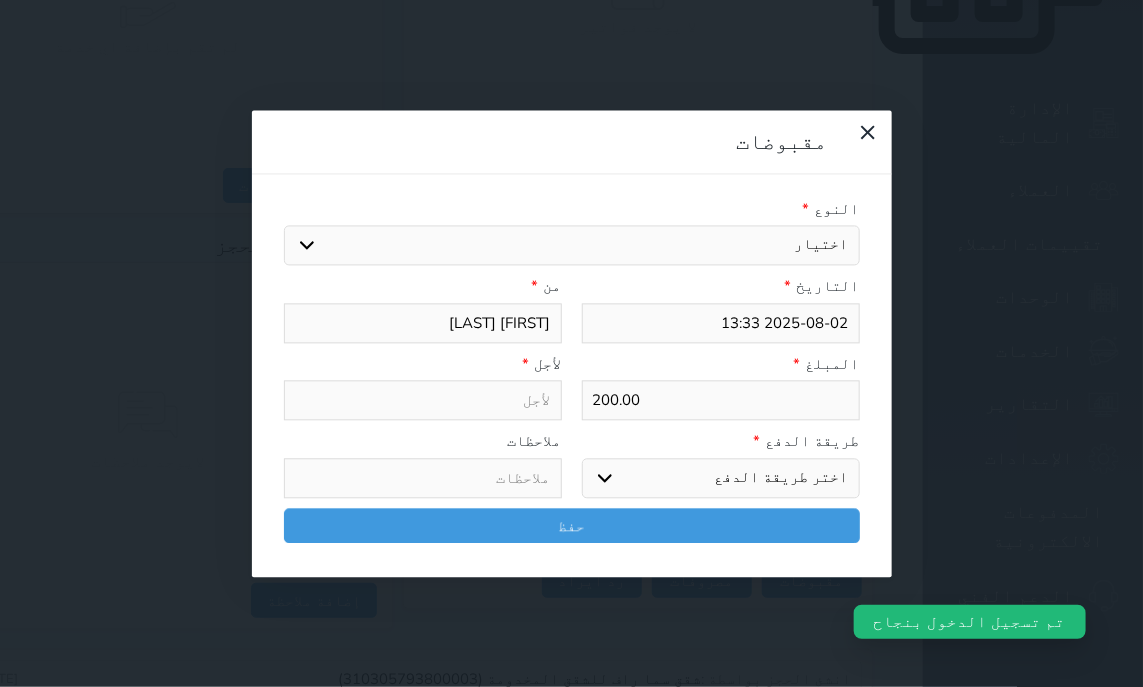 click on "اختيار   مقبوضات عامة قيمة إيجار فواتير تامين عربون لا ينطبق آخر مغسلة واي فاي - الإنترنت مواقف السيارات طعام الأغذية والمشروبات مشروبات المشروبات الباردة المشروبات الساخنة الإفطار غداء عشاء مخبز و كعك حمام سباحة الصالة الرياضية سبا و خدمات الجمال اختيار وإسقاط (خدمات النقل) ميني بار كابل - تلفزيون سرير إضافي تصفيف الشعر التسوق خدمات الجولات السياحية المنظمة خدمات الدليل السياحي" at bounding box center [572, 246] 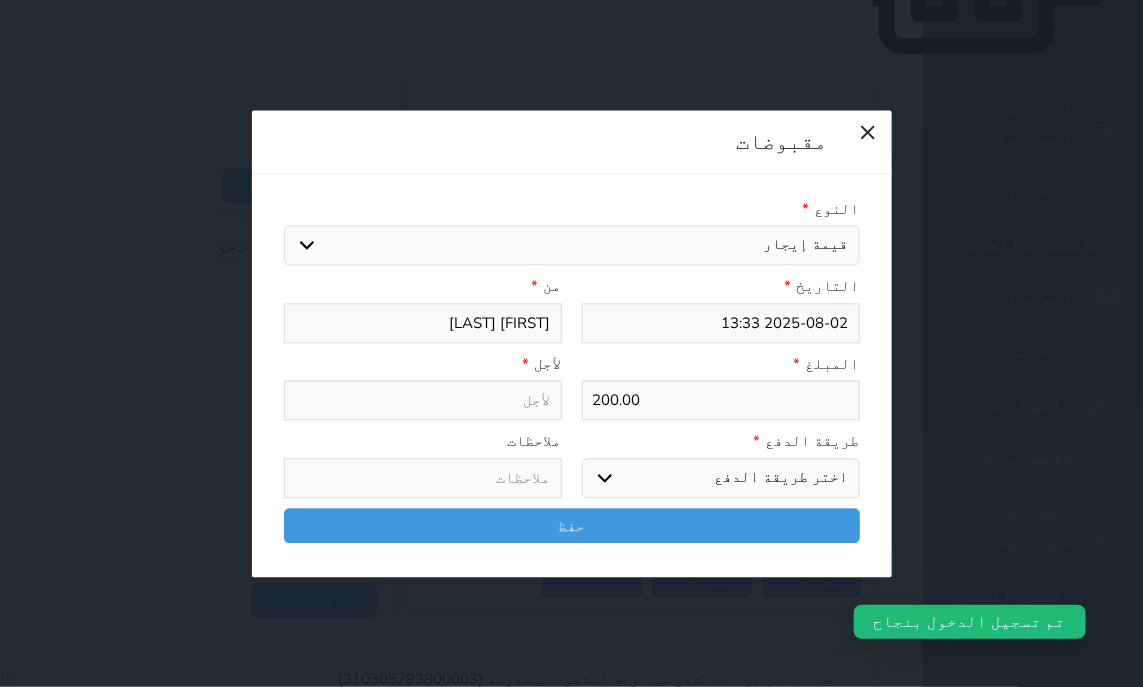 click on "قيمة إيجار" at bounding box center [0, 0] 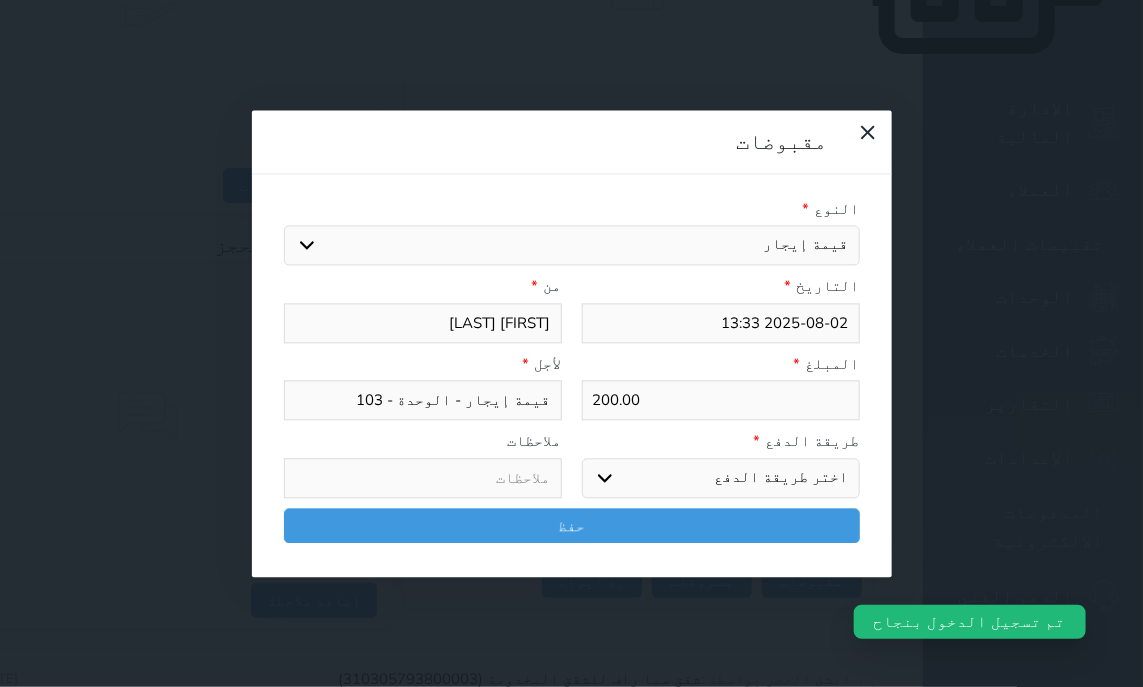 click on "اختر طريقة الدفع   دفع نقدى   تحويل بنكى   مدى   بطاقة ائتمان   آجل" at bounding box center [721, 478] 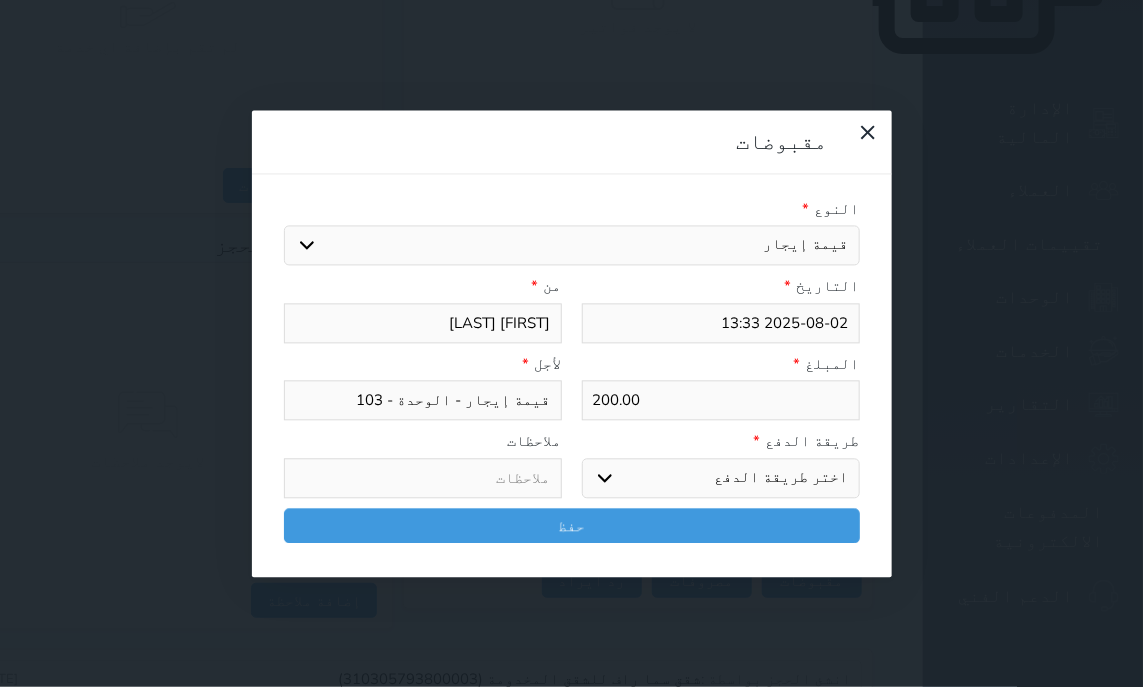 click on "مدى" at bounding box center [0, 0] 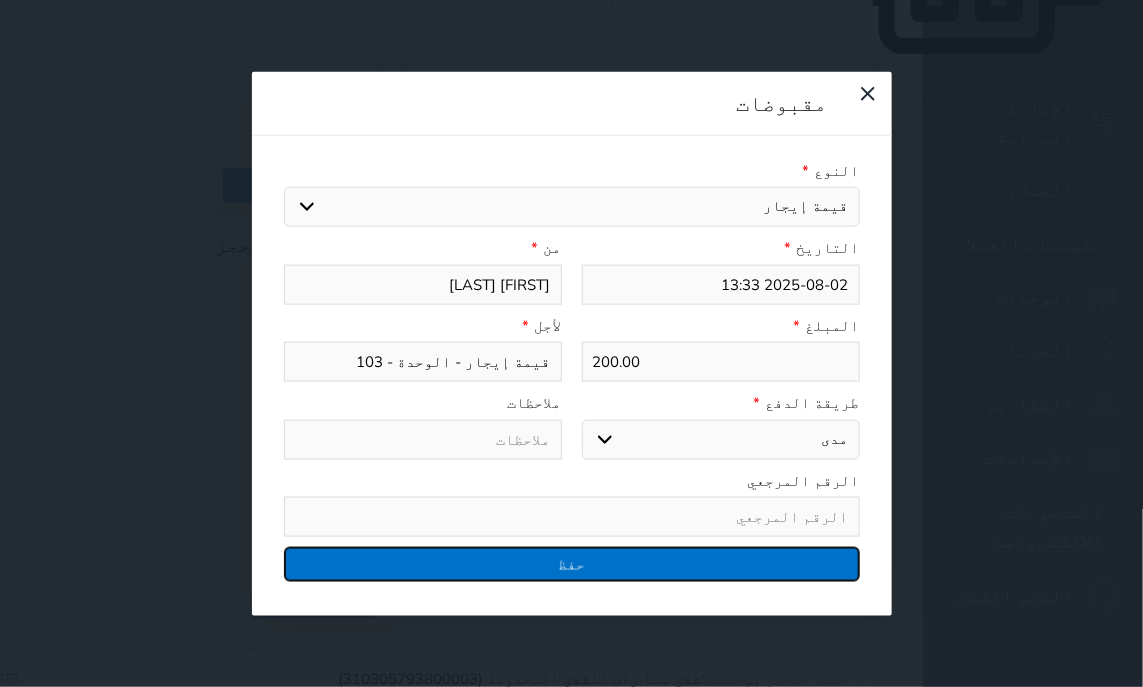 click on "حفظ" at bounding box center (572, 564) 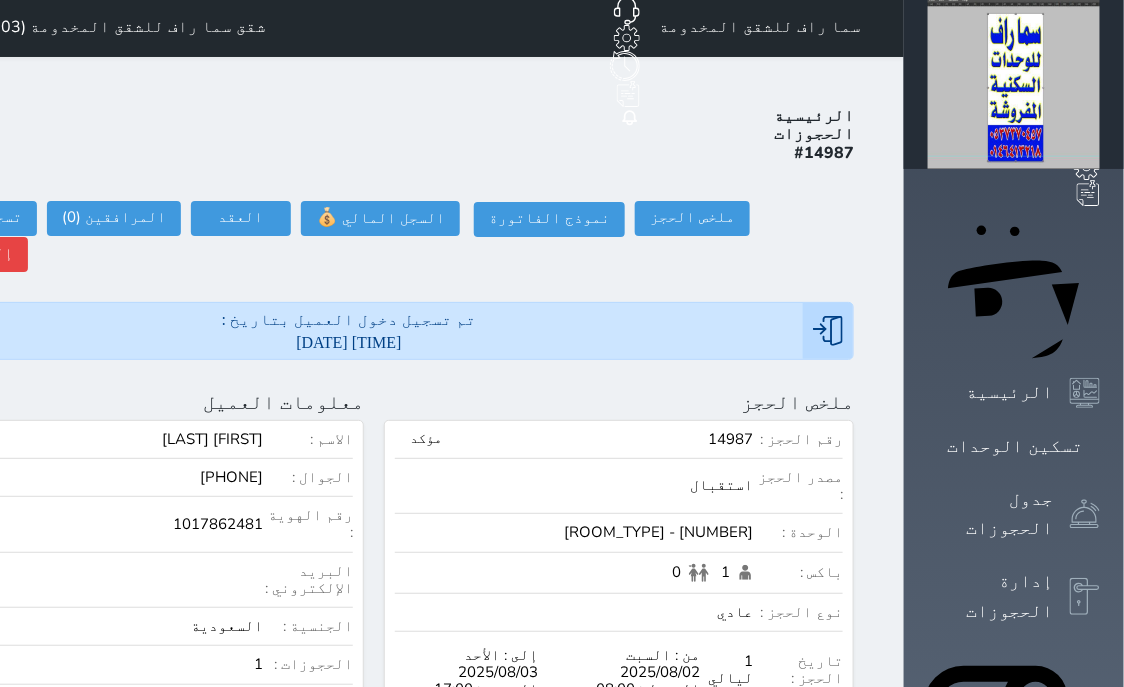 scroll, scrollTop: 0, scrollLeft: 0, axis: both 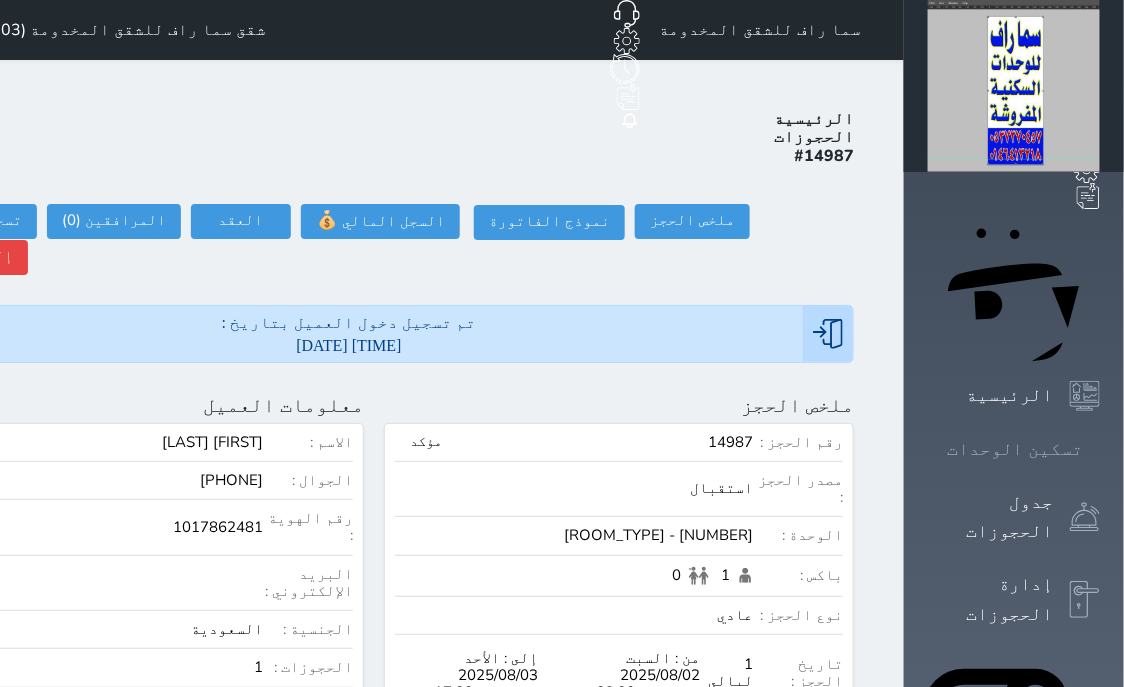 click 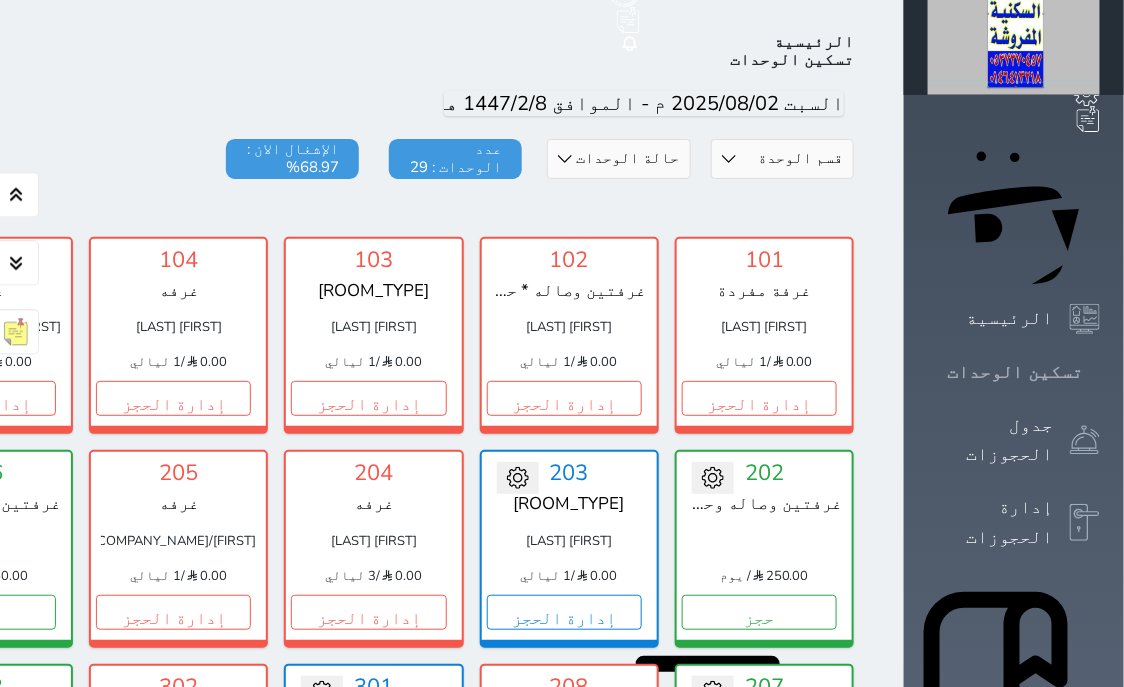 scroll, scrollTop: 78, scrollLeft: 0, axis: vertical 